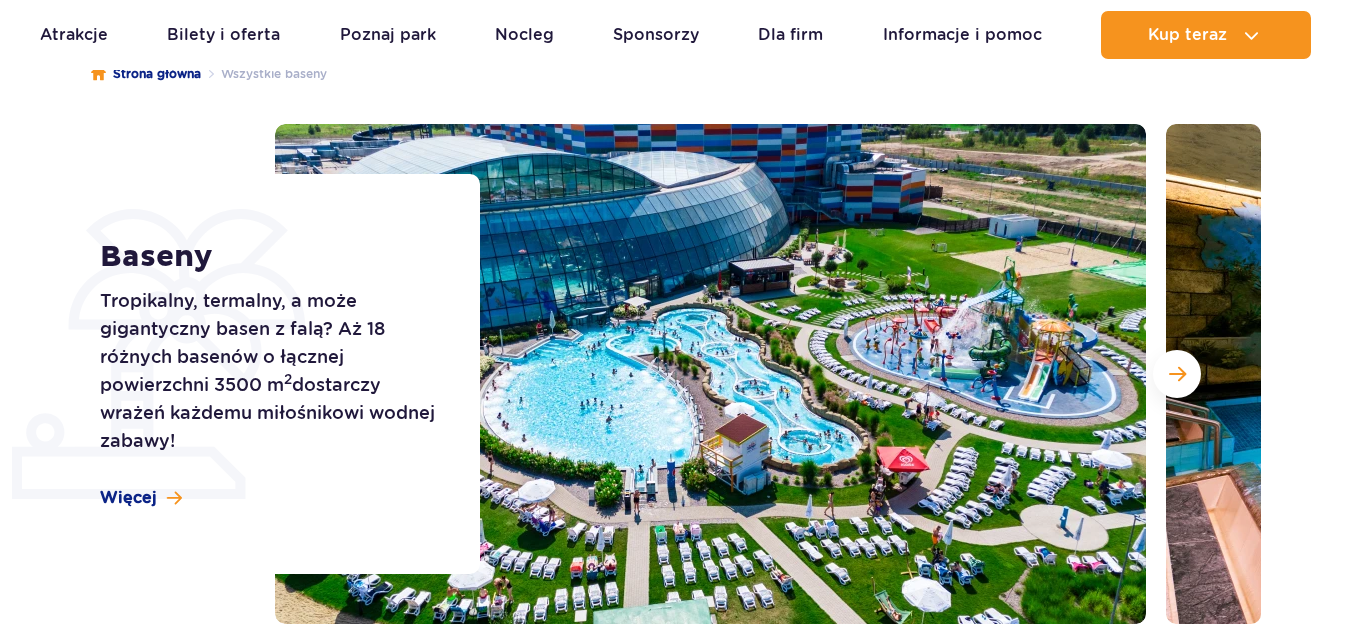 scroll, scrollTop: 0, scrollLeft: 0, axis: both 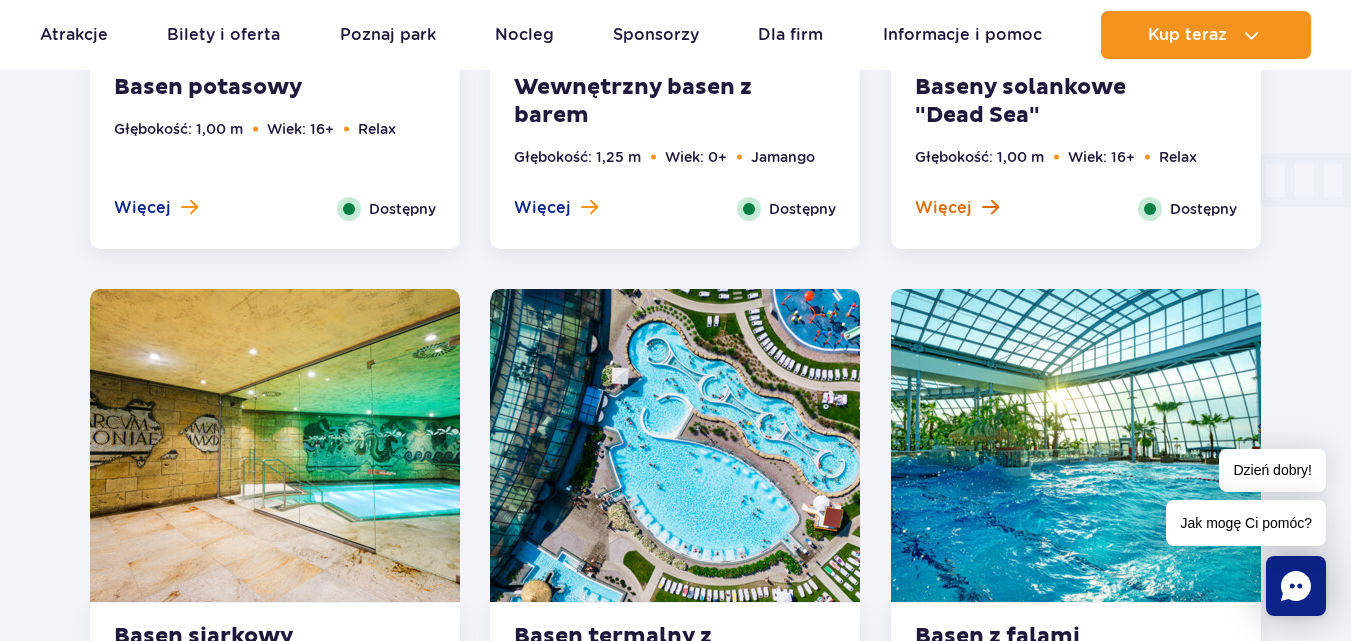 click on "Więcej" at bounding box center [943, 208] 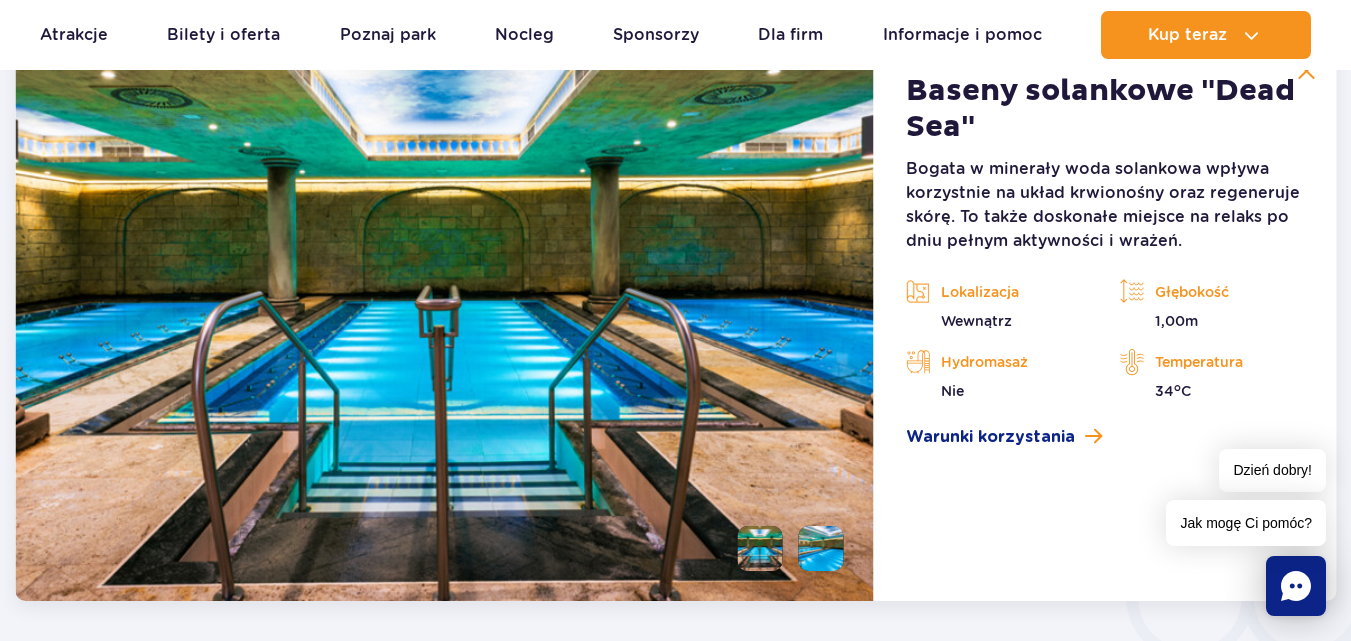 scroll, scrollTop: 2974, scrollLeft: 0, axis: vertical 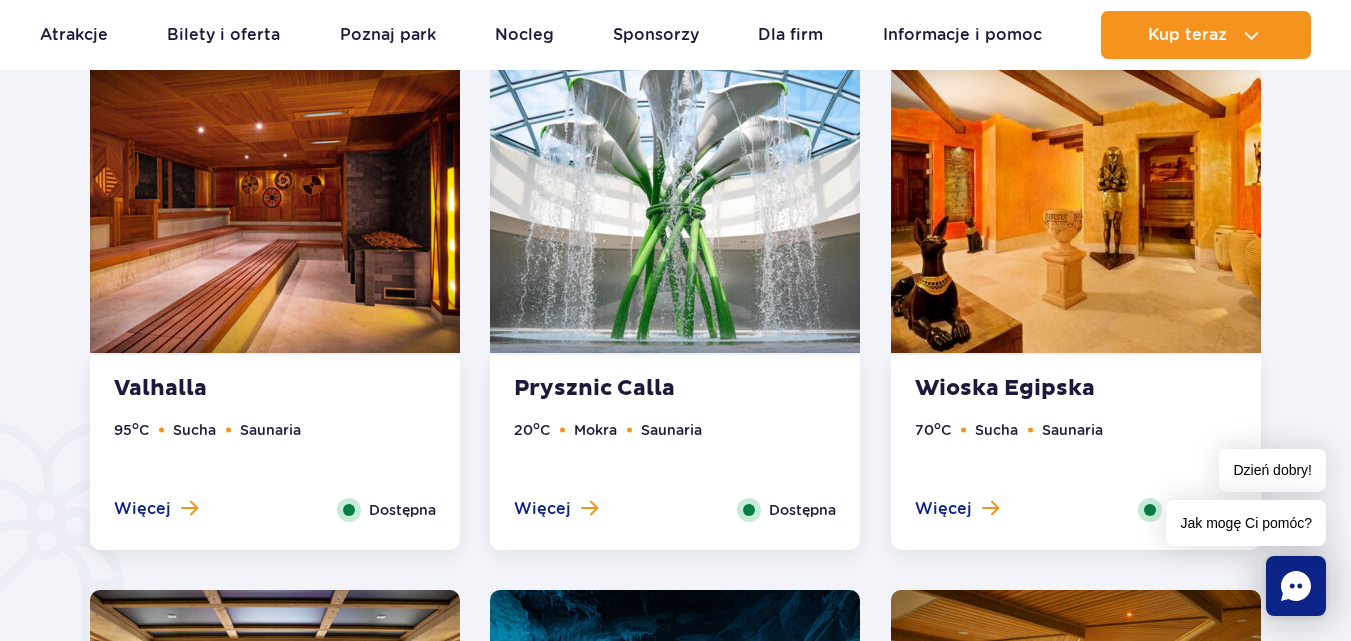 click at bounding box center (675, 196) 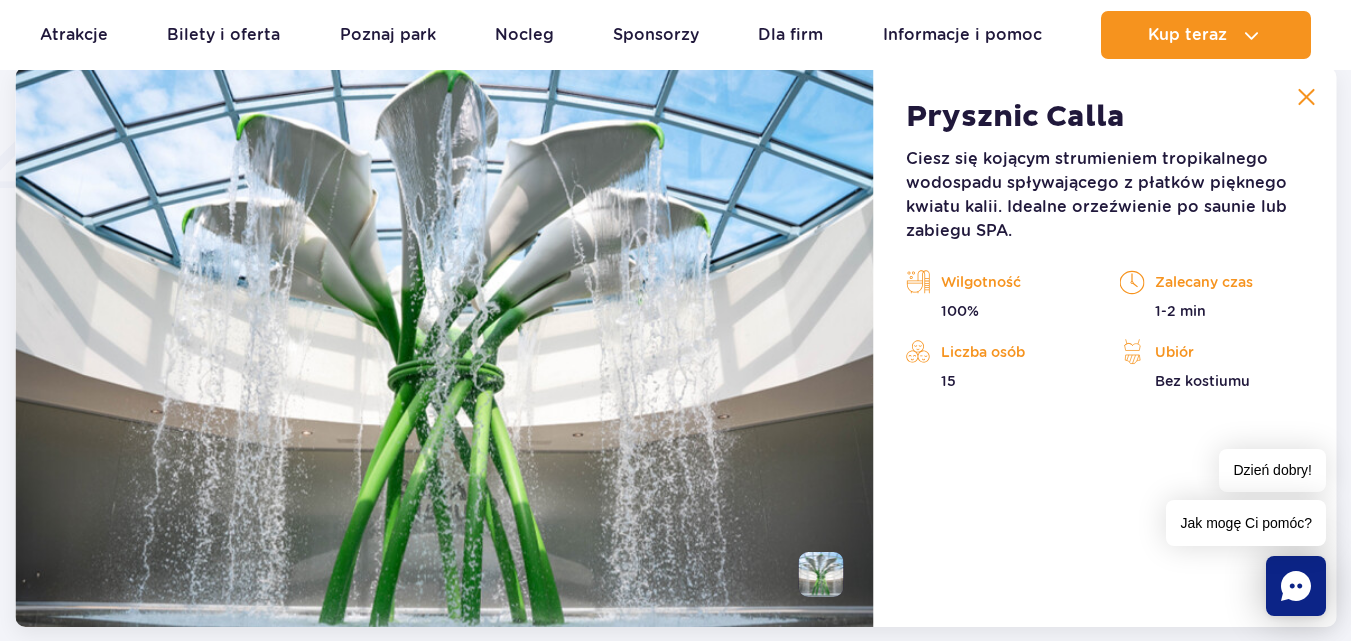 scroll, scrollTop: 1775, scrollLeft: 0, axis: vertical 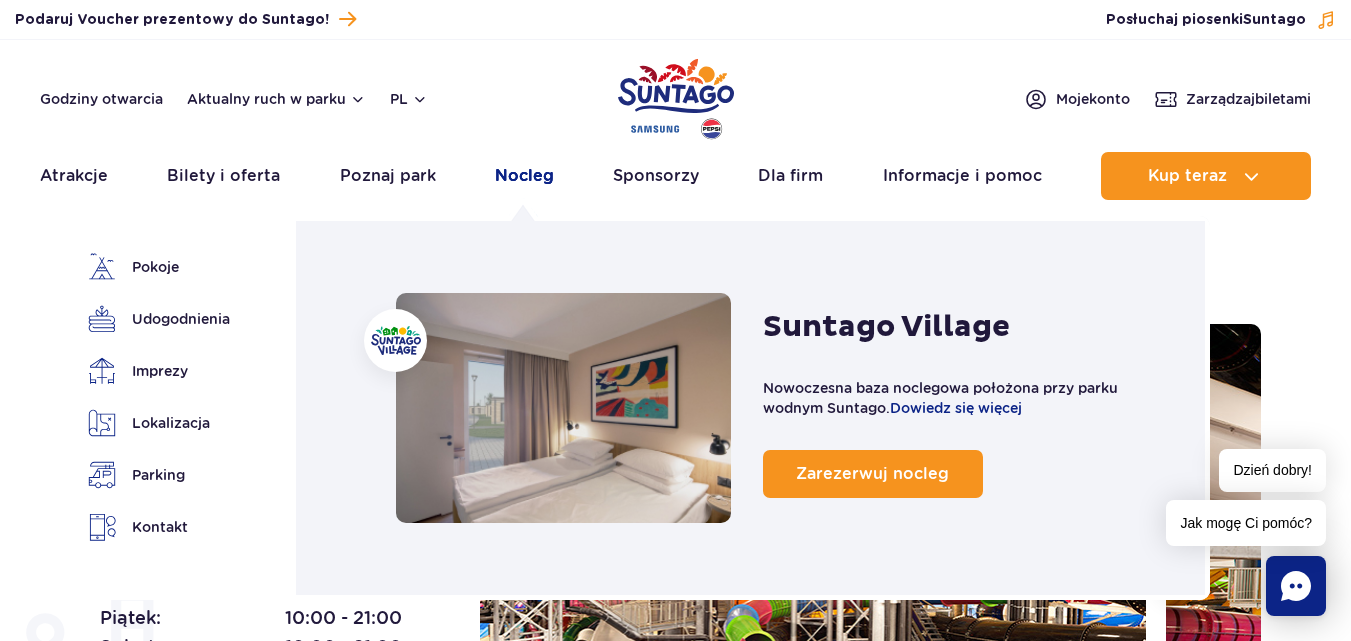 click on "Nocleg" at bounding box center (524, 176) 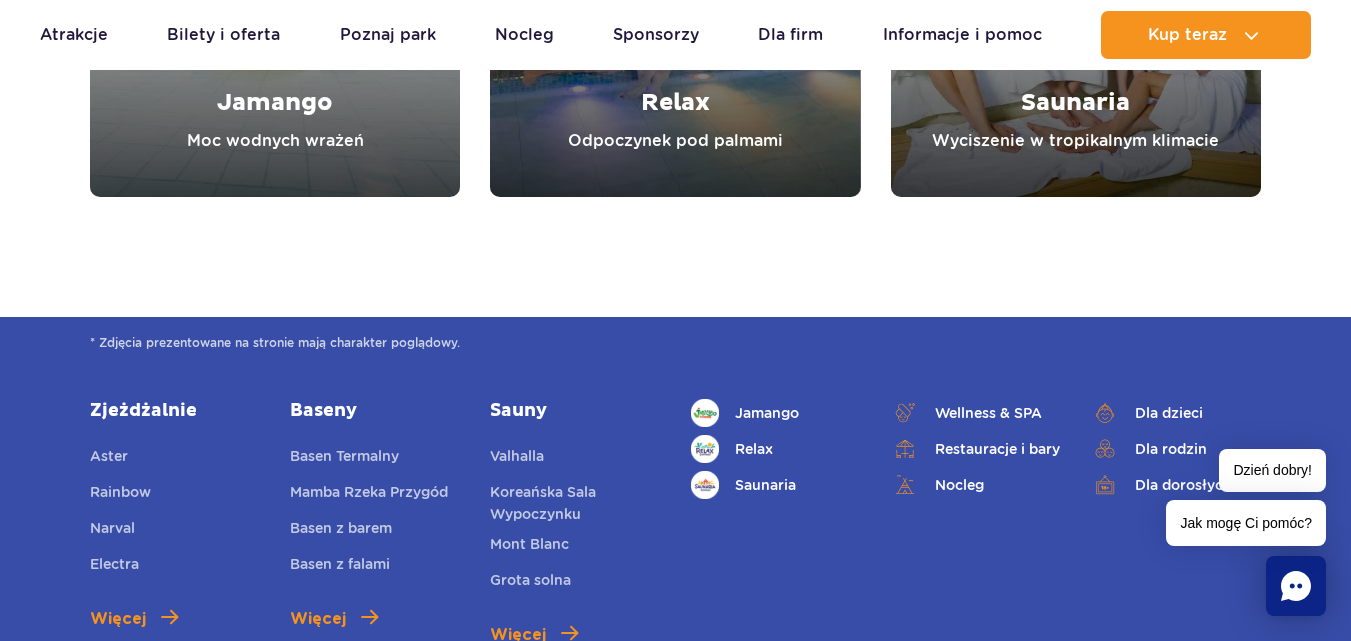 scroll, scrollTop: 6957, scrollLeft: 0, axis: vertical 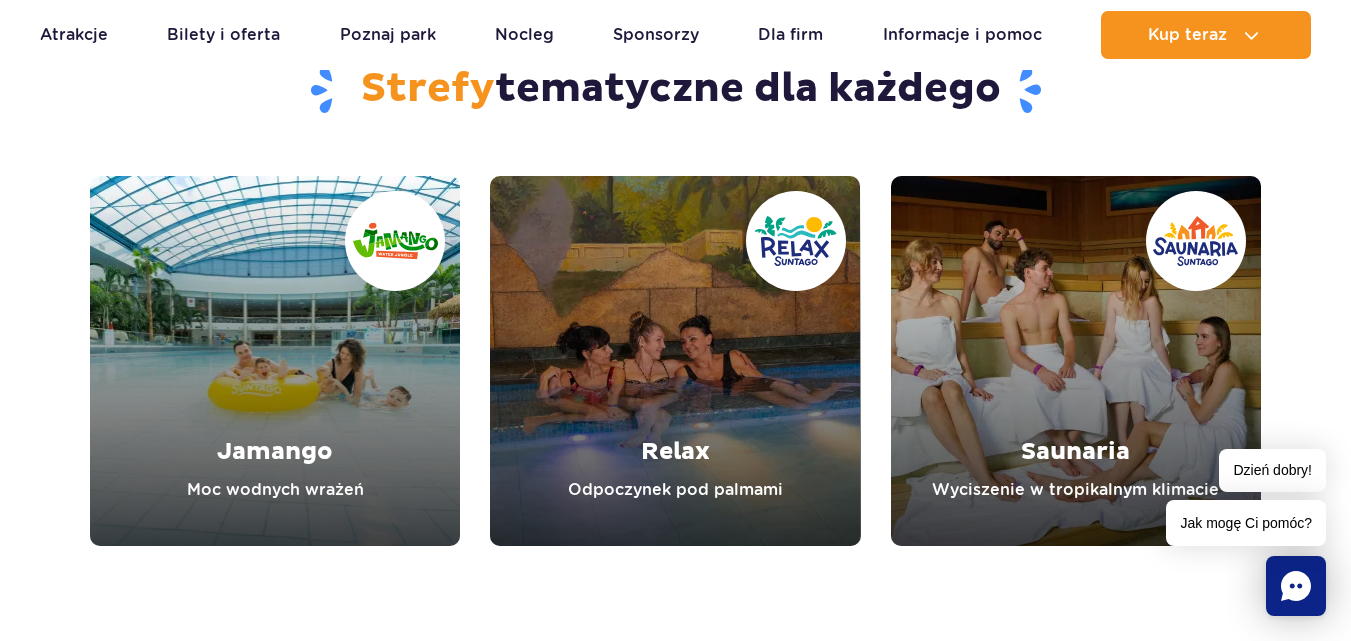 click at bounding box center (675, 361) 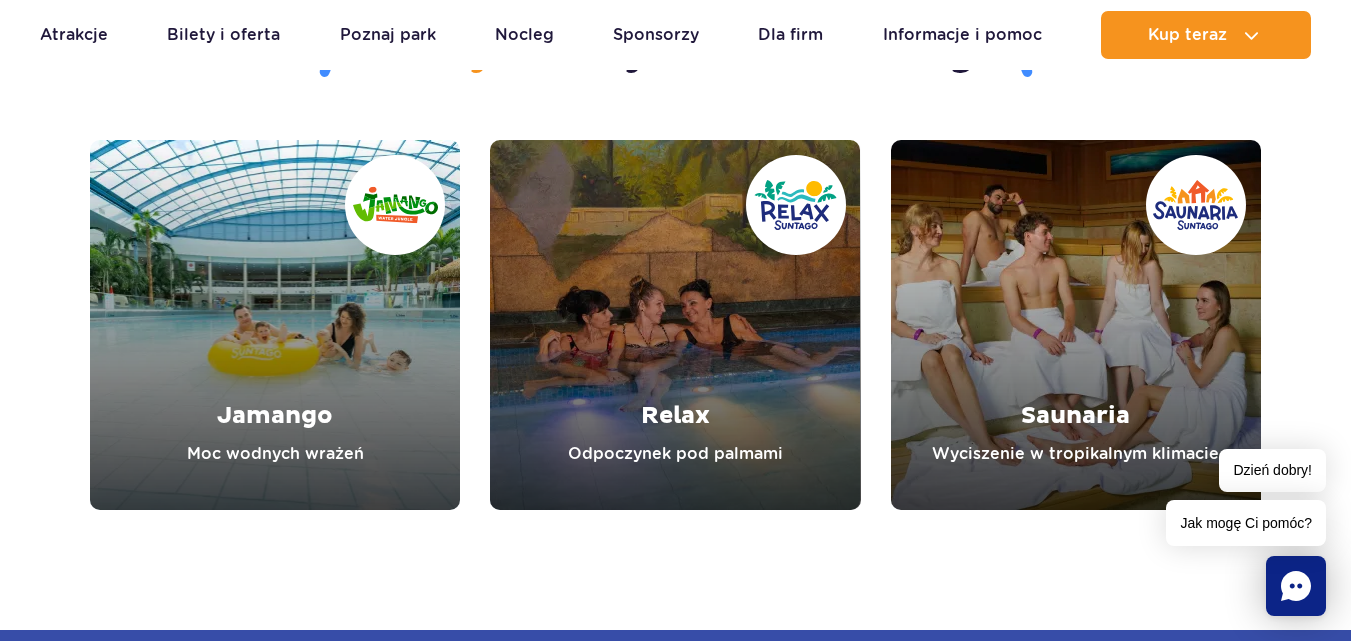 scroll, scrollTop: 6957, scrollLeft: 0, axis: vertical 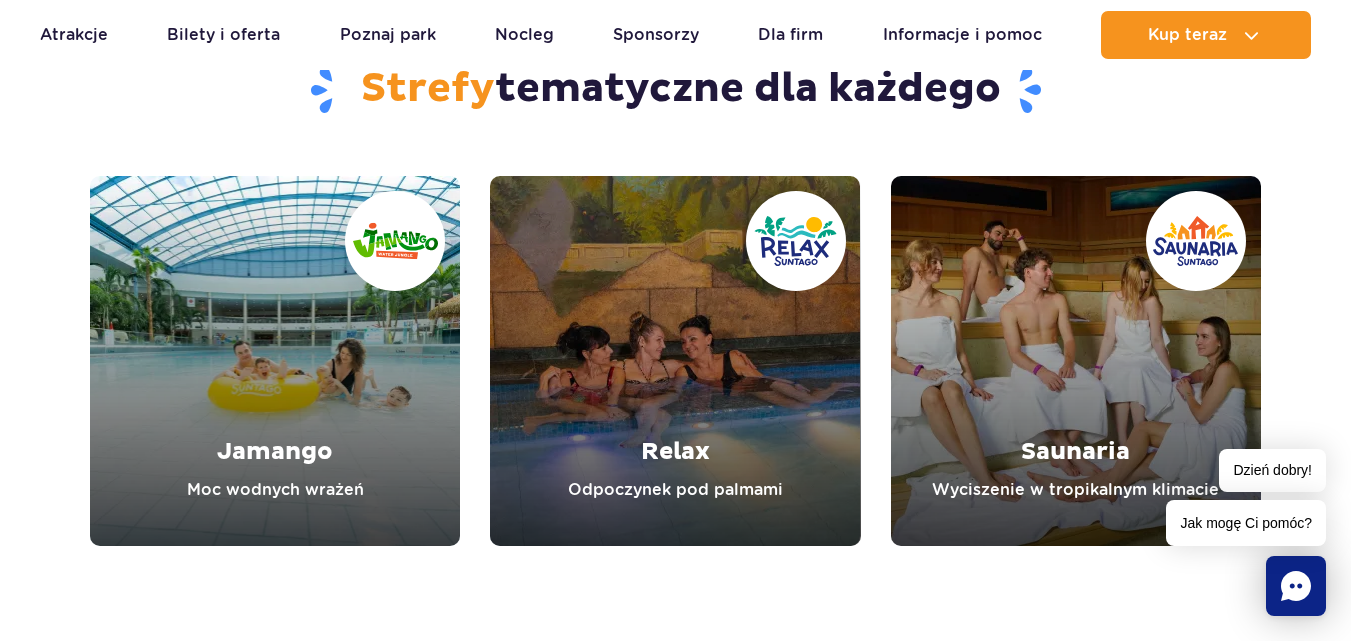 click at bounding box center (675, 361) 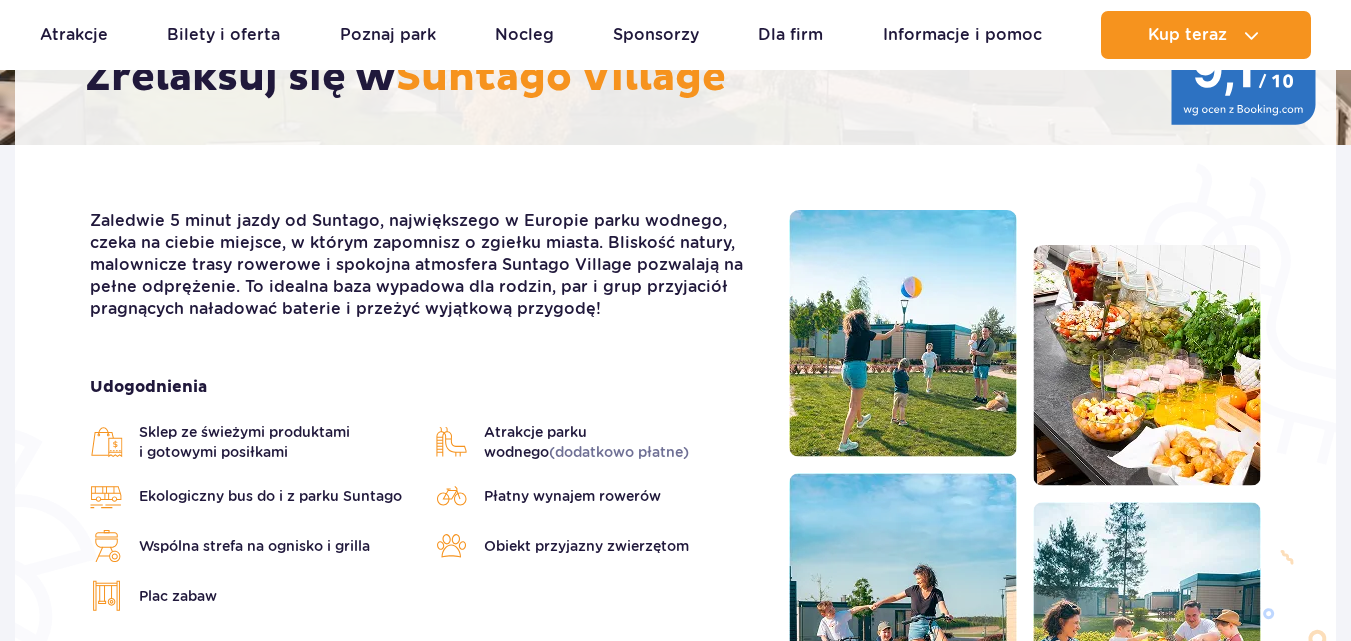 scroll, scrollTop: 0, scrollLeft: 0, axis: both 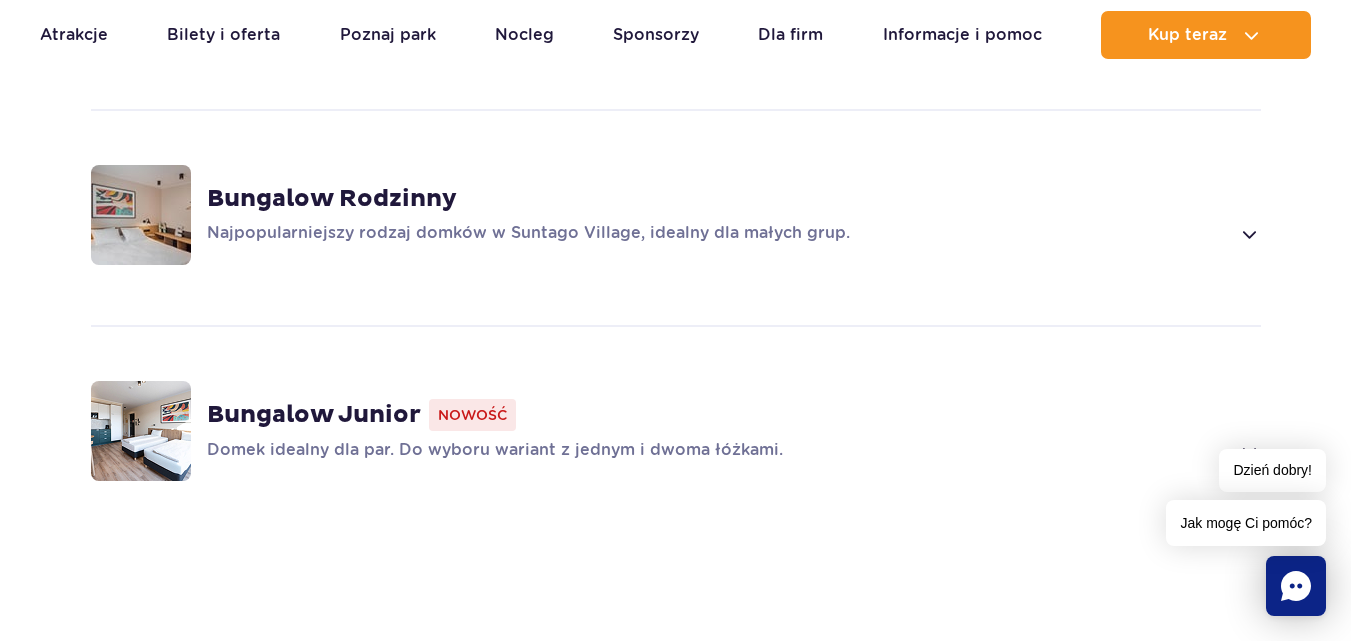 click on "Bungalow Rodzinny" at bounding box center (332, 199) 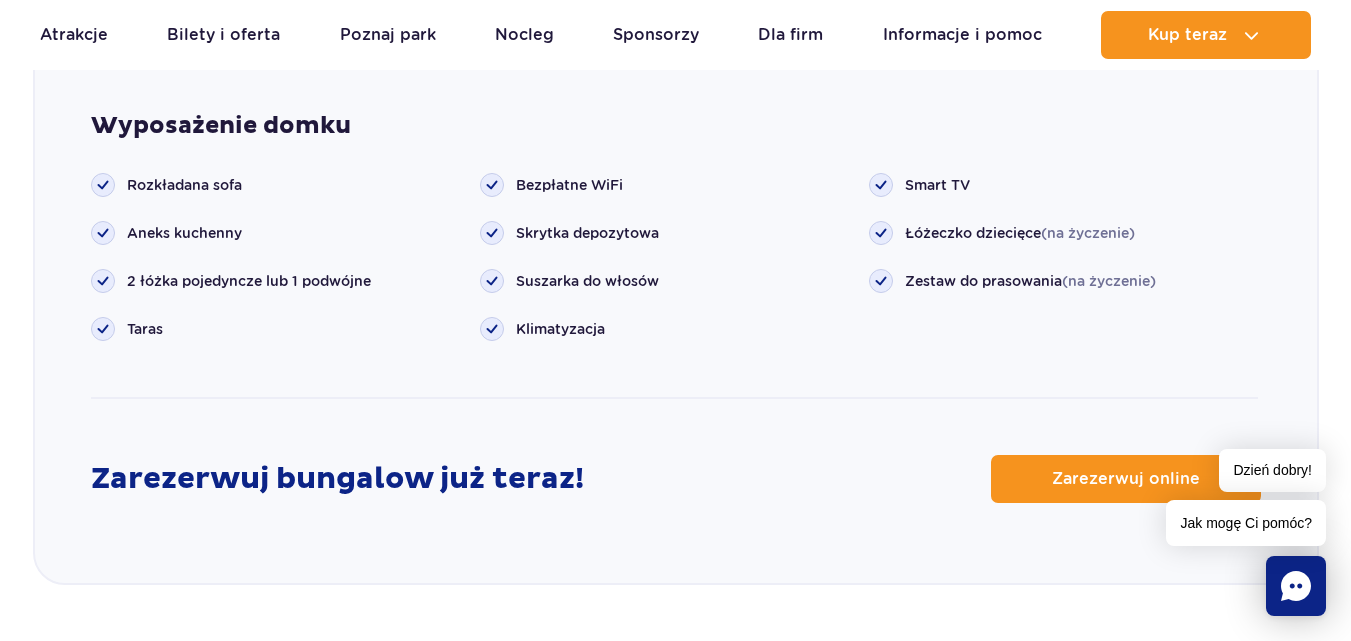 scroll, scrollTop: 2417, scrollLeft: 0, axis: vertical 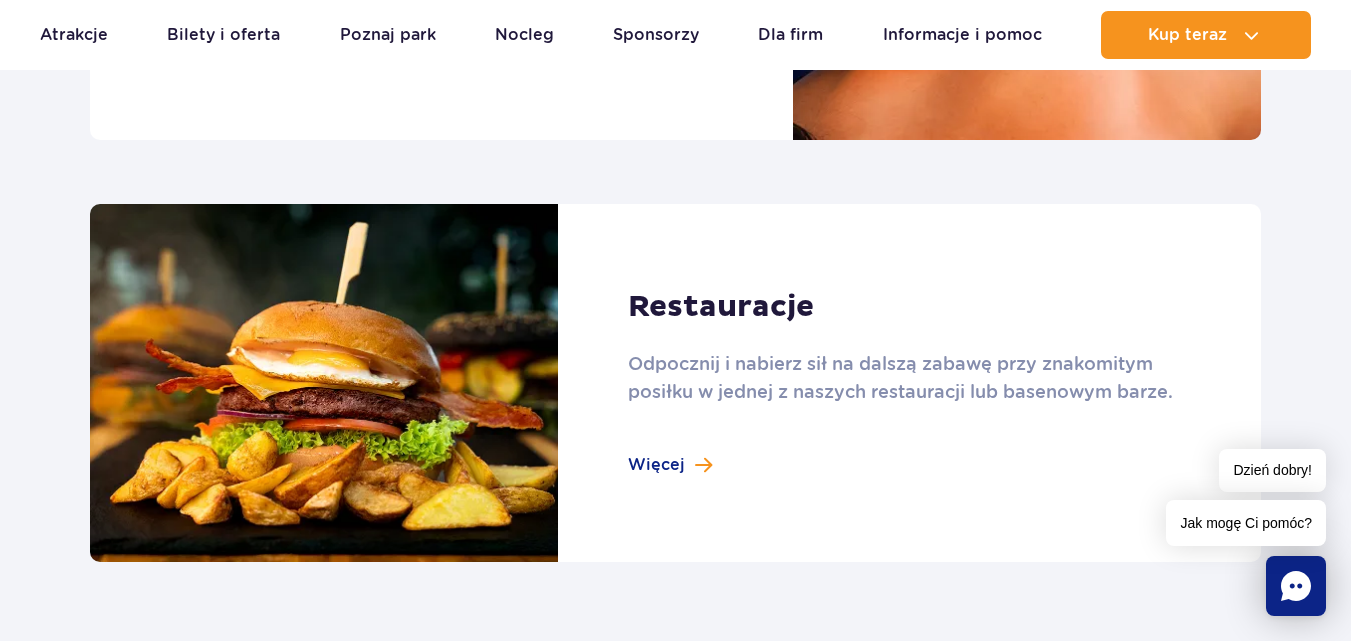 click at bounding box center (675, 383) 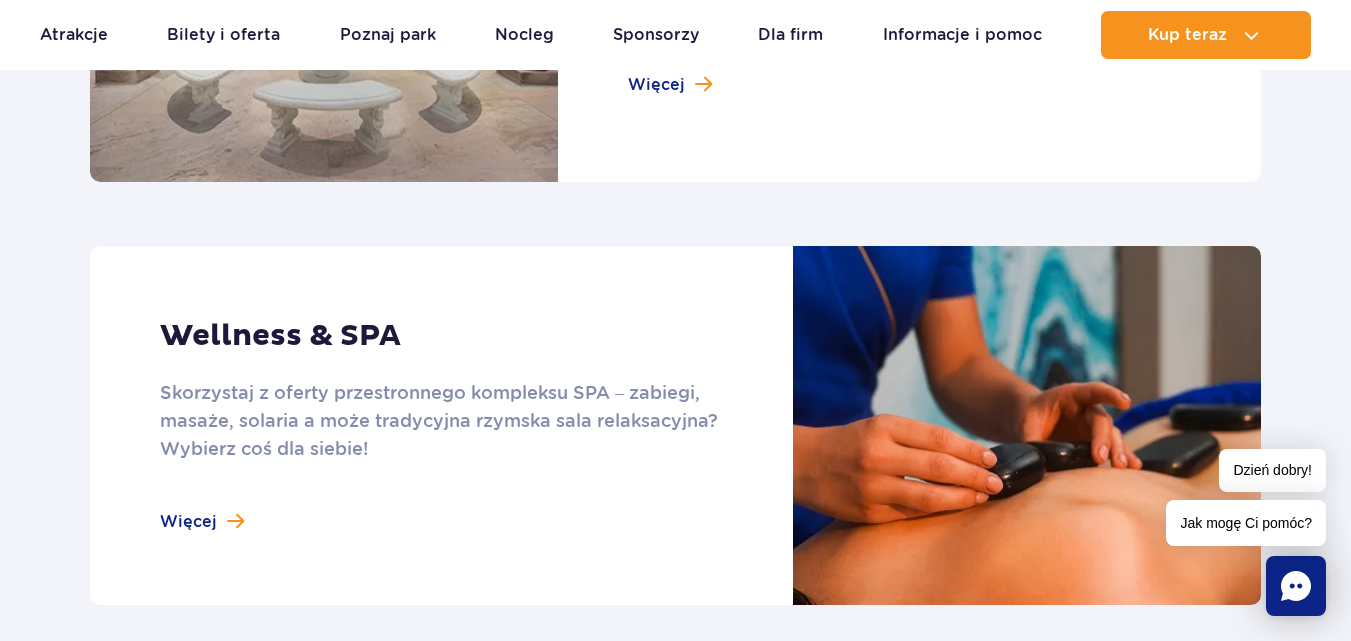 scroll, scrollTop: 1600, scrollLeft: 0, axis: vertical 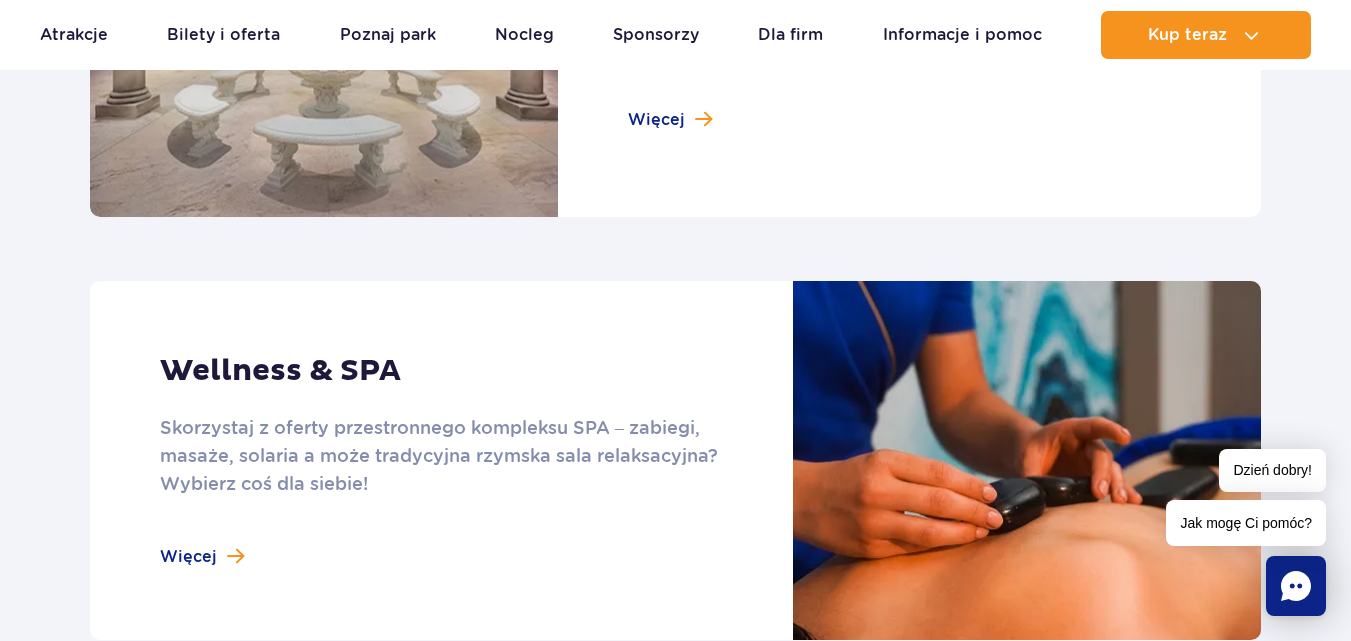 click at bounding box center (675, 460) 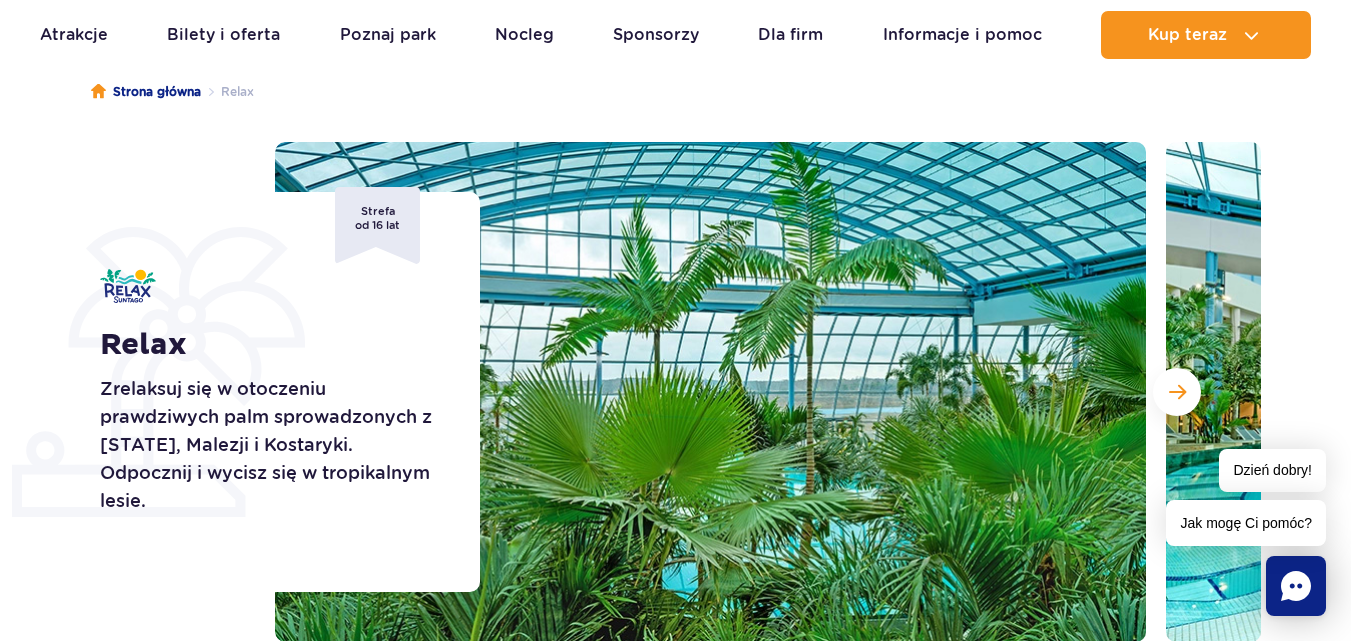 scroll, scrollTop: 200, scrollLeft: 0, axis: vertical 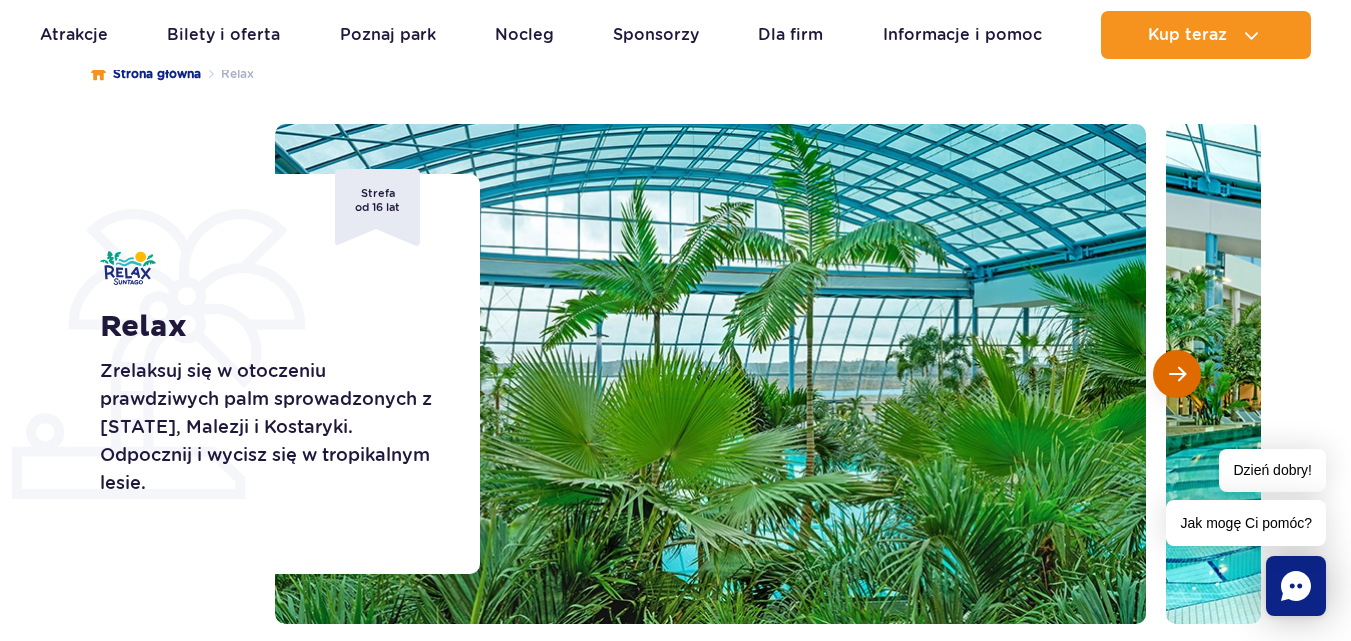 click at bounding box center (1177, 374) 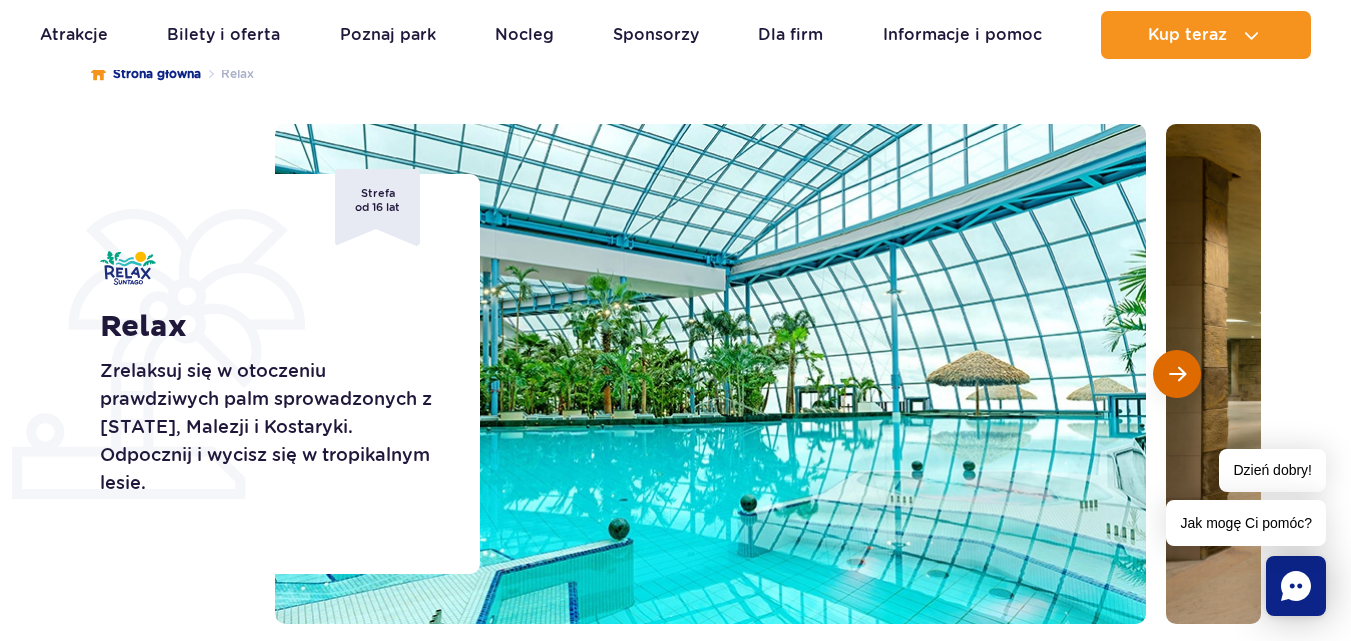 click at bounding box center (1177, 374) 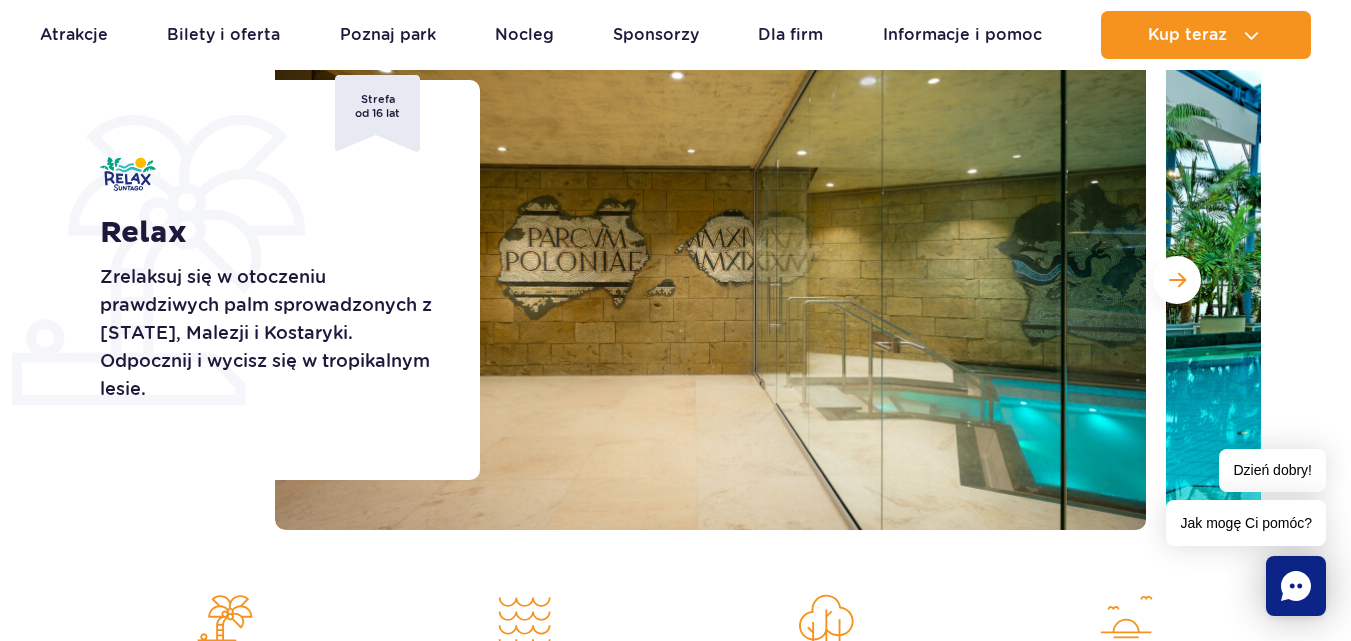 scroll, scrollTop: 300, scrollLeft: 0, axis: vertical 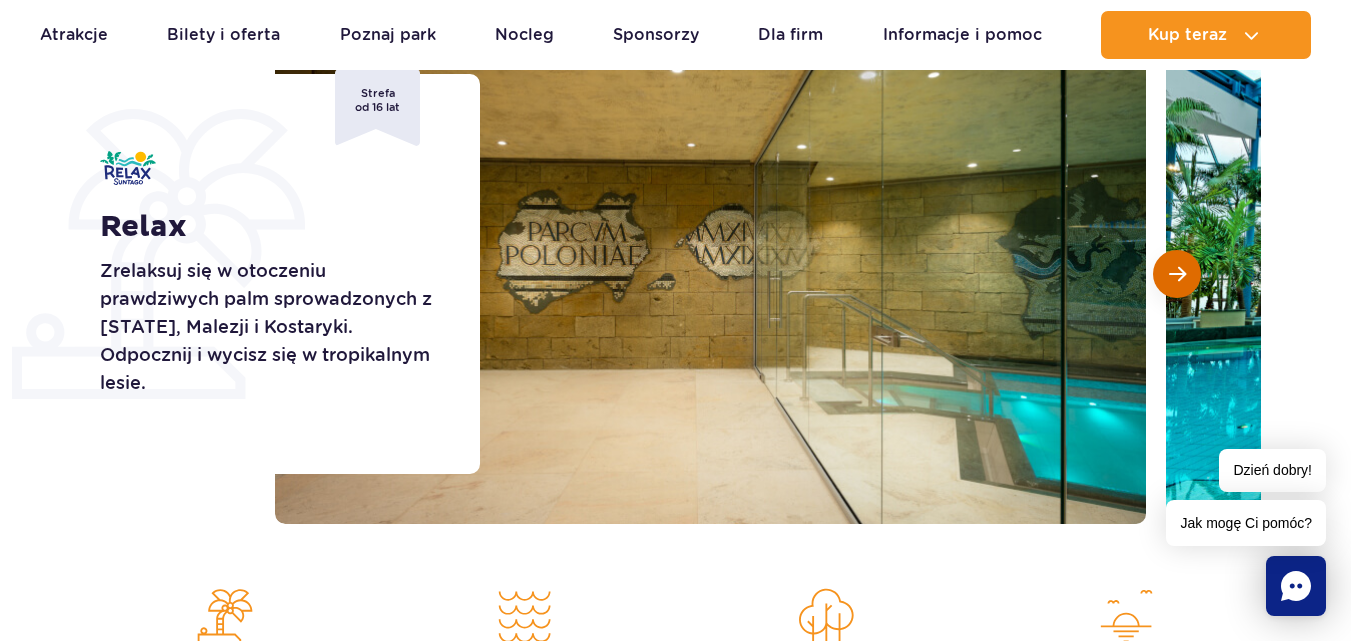click at bounding box center (1177, 274) 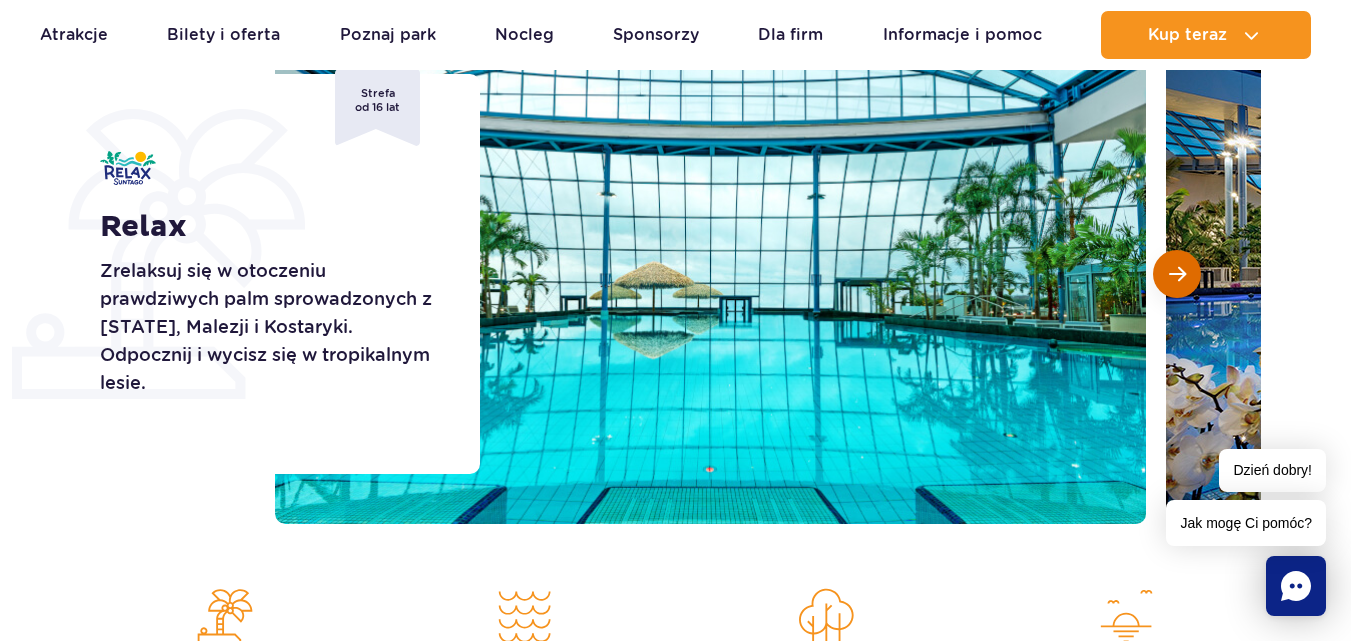 click at bounding box center [1177, 274] 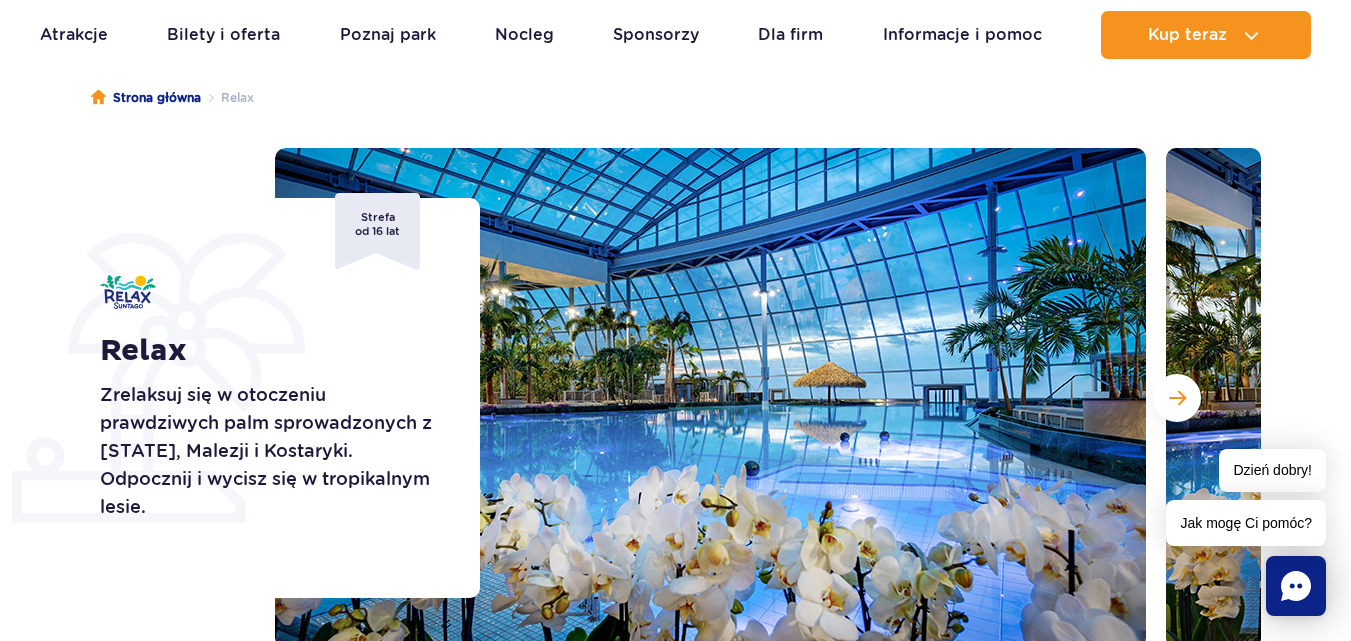 scroll, scrollTop: 200, scrollLeft: 0, axis: vertical 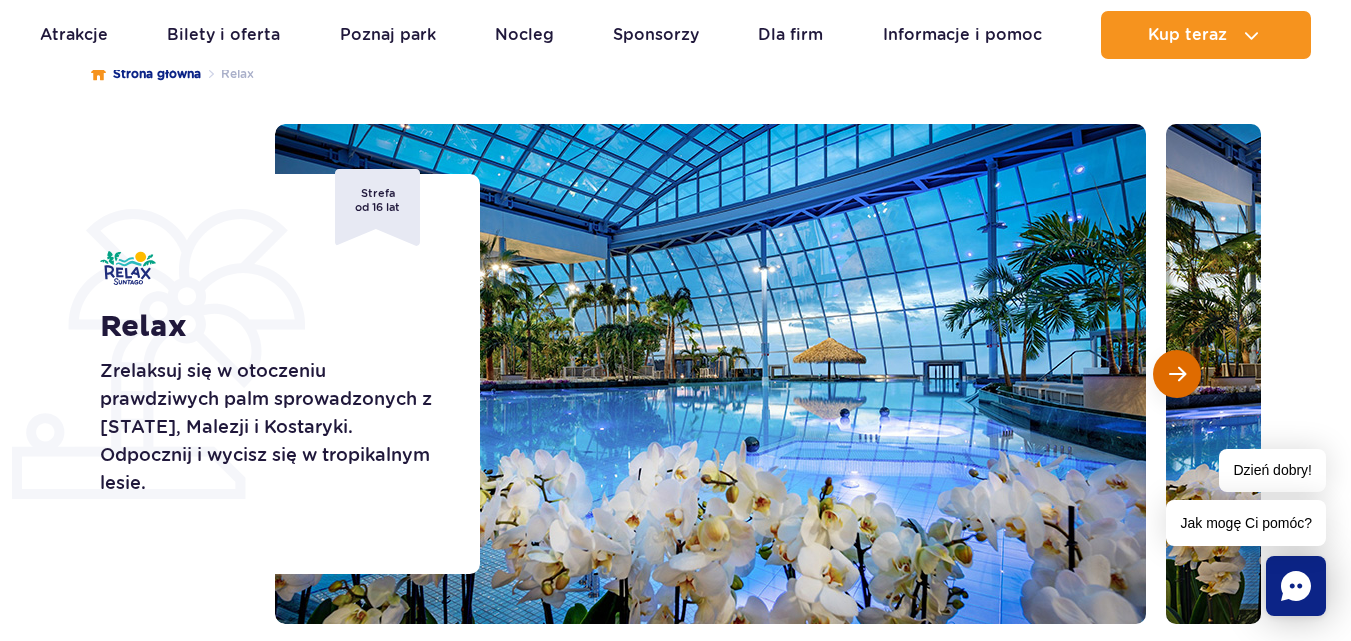 click at bounding box center (1177, 374) 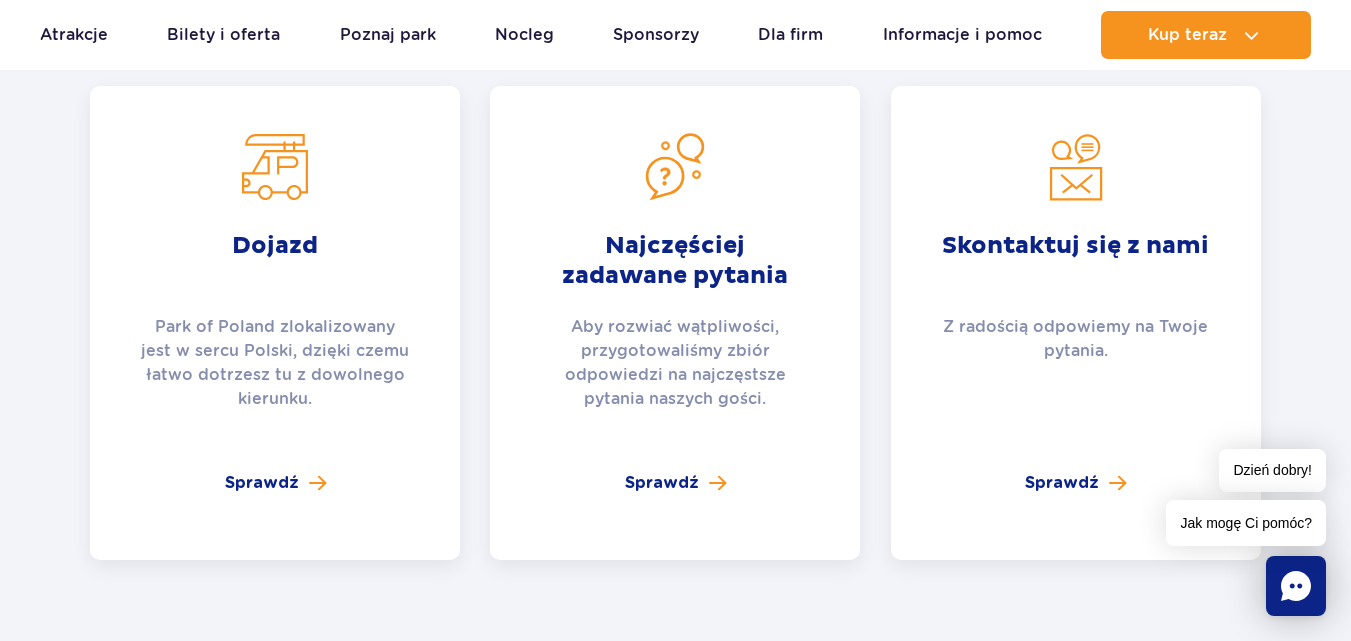 scroll, scrollTop: 3973, scrollLeft: 0, axis: vertical 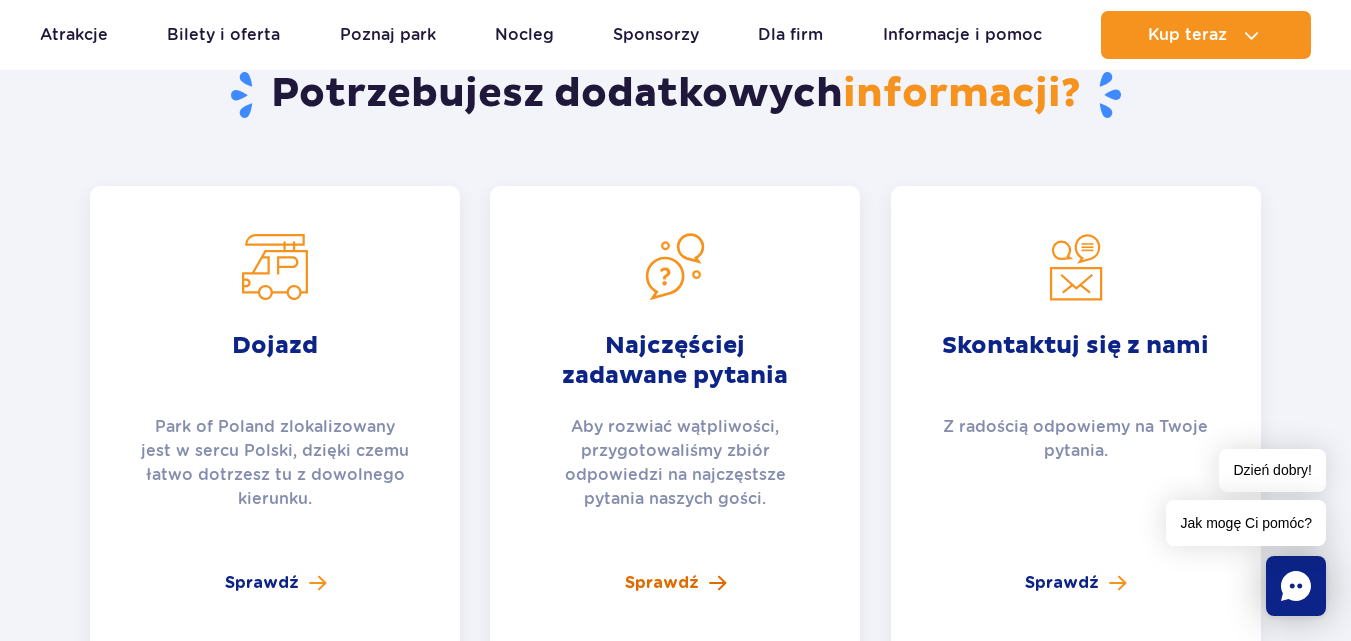 click on "Sprawdź" at bounding box center [662, 583] 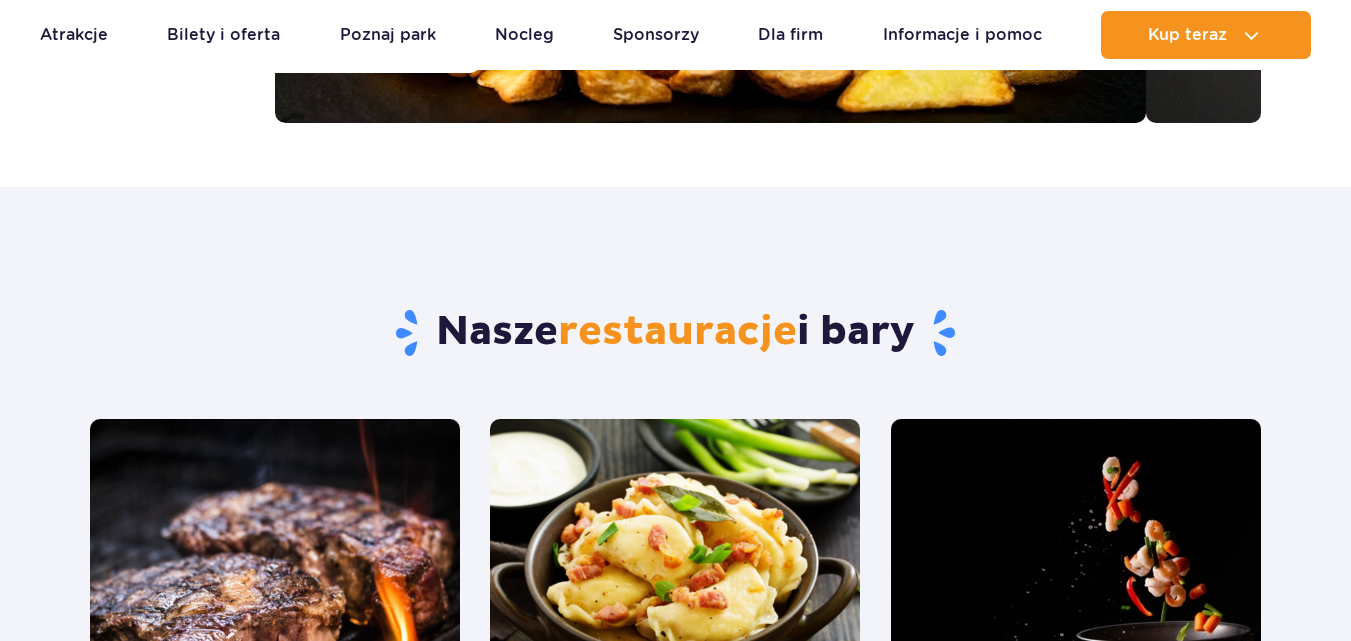 scroll, scrollTop: 809, scrollLeft: 0, axis: vertical 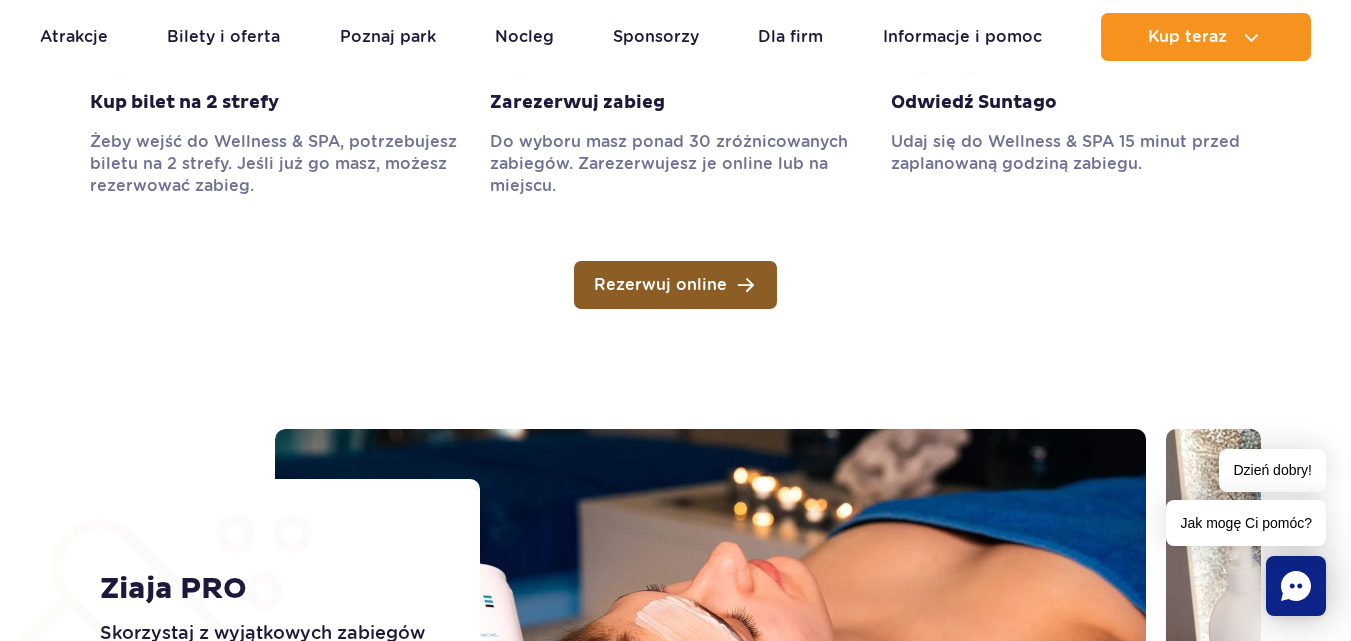 click on "Rezerwuj online" at bounding box center [660, 285] 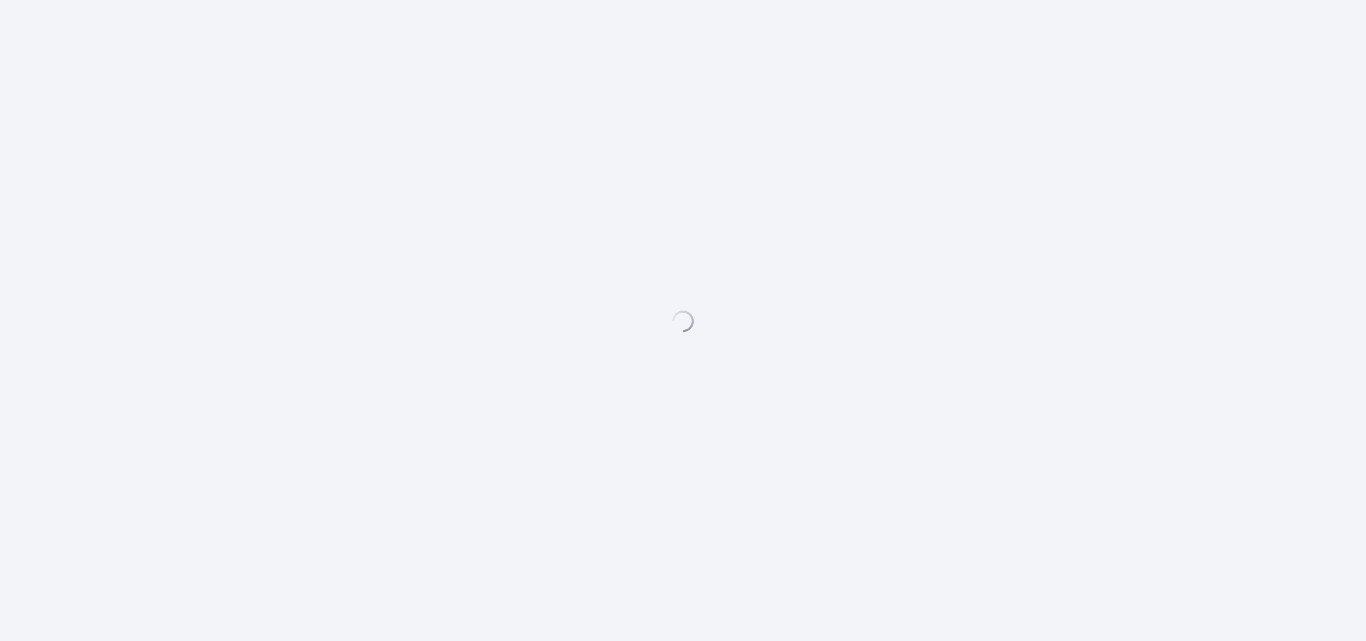 scroll, scrollTop: 0, scrollLeft: 0, axis: both 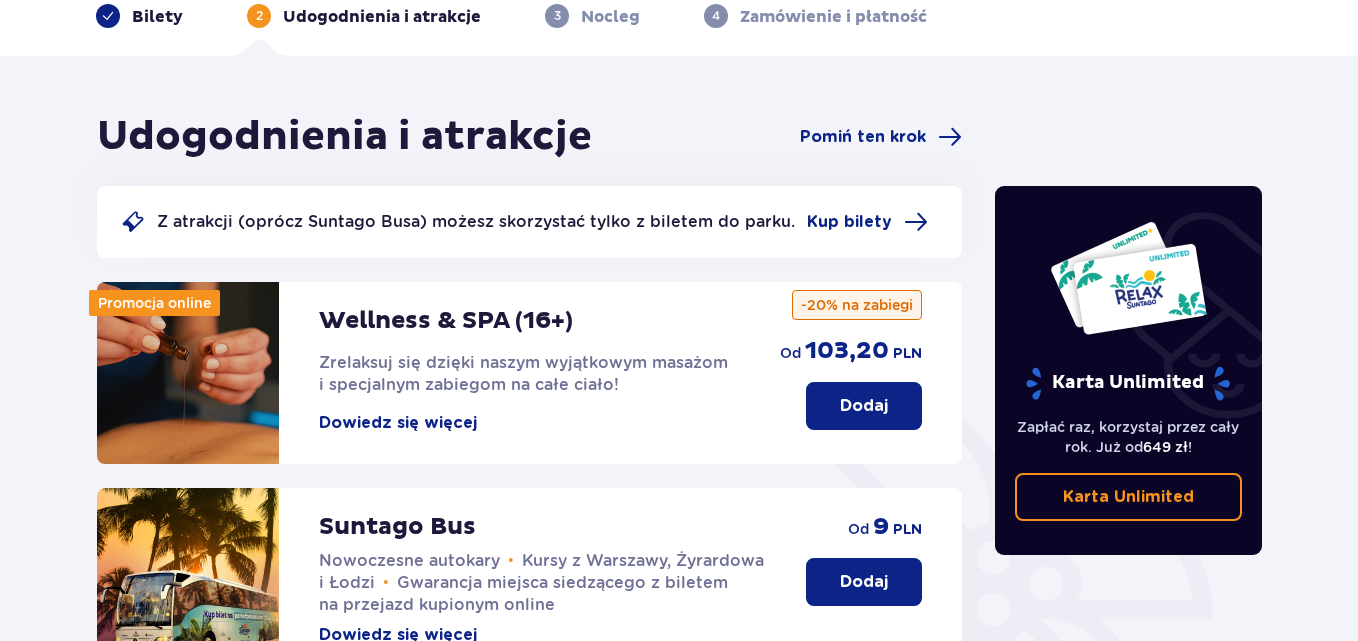 click on "Dowiedz się więcej" at bounding box center [398, 423] 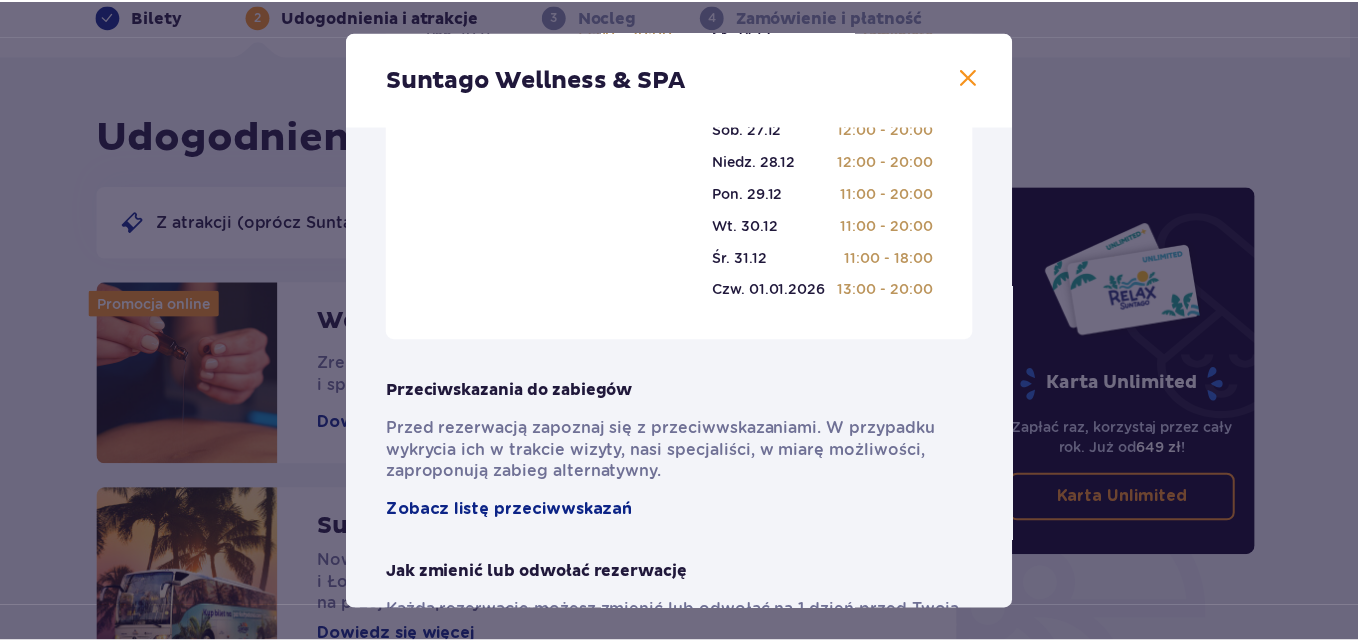 scroll, scrollTop: 1037, scrollLeft: 0, axis: vertical 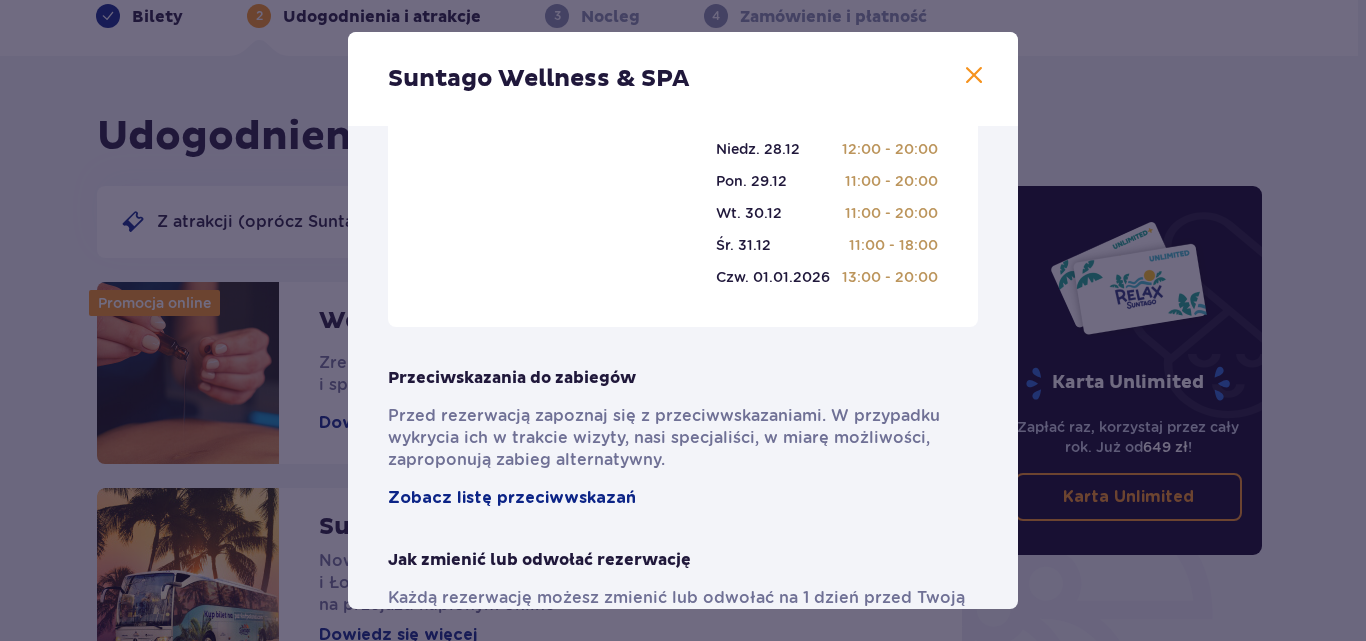 click at bounding box center (974, 76) 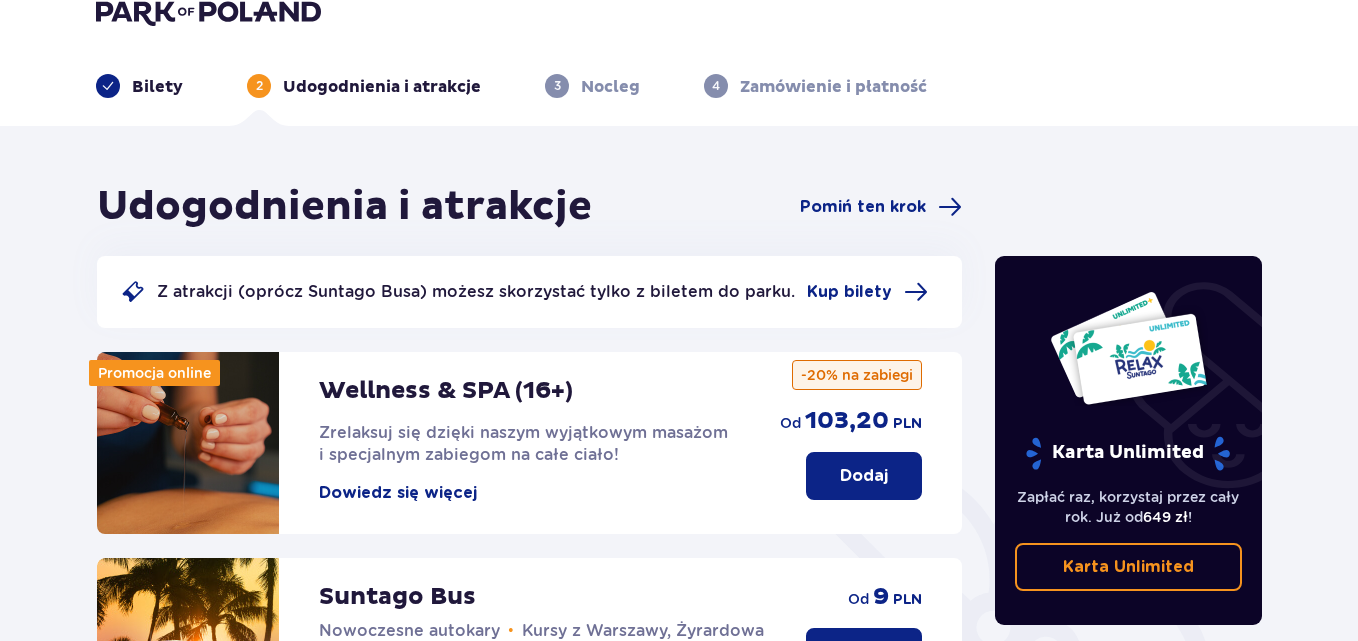 scroll, scrollTop: 0, scrollLeft: 0, axis: both 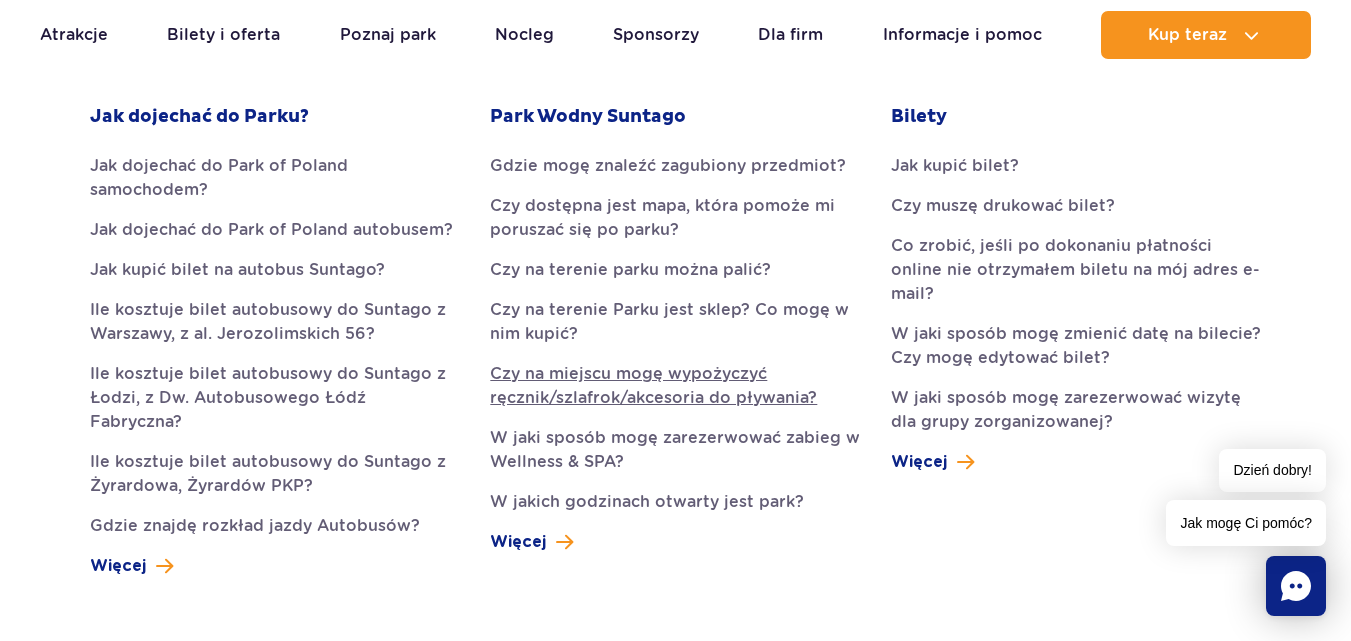click on "Czy na miejscu mogę wypożyczyć ręcznik/szlafrok/akcesoria do pływania?" at bounding box center [675, 386] 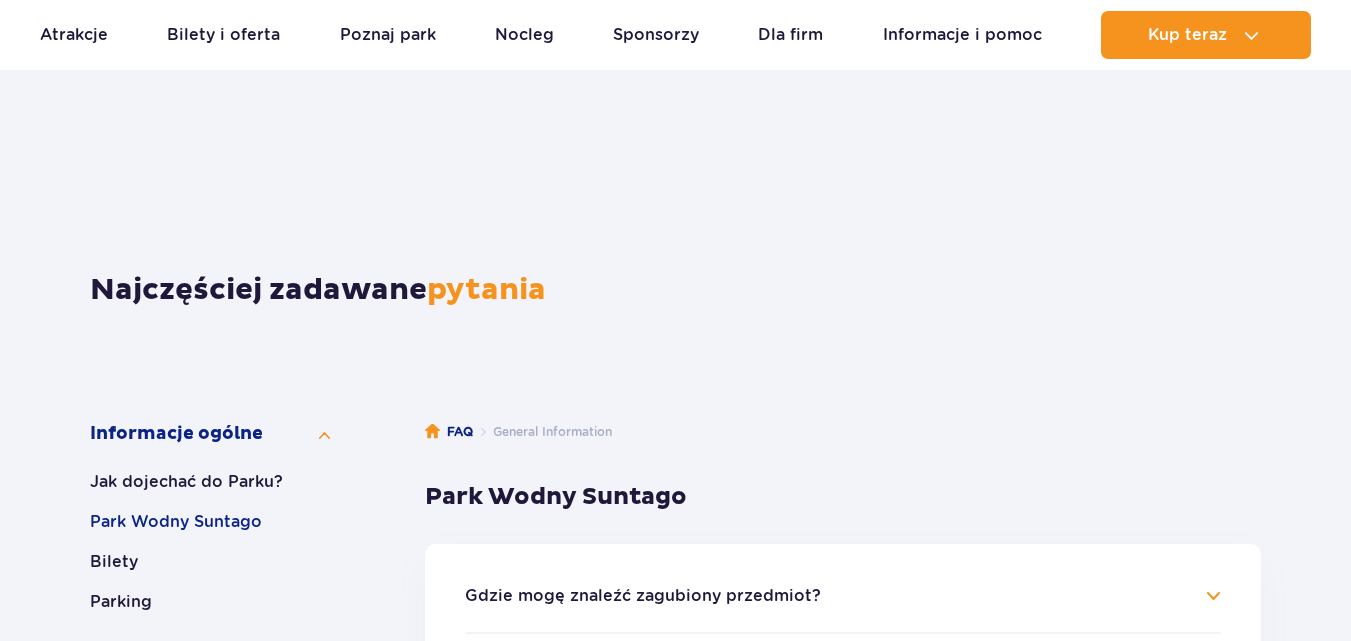 scroll, scrollTop: 744, scrollLeft: 0, axis: vertical 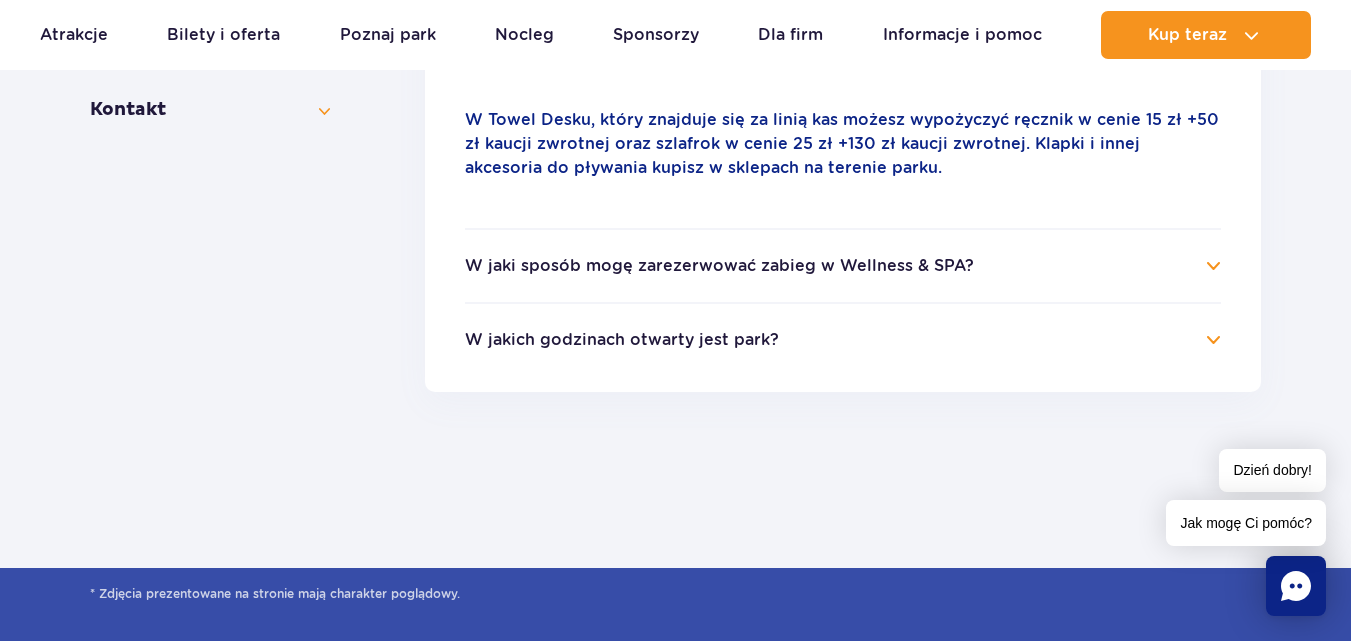 click on "W jaki sposób mogę zarezerwować zabieg w Wellness & SPA?" at bounding box center [719, 266] 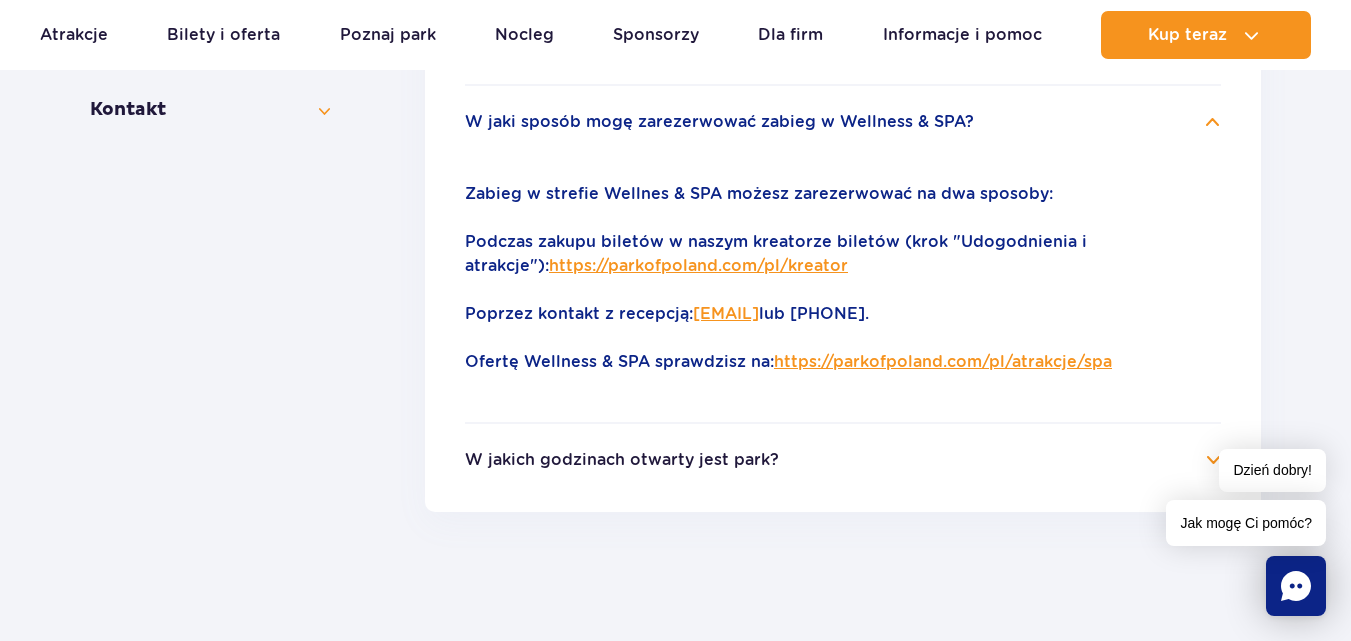 click on "https://parkofpoland.com/pl/kreator" at bounding box center (698, 265) 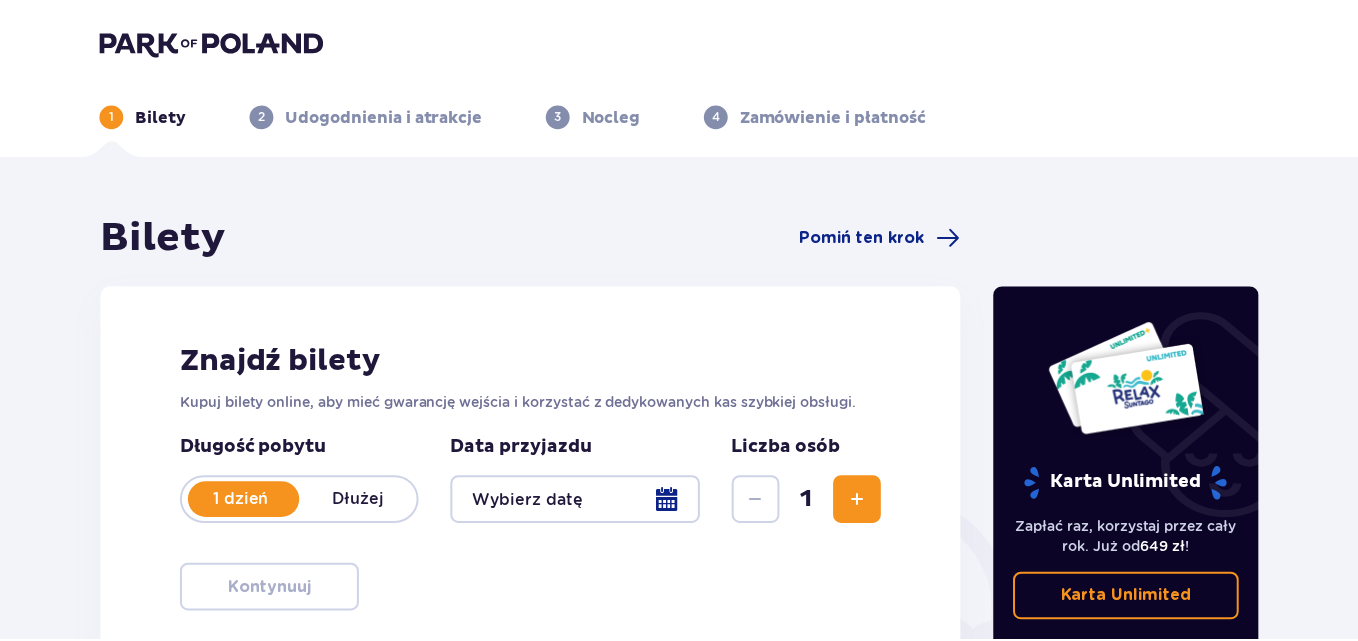 scroll, scrollTop: 0, scrollLeft: 0, axis: both 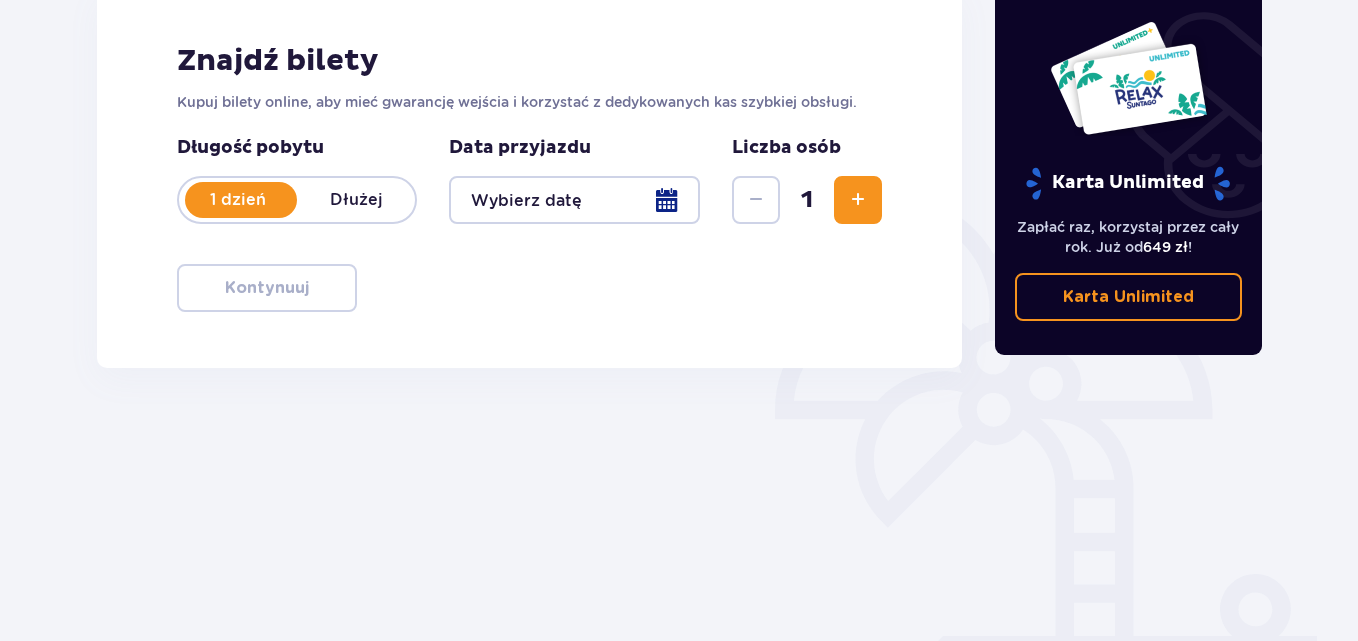 click at bounding box center (574, 200) 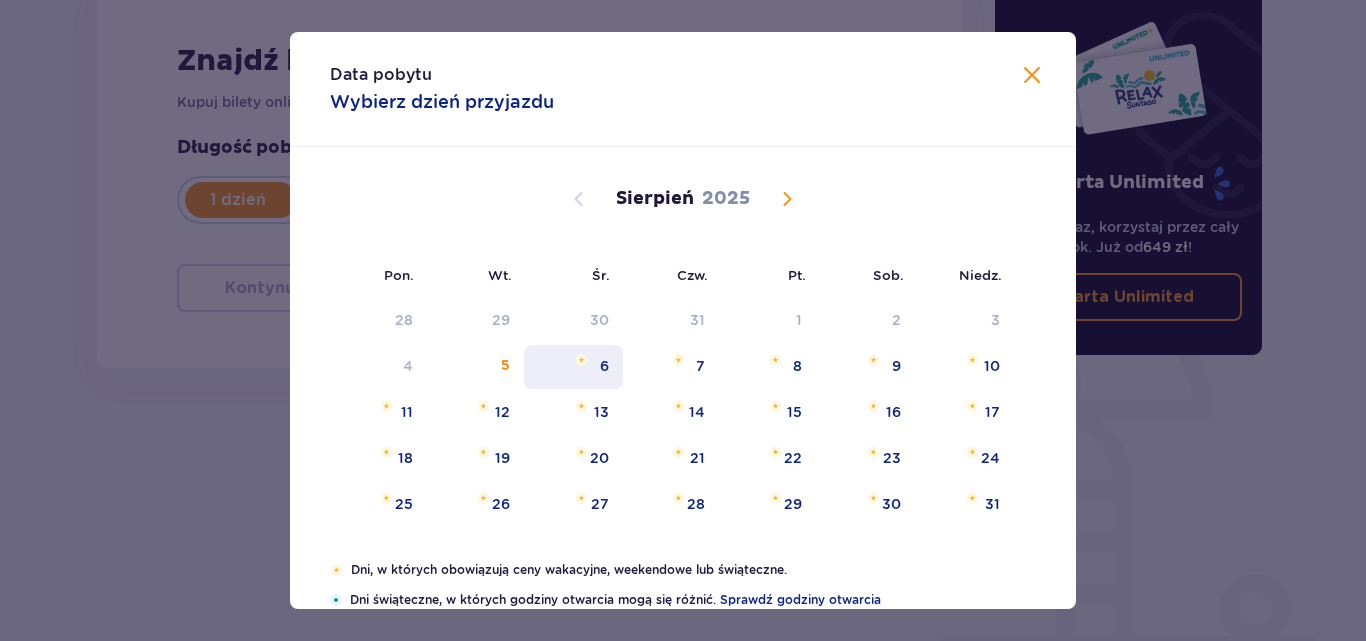 click on "6" at bounding box center [604, 366] 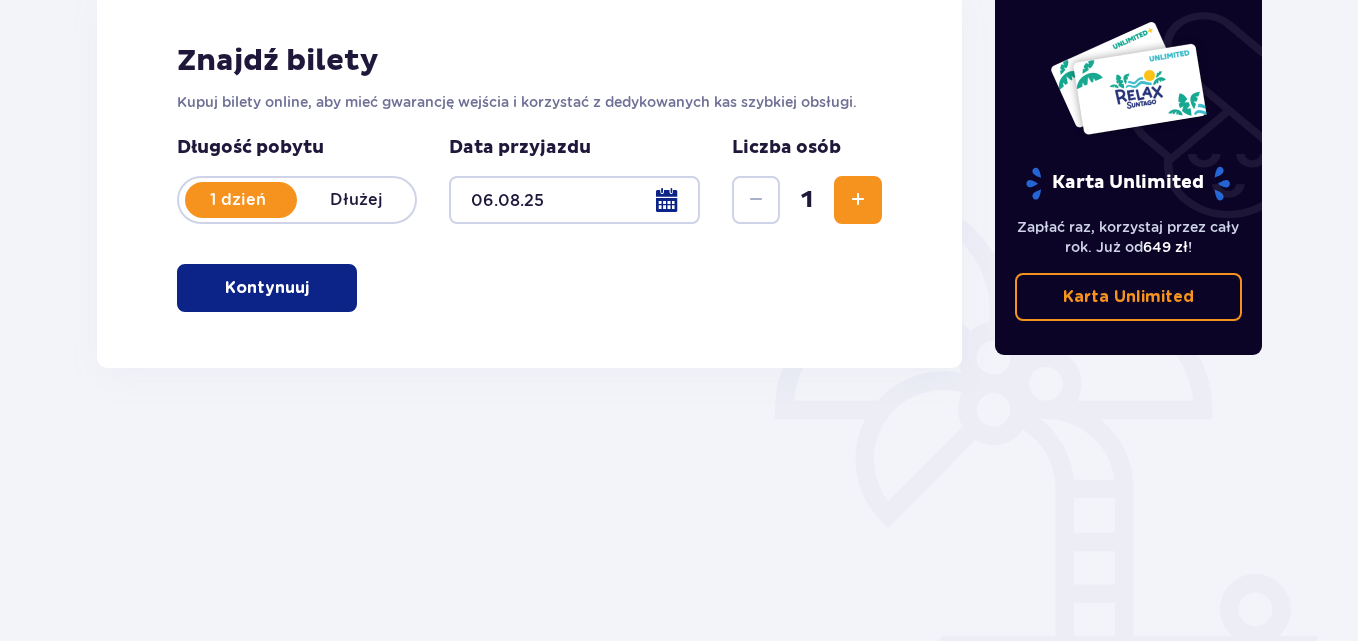 click on "Kontynuuj" at bounding box center (267, 288) 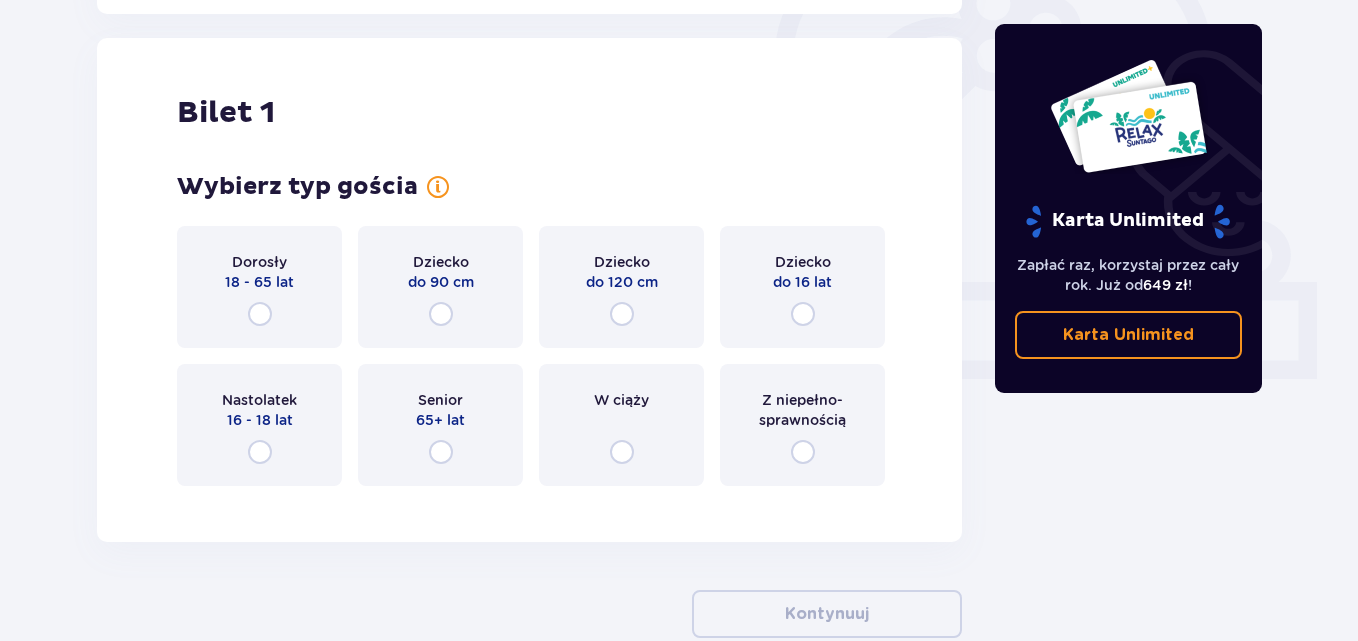 scroll, scrollTop: 668, scrollLeft: 0, axis: vertical 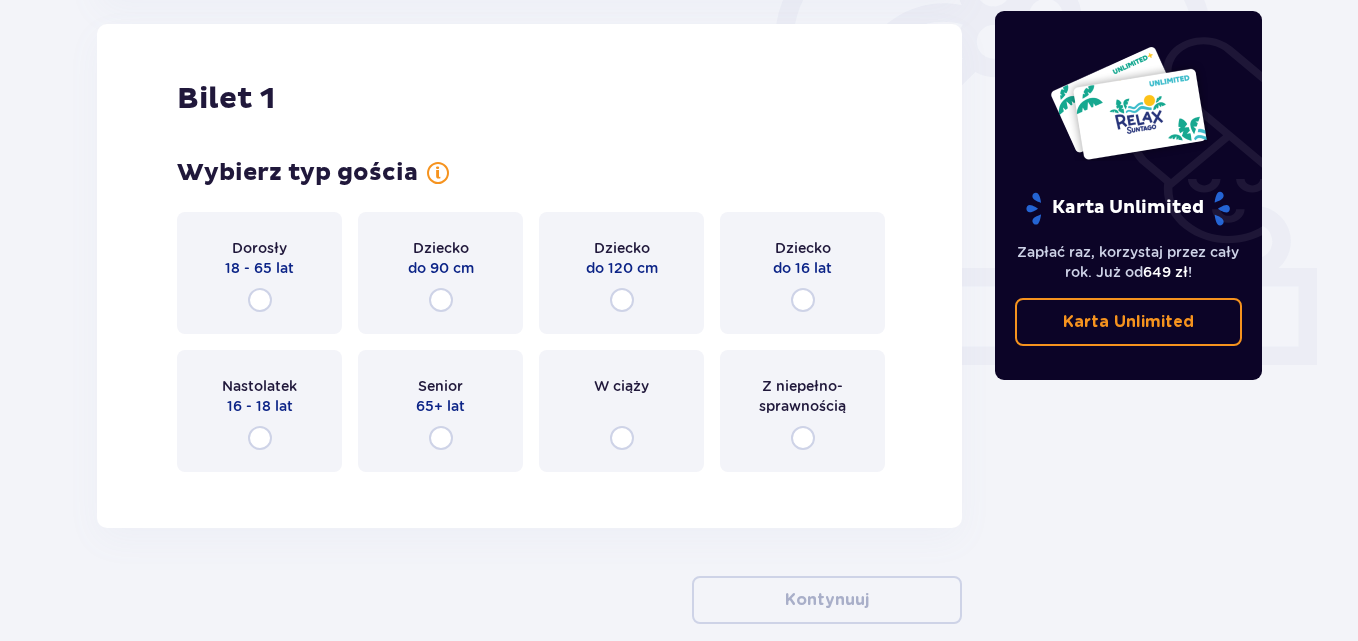 click on "Z niepełno­sprawnością" at bounding box center (802, 411) 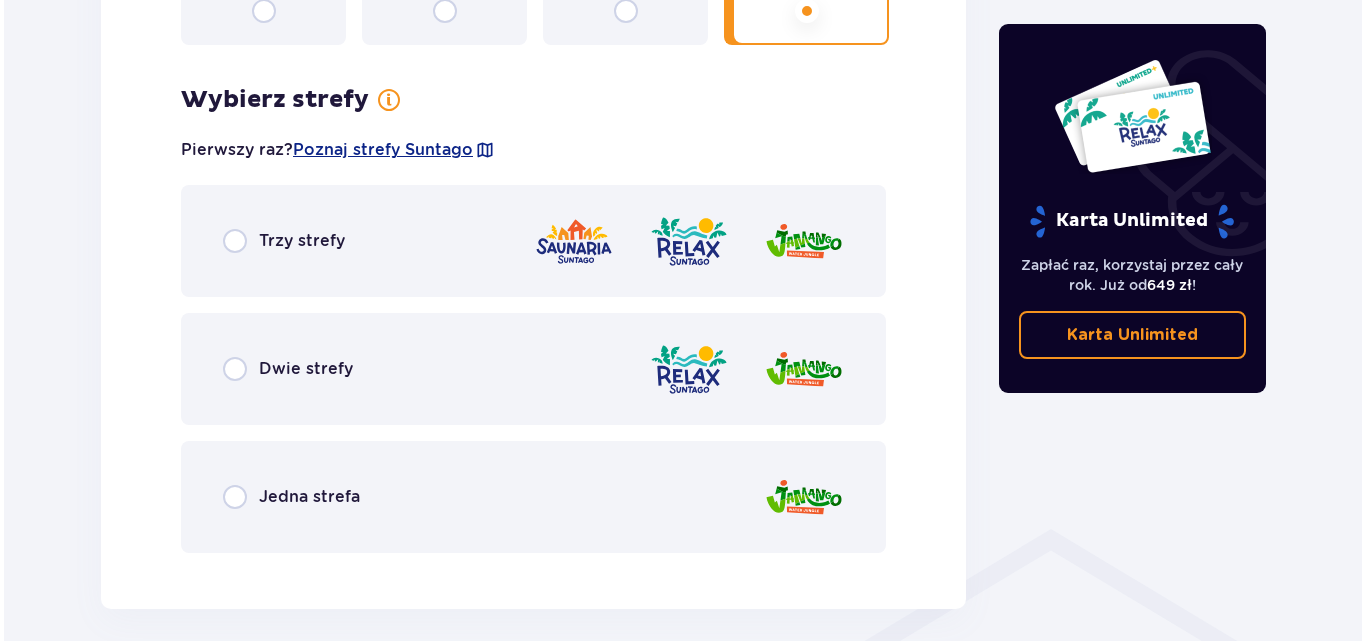 scroll, scrollTop: 1156, scrollLeft: 0, axis: vertical 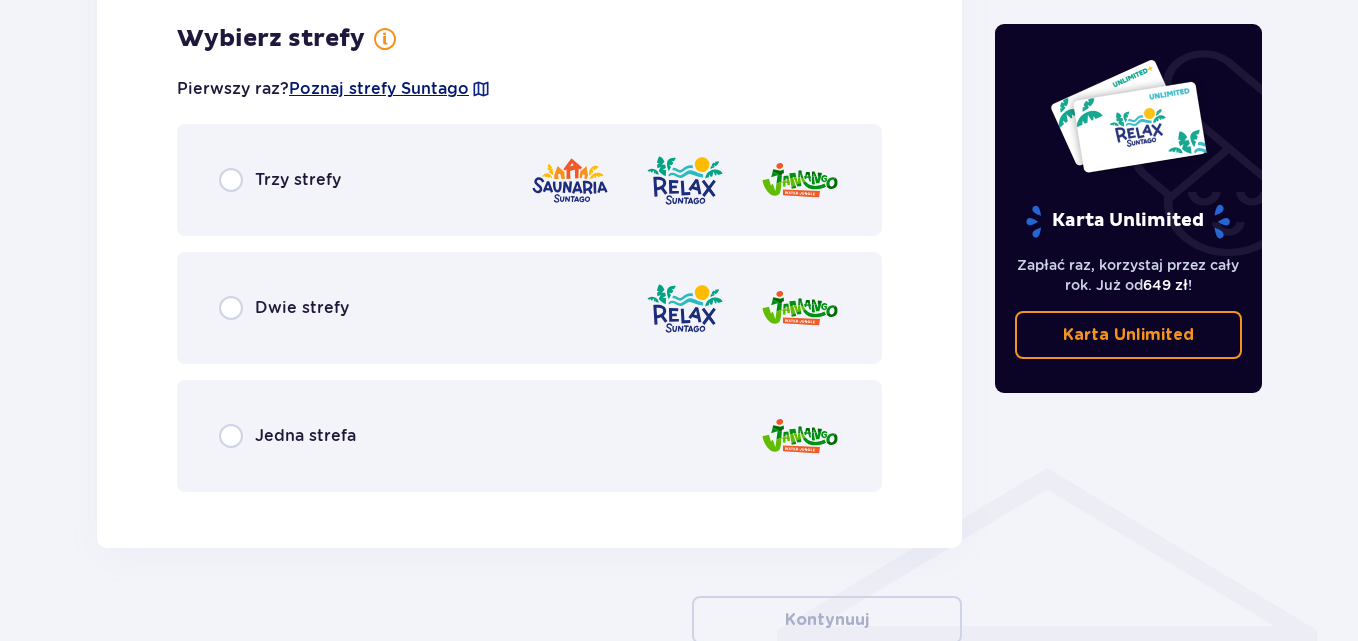 click on "Poznaj strefy Suntago" at bounding box center [379, 89] 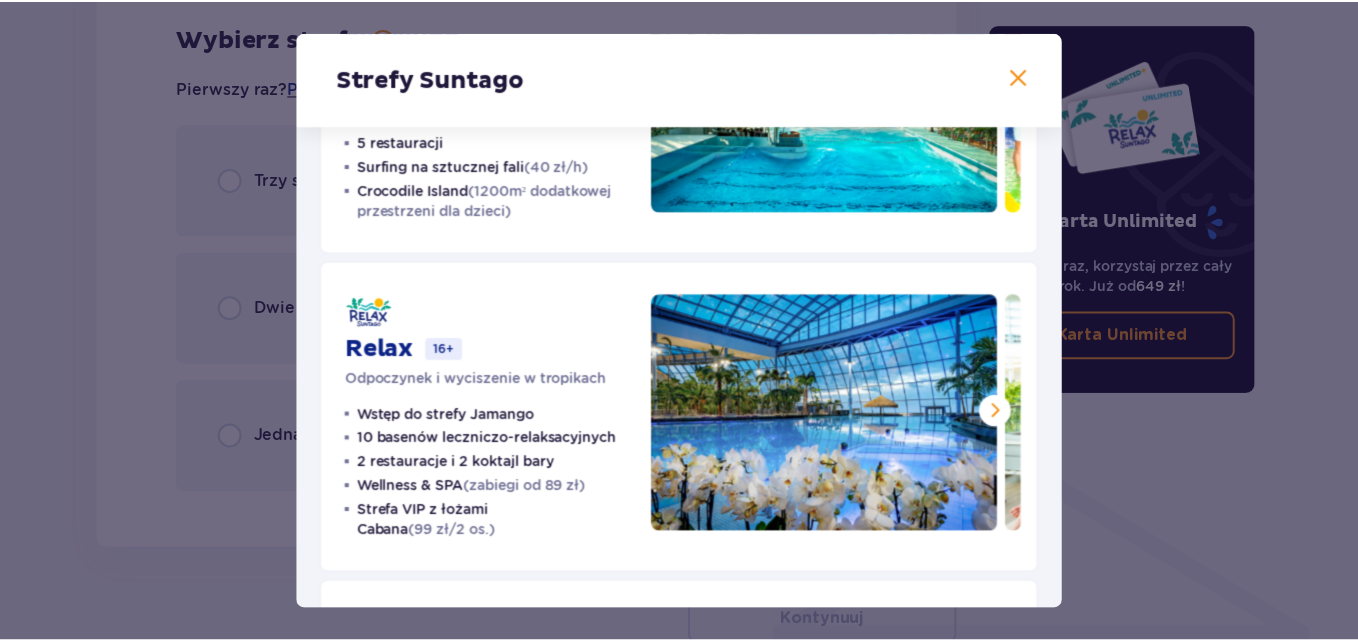 scroll, scrollTop: 509, scrollLeft: 0, axis: vertical 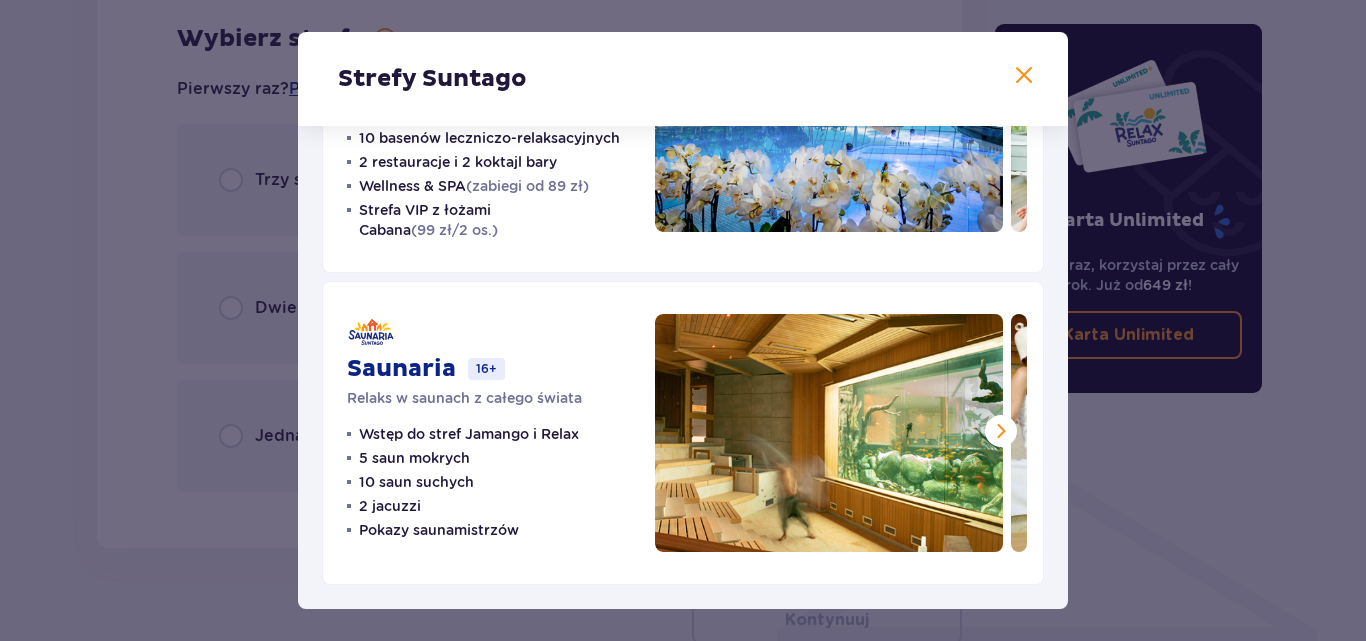 click at bounding box center (1024, 76) 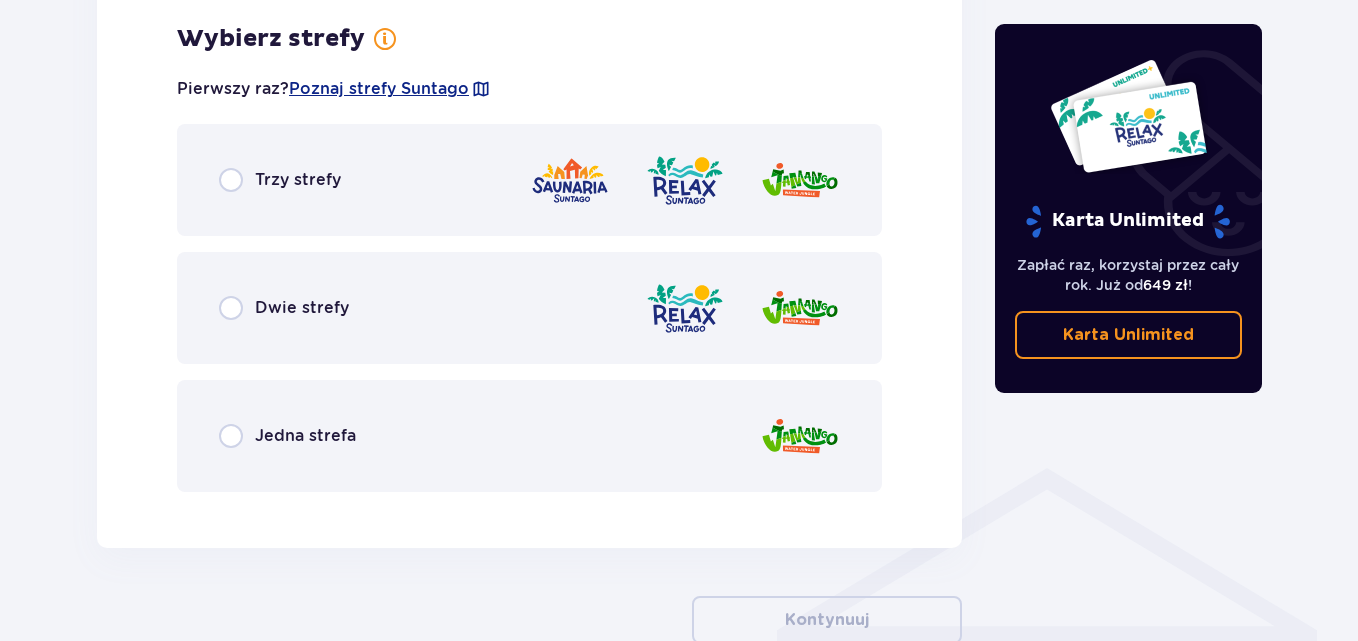 click on "Trzy strefy" at bounding box center (529, 180) 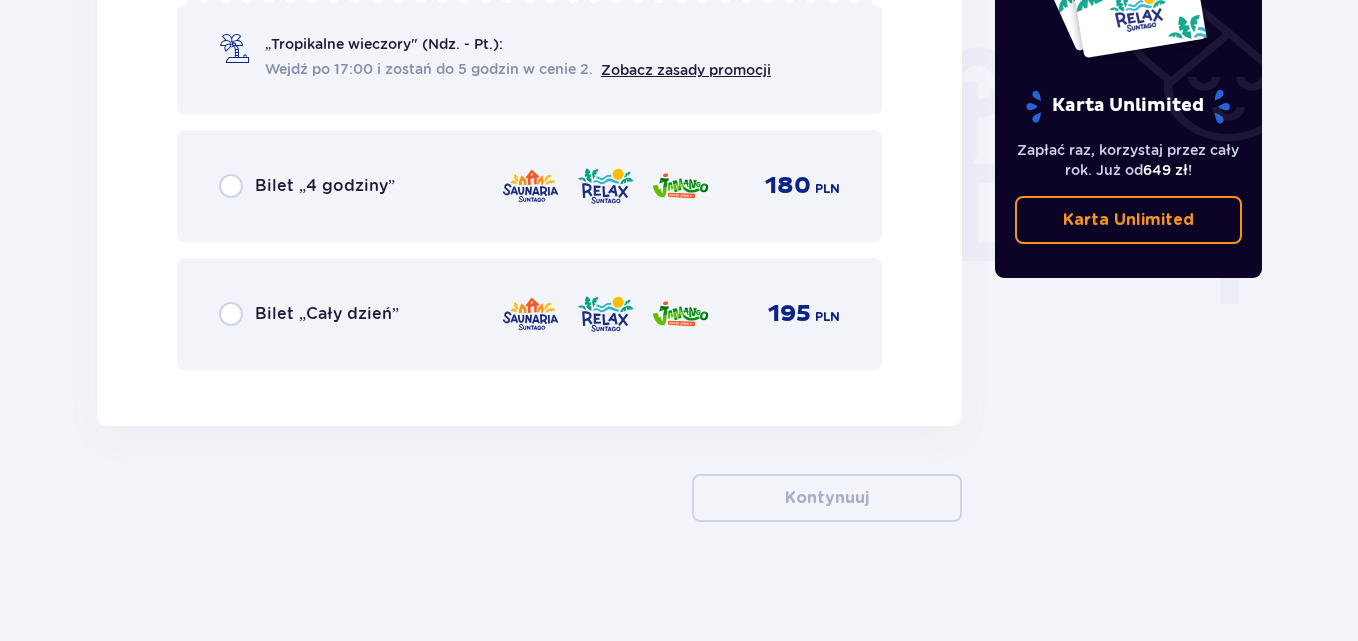 scroll, scrollTop: 1854, scrollLeft: 0, axis: vertical 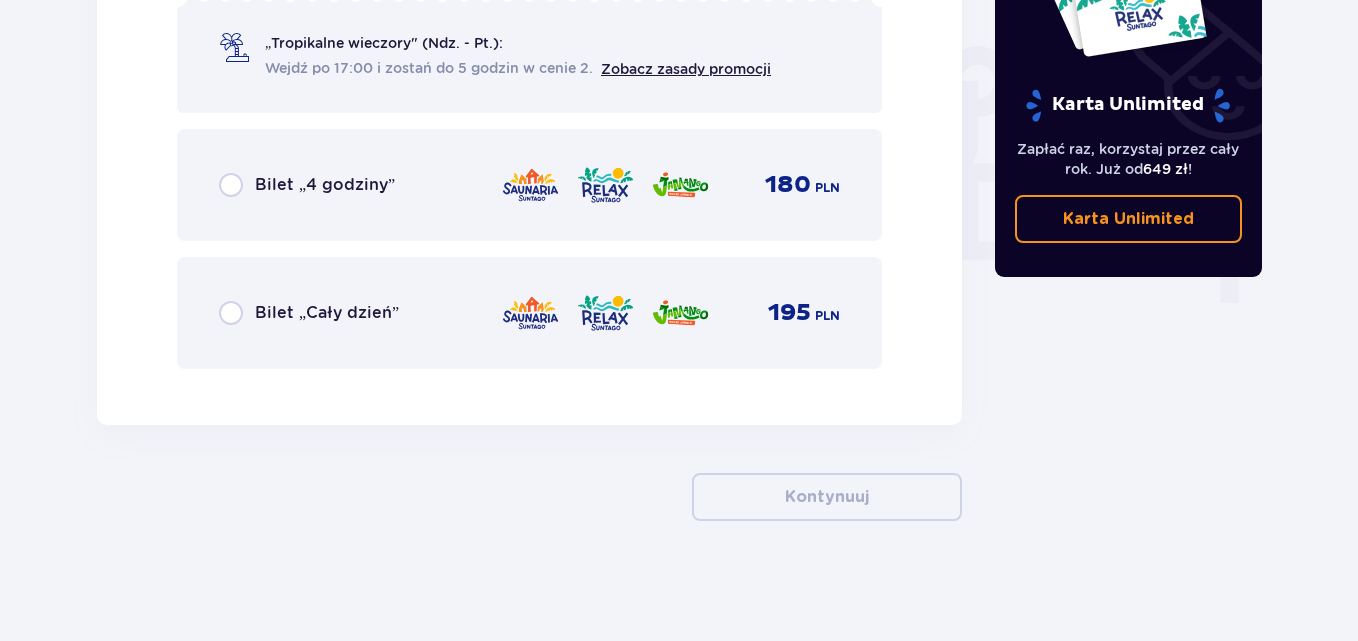 click on "Bilet „Cały dzień”" at bounding box center (327, 313) 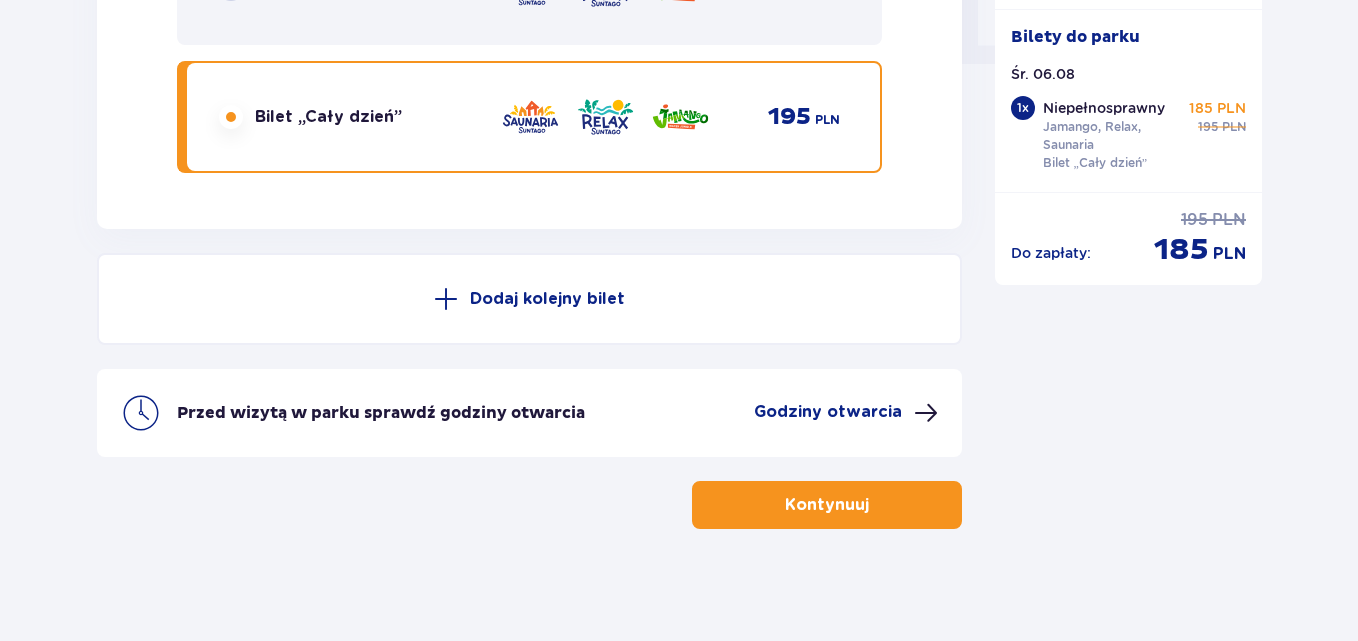 scroll, scrollTop: 2058, scrollLeft: 0, axis: vertical 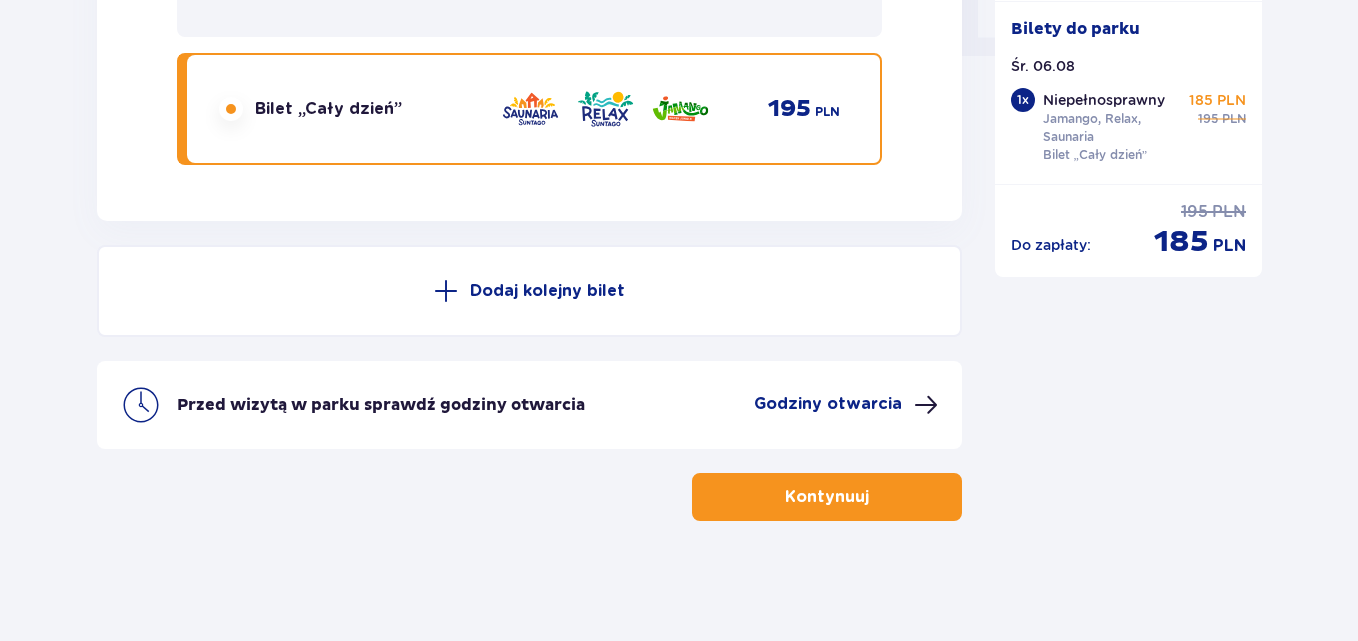 click on "Kontynuuj" at bounding box center (827, 497) 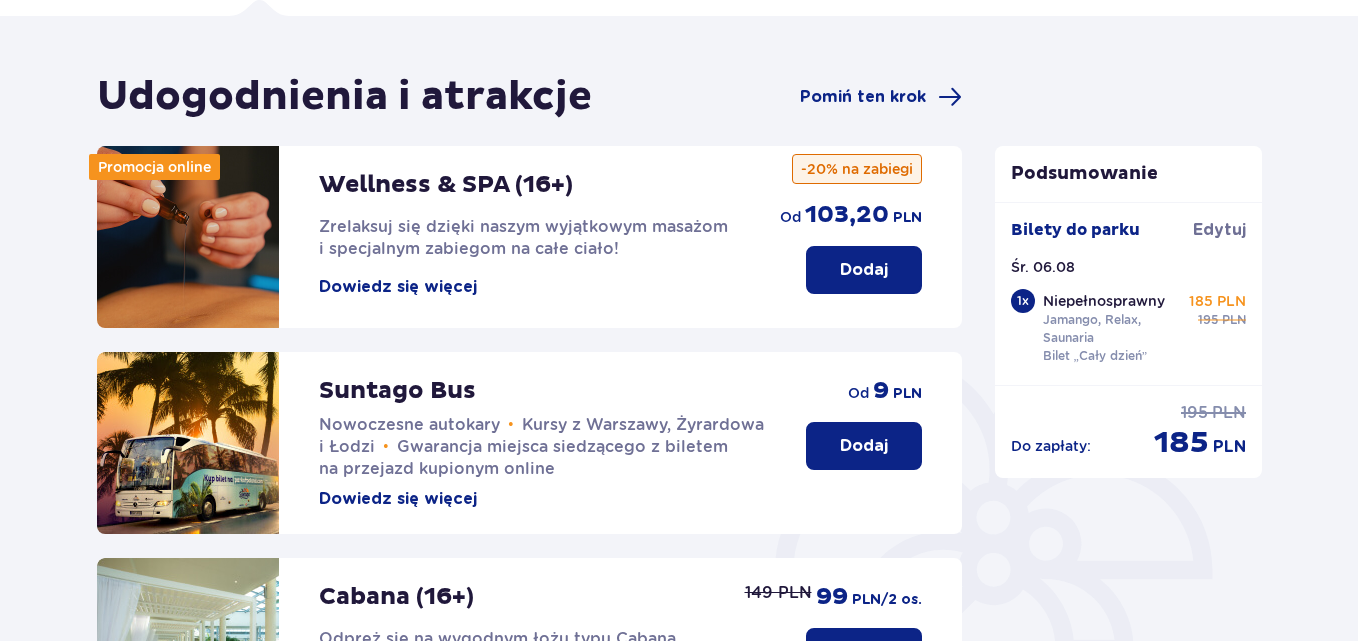 scroll, scrollTop: 100, scrollLeft: 0, axis: vertical 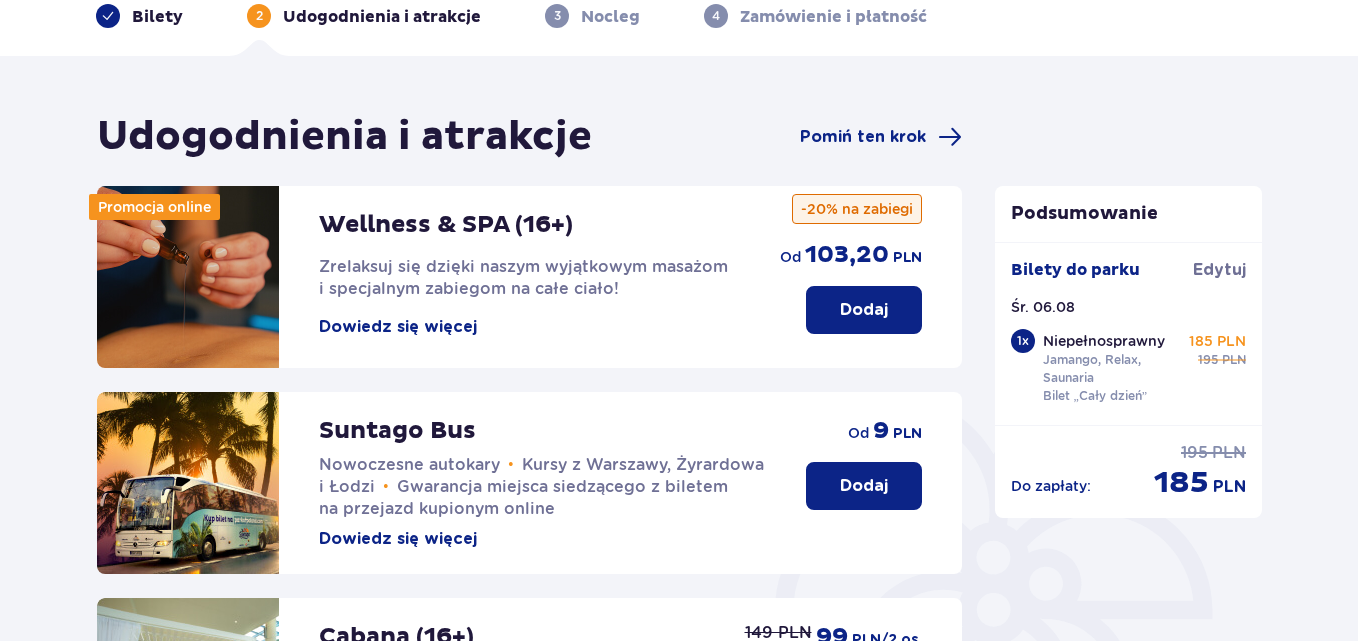 click on "Dodaj" at bounding box center [864, 310] 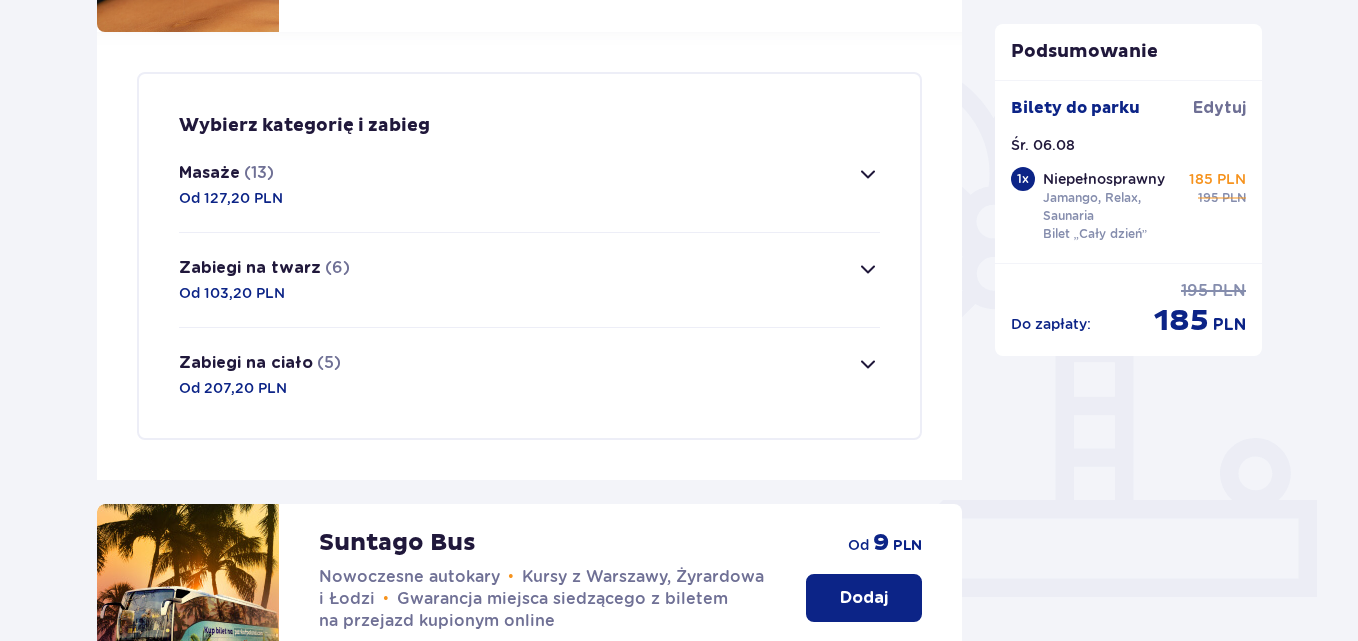 scroll, scrollTop: 484, scrollLeft: 0, axis: vertical 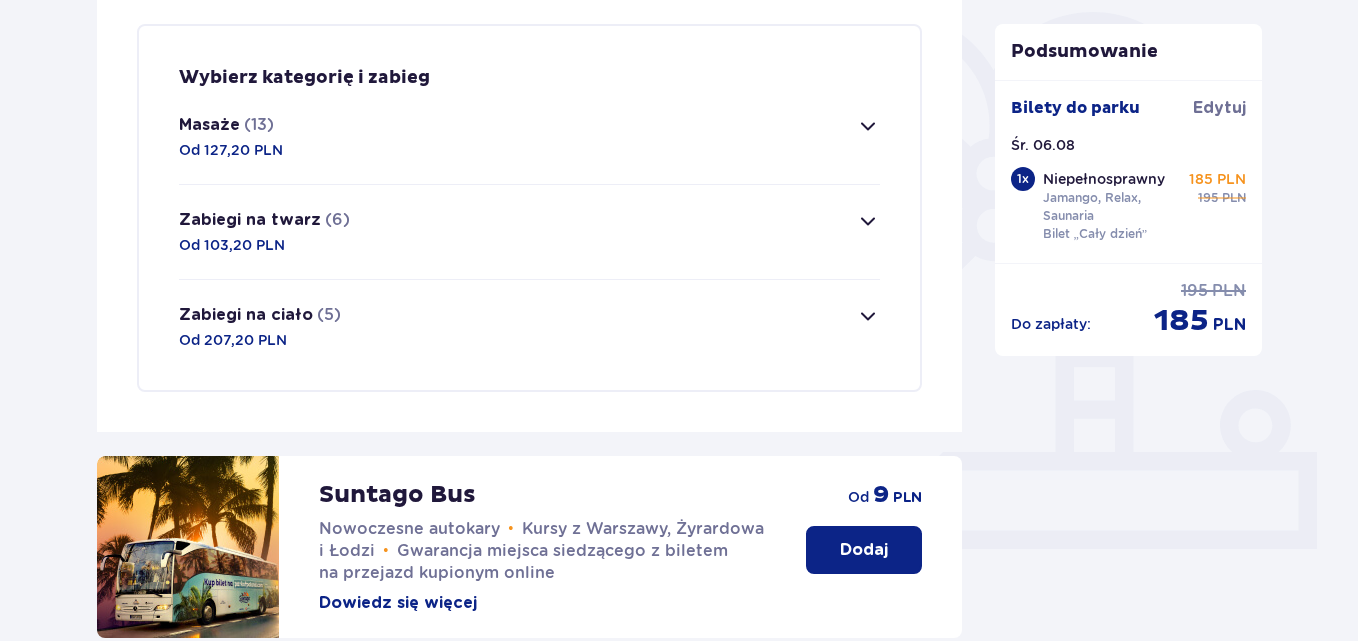click on "Masaże (13) Od 127,20 PLN" at bounding box center (529, 137) 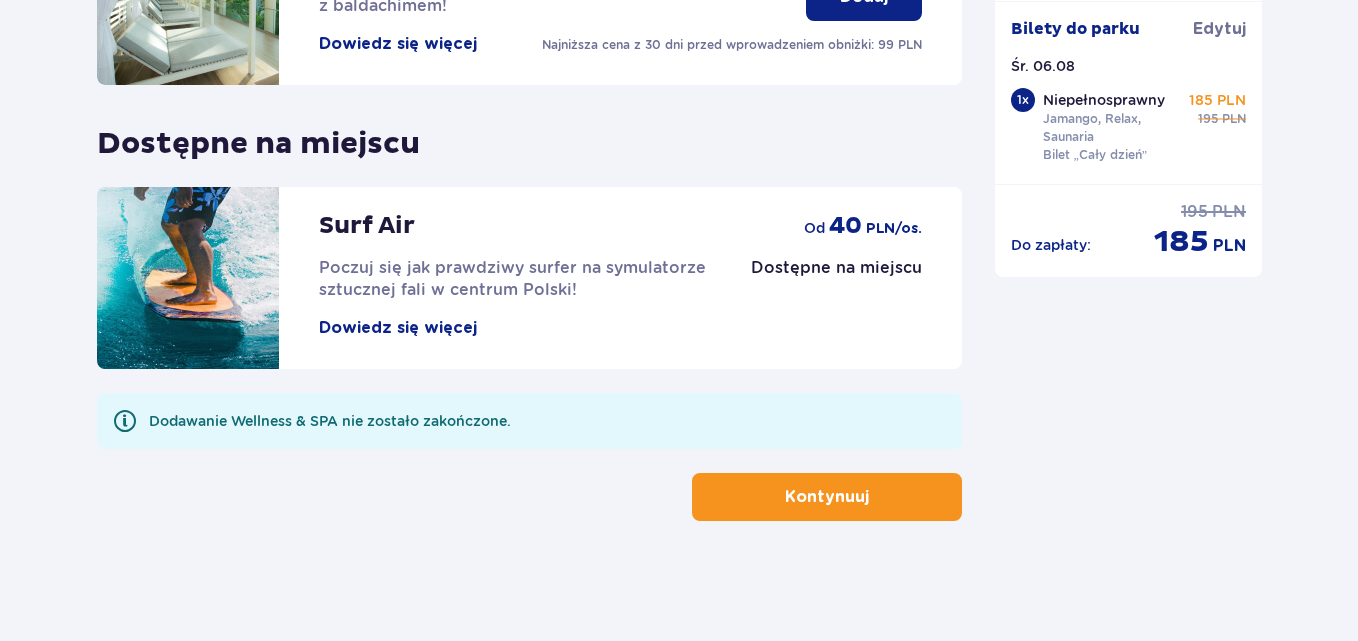 scroll, scrollTop: 3069, scrollLeft: 0, axis: vertical 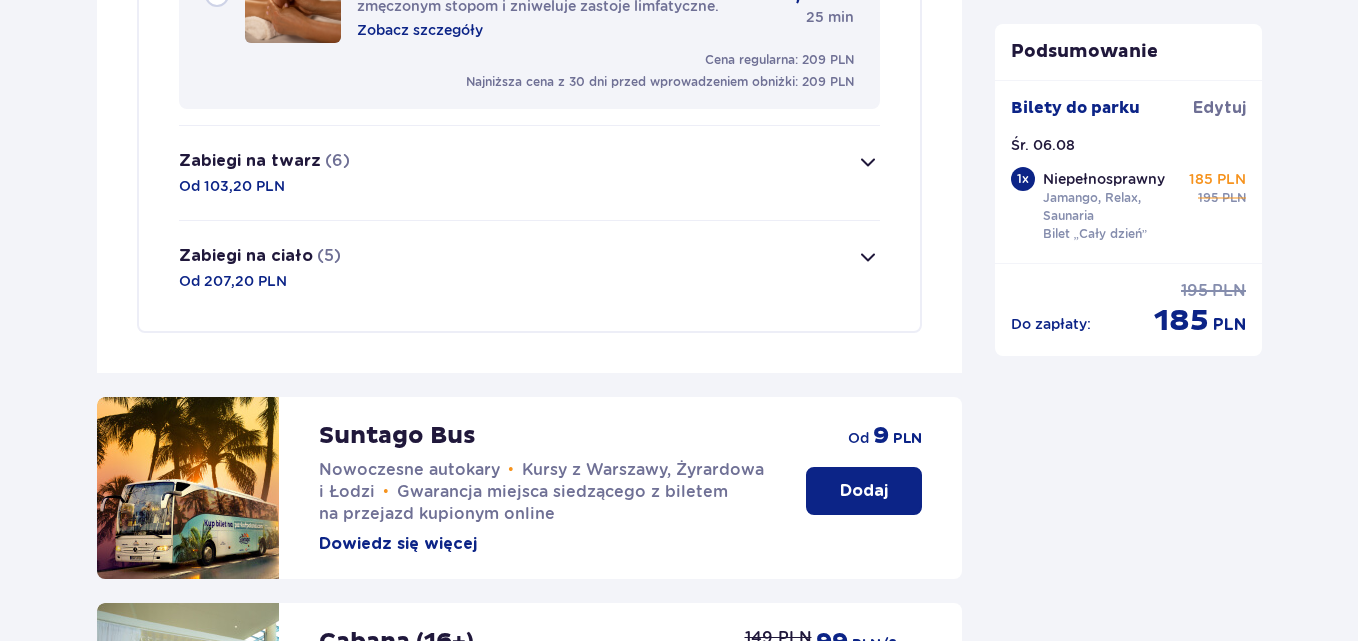 click on "Zabiegi na ciało (5) Od 207,20 PLN" at bounding box center (260, 268) 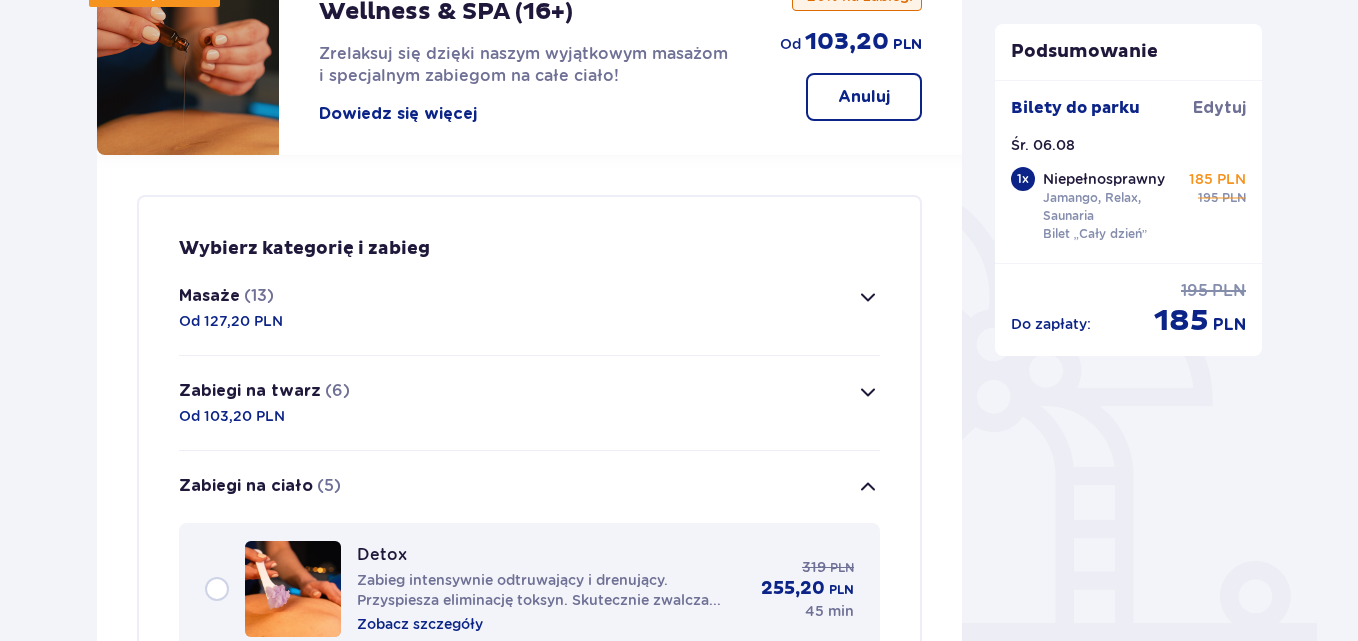 scroll, scrollTop: 271, scrollLeft: 0, axis: vertical 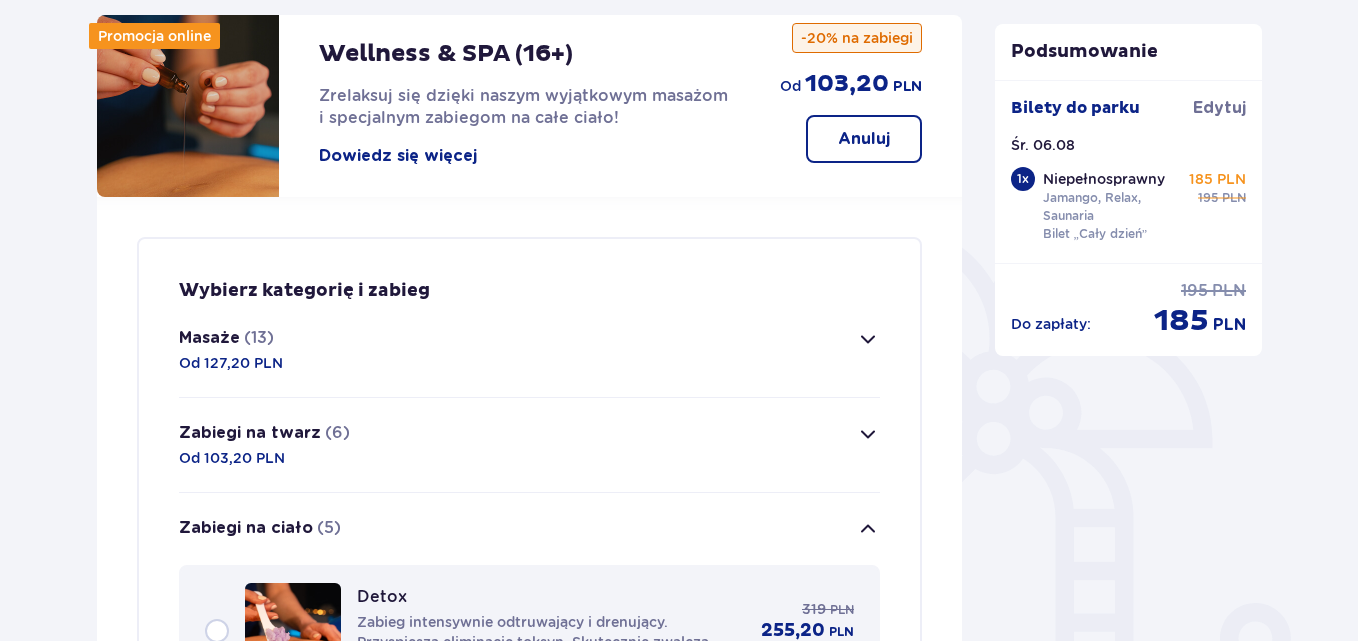 click on "Zabiegi na twarz (6) Od 103,20 PLN" at bounding box center (529, 445) 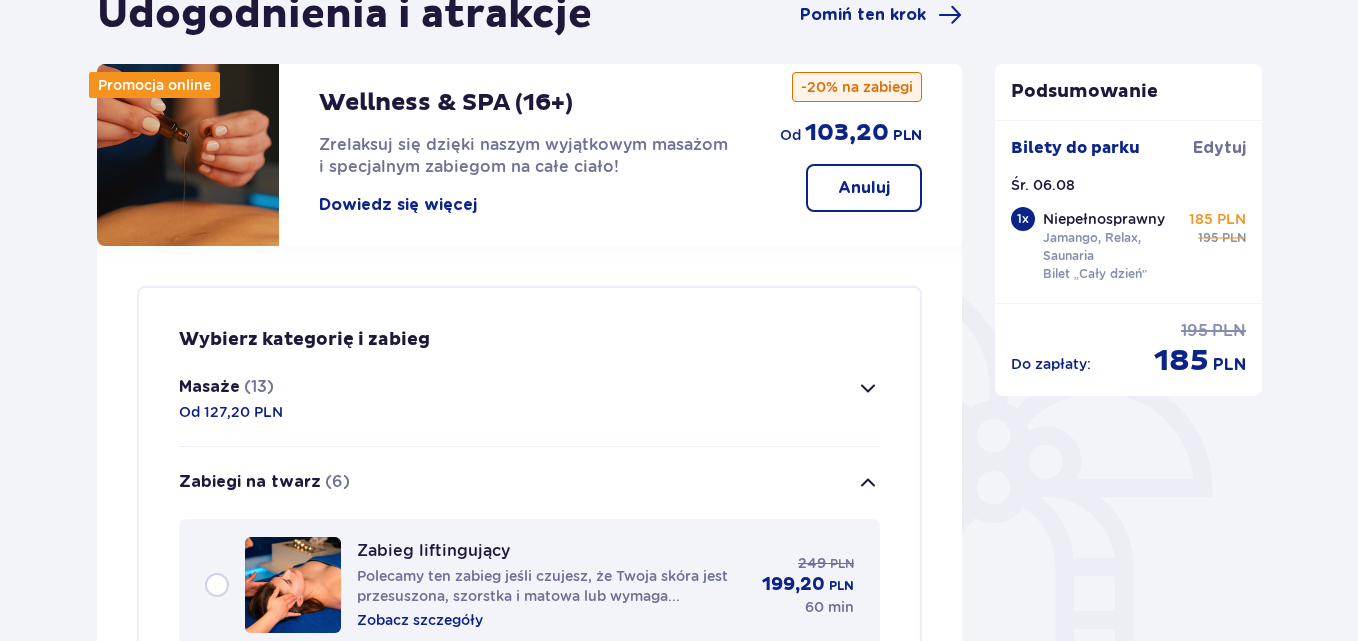 scroll, scrollTop: 0, scrollLeft: 0, axis: both 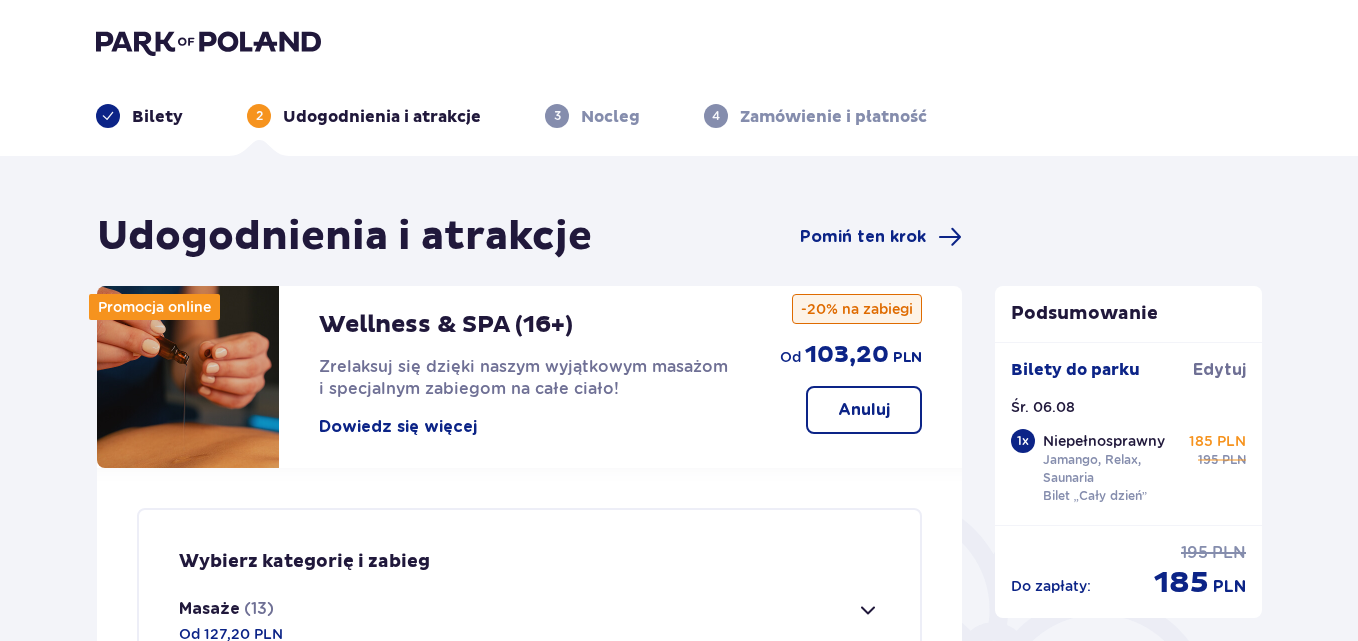 click on "Udogodnienia i atrakcje Pomiń ten krok" at bounding box center [529, 237] 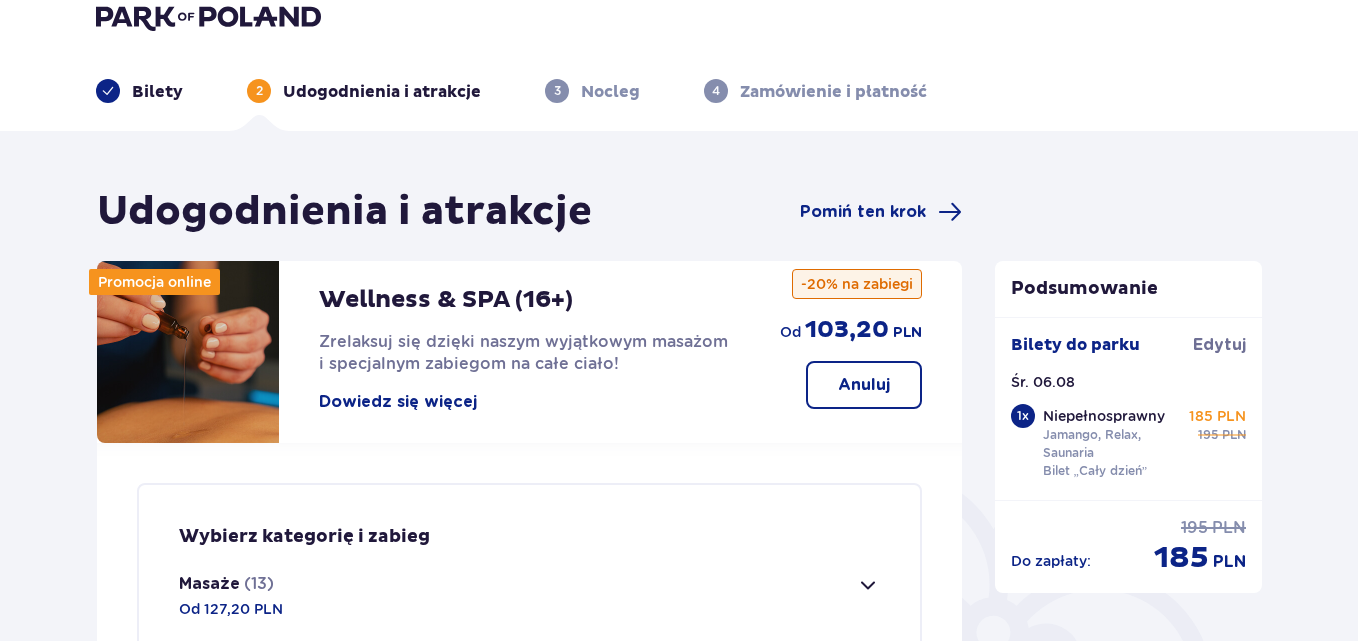scroll, scrollTop: 0, scrollLeft: 0, axis: both 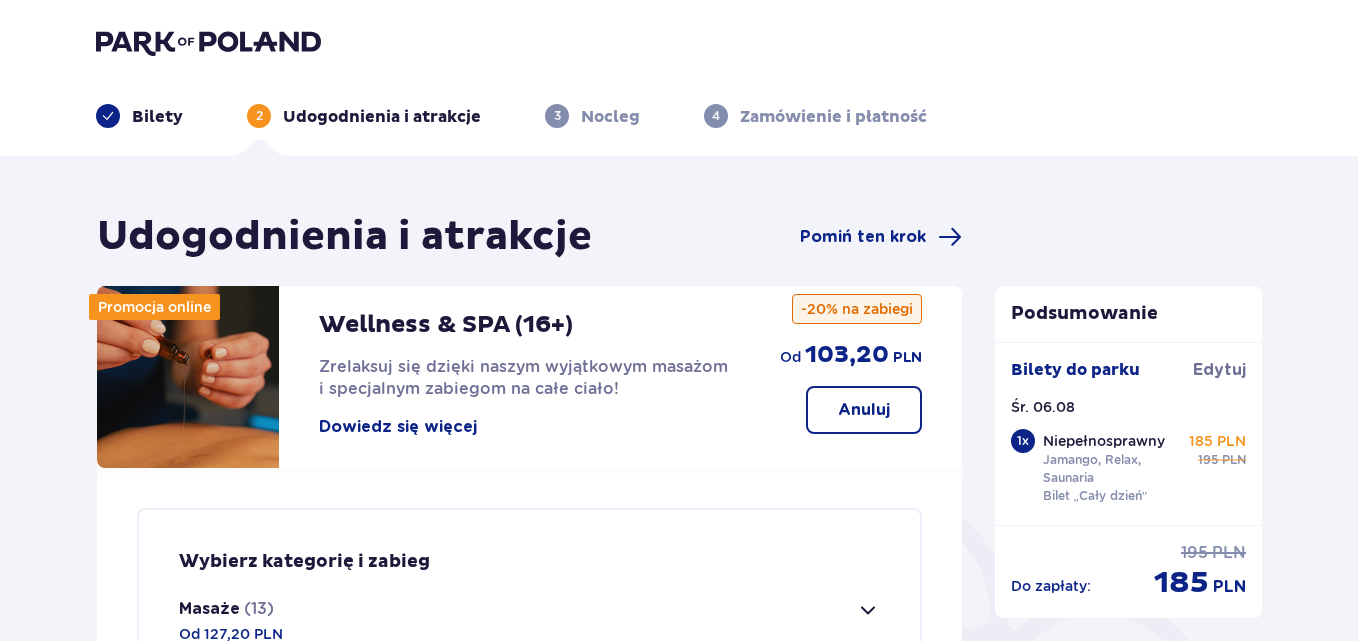click on "Anuluj" at bounding box center (864, 410) 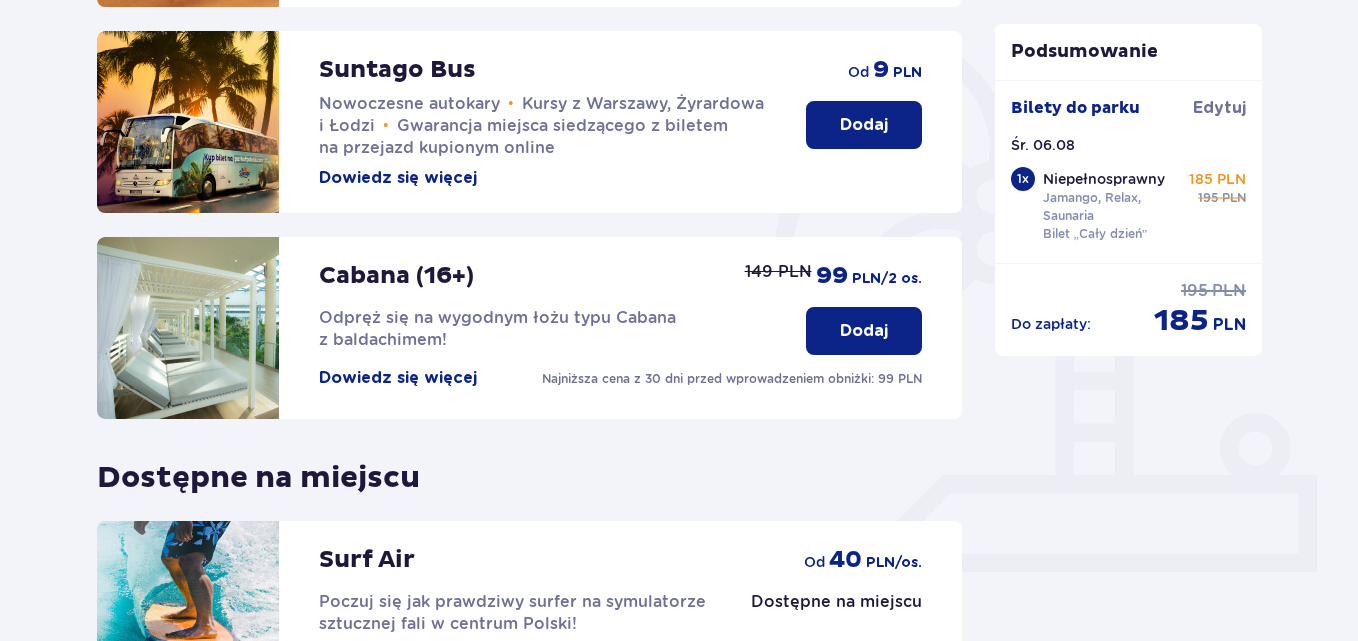 scroll, scrollTop: 462, scrollLeft: 0, axis: vertical 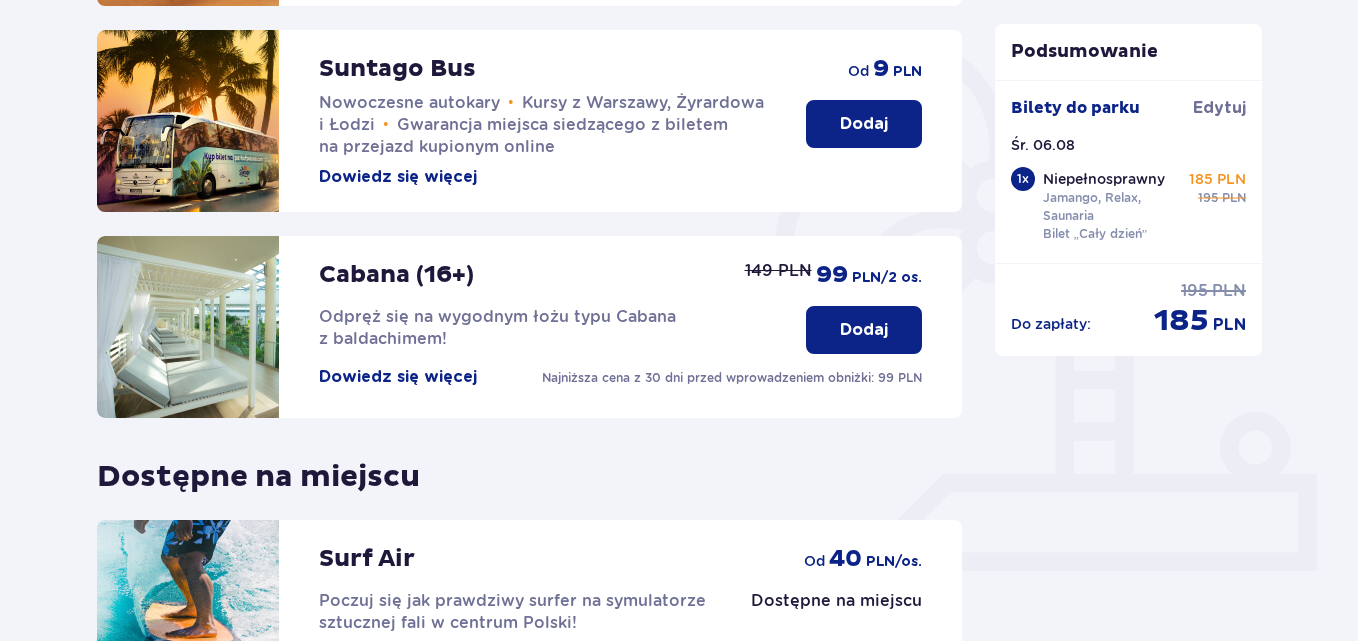 click on "Dodaj" at bounding box center (864, 330) 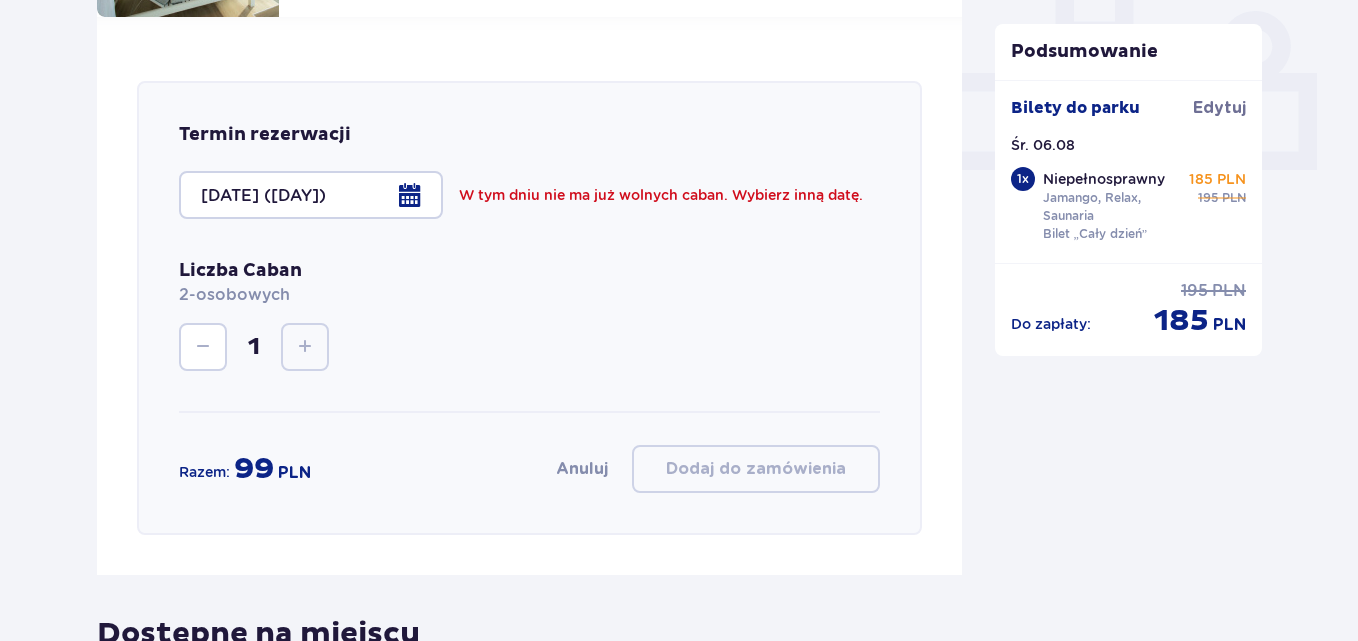 scroll, scrollTop: 920, scrollLeft: 0, axis: vertical 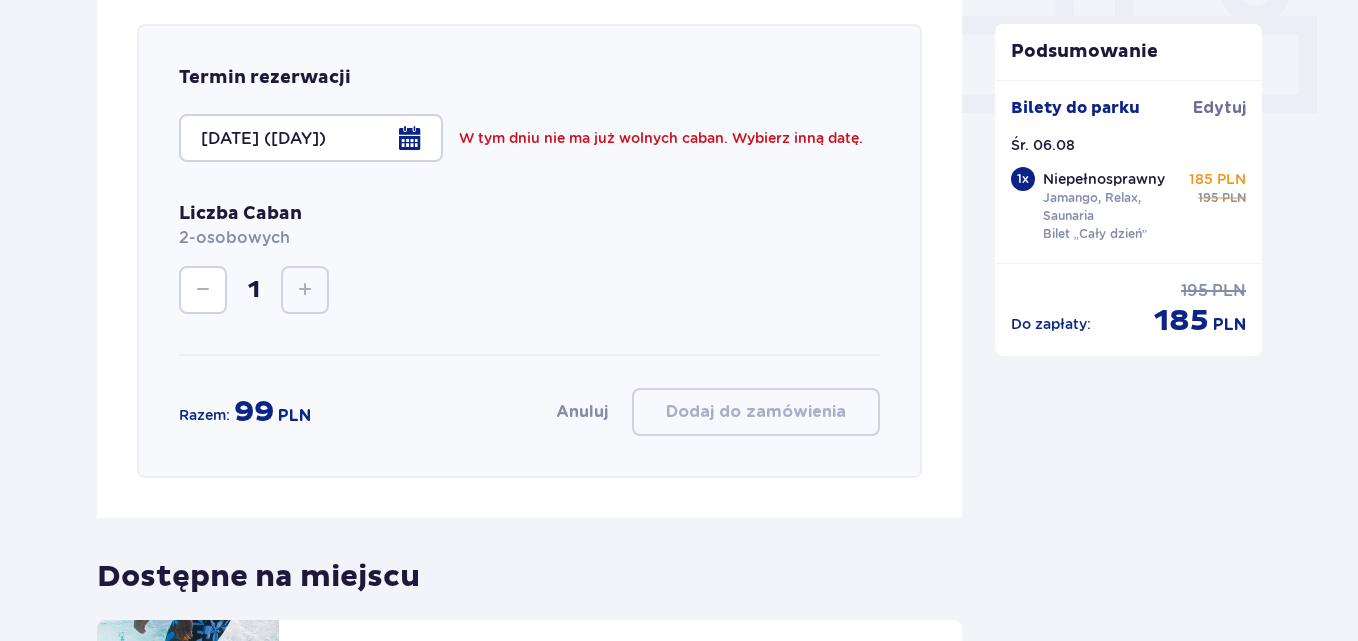 click at bounding box center [311, 138] 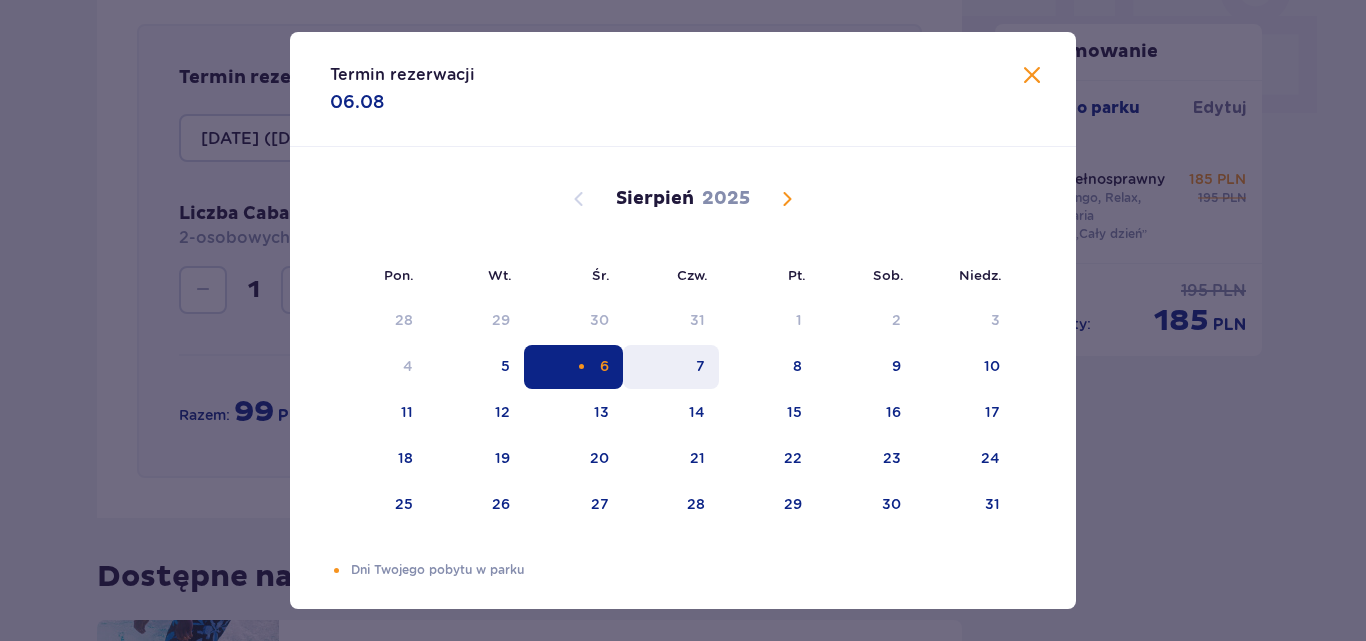 click on "7" at bounding box center (671, 367) 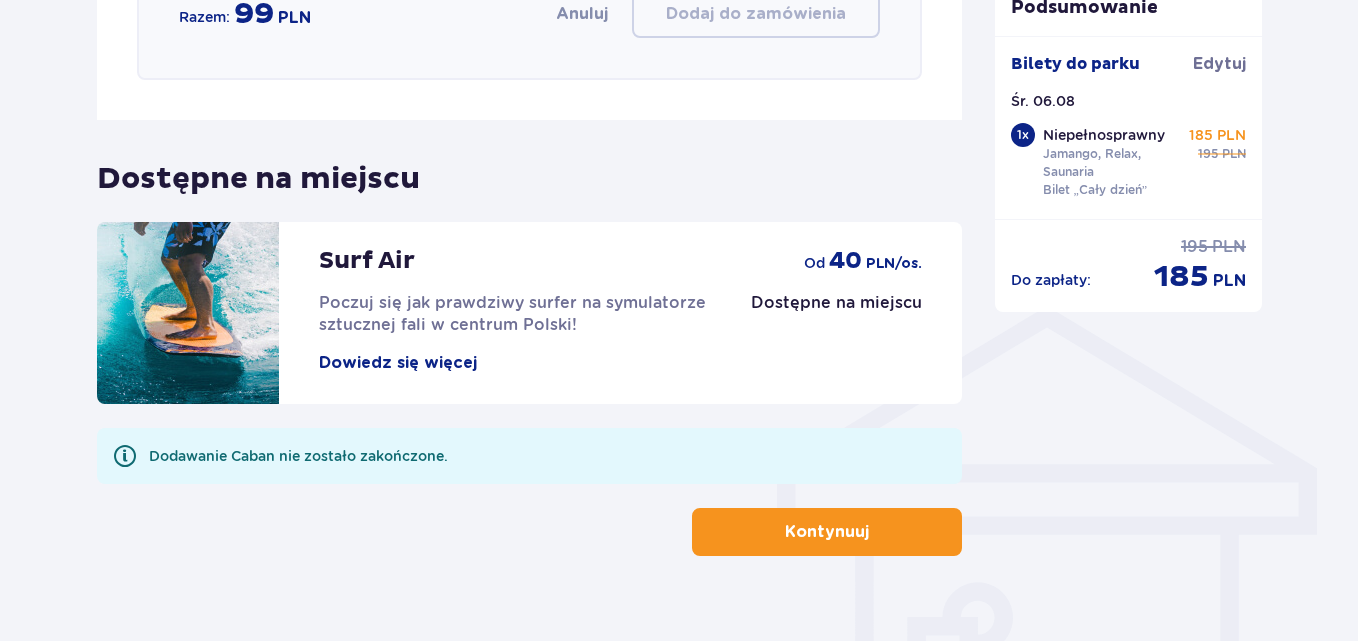scroll, scrollTop: 1320, scrollLeft: 0, axis: vertical 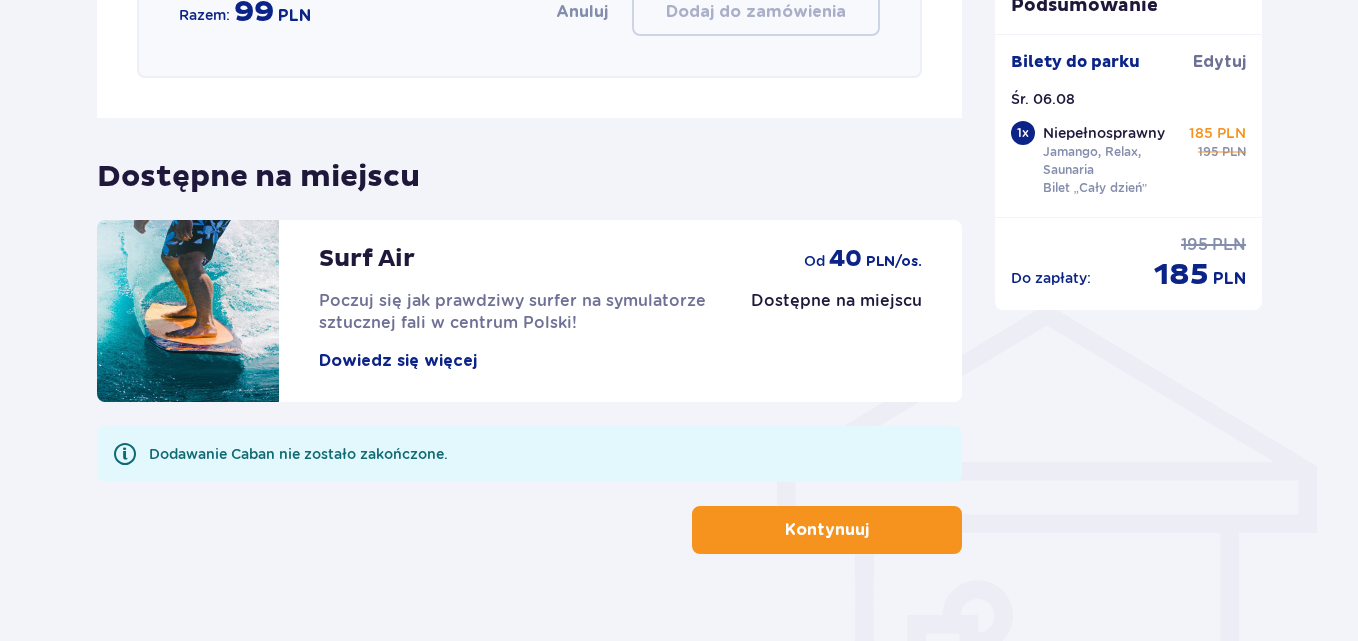 click on "Kontynuuj" at bounding box center [827, 530] 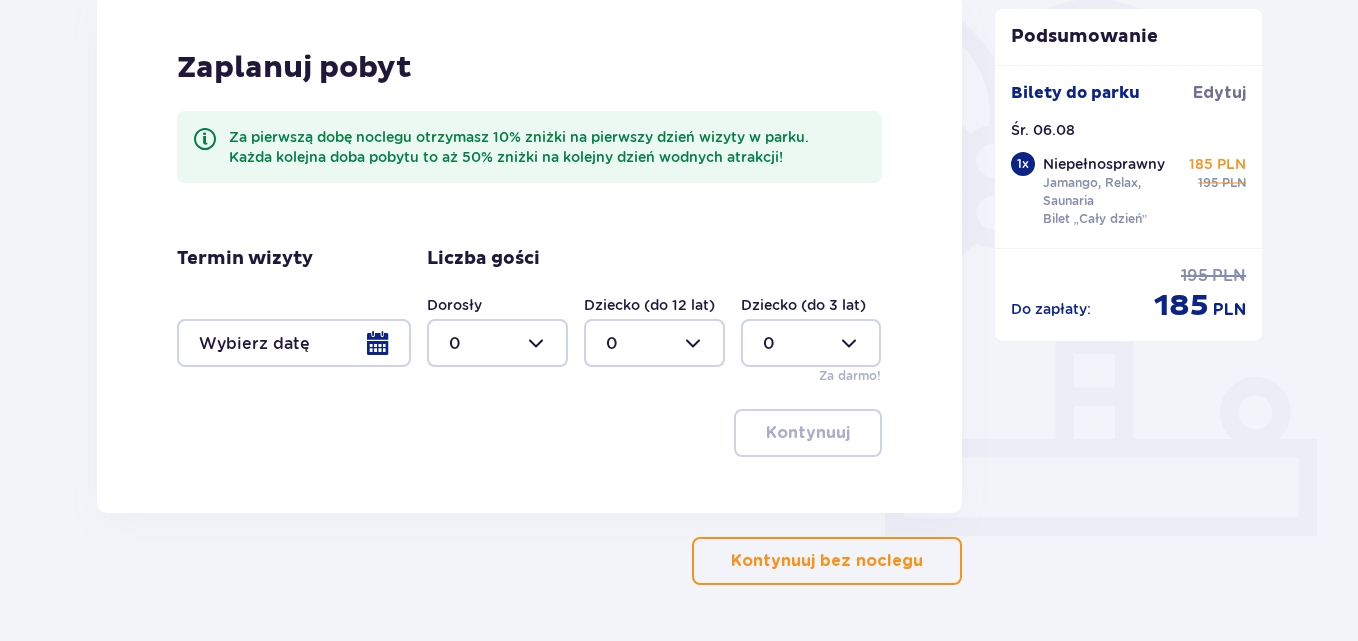 scroll, scrollTop: 561, scrollLeft: 0, axis: vertical 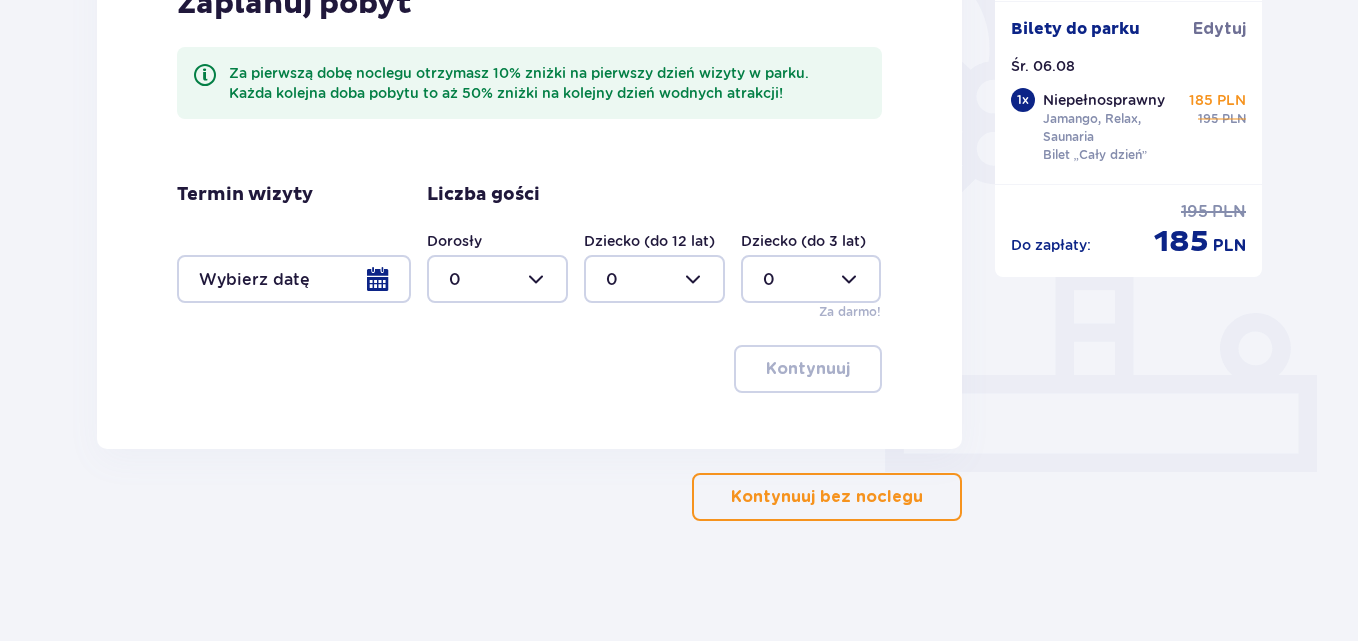 click at bounding box center [294, 279] 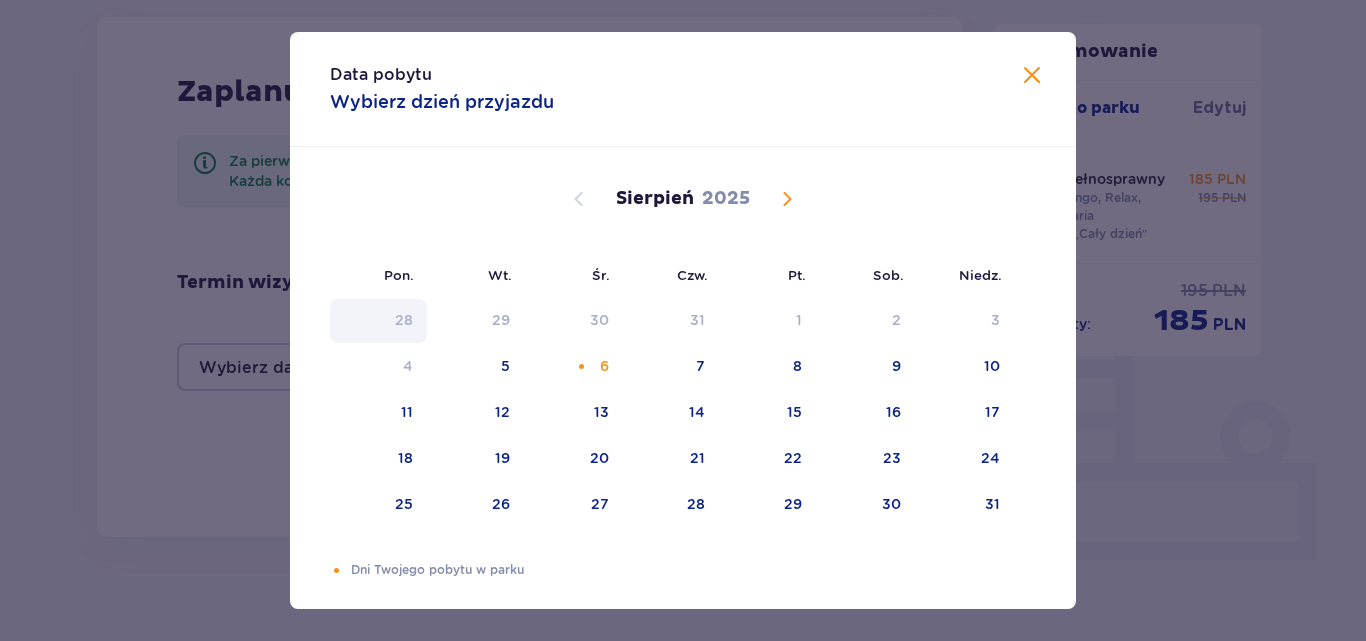 scroll, scrollTop: 461, scrollLeft: 0, axis: vertical 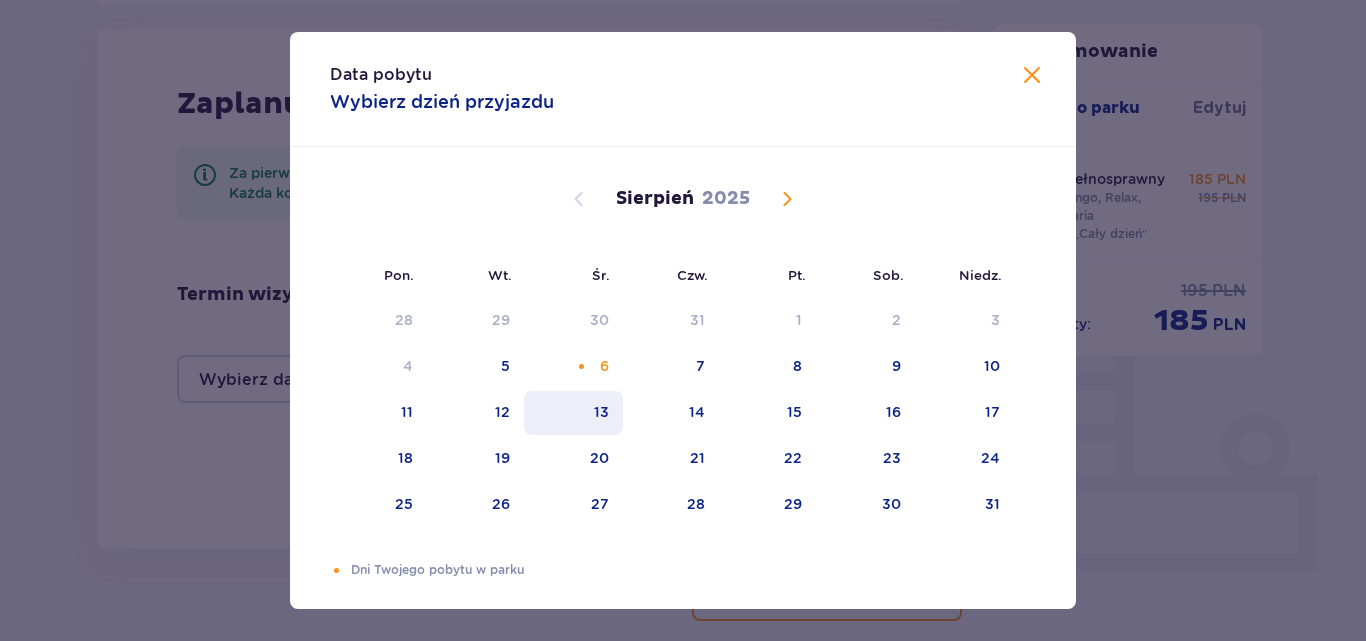 click on "13" at bounding box center (601, 412) 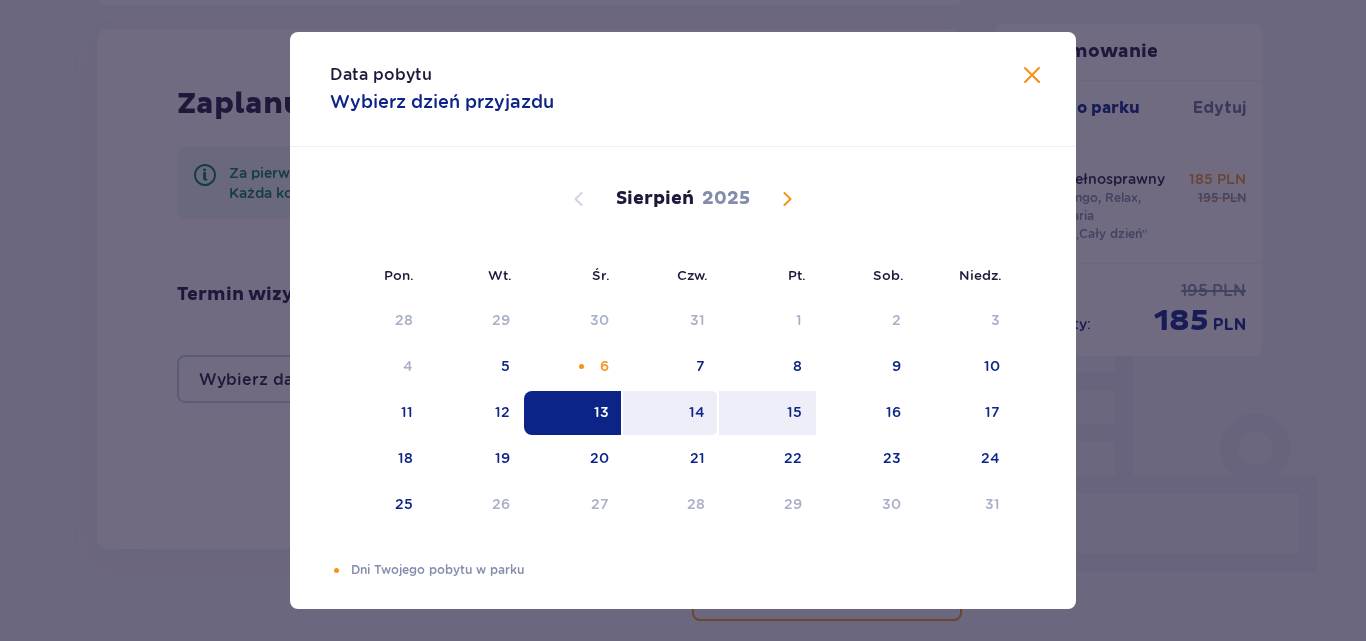 click on "14" at bounding box center (671, 413) 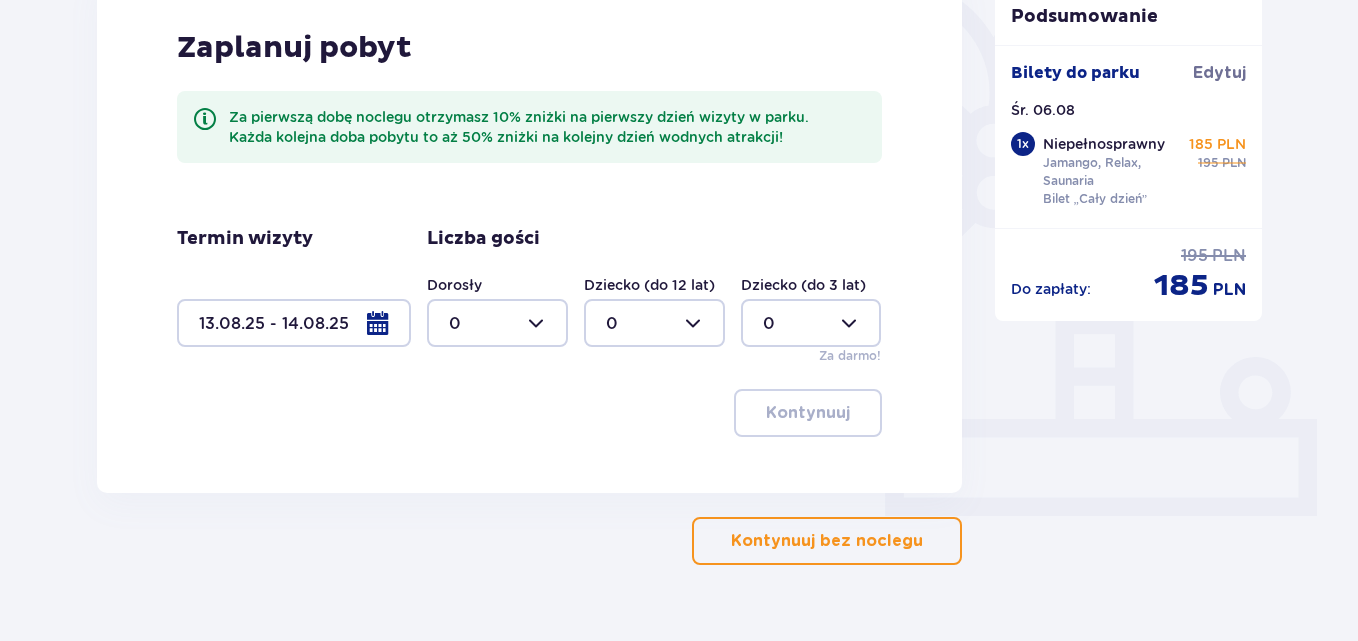 scroll, scrollTop: 525, scrollLeft: 0, axis: vertical 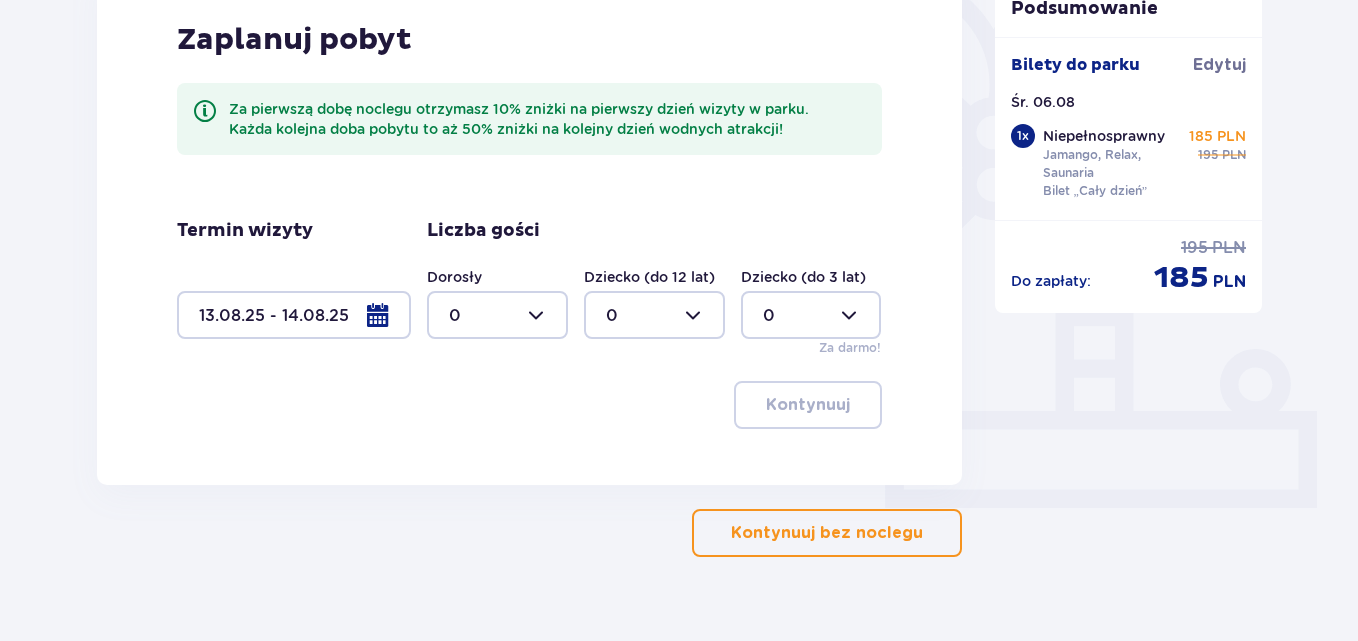 click at bounding box center [497, 315] 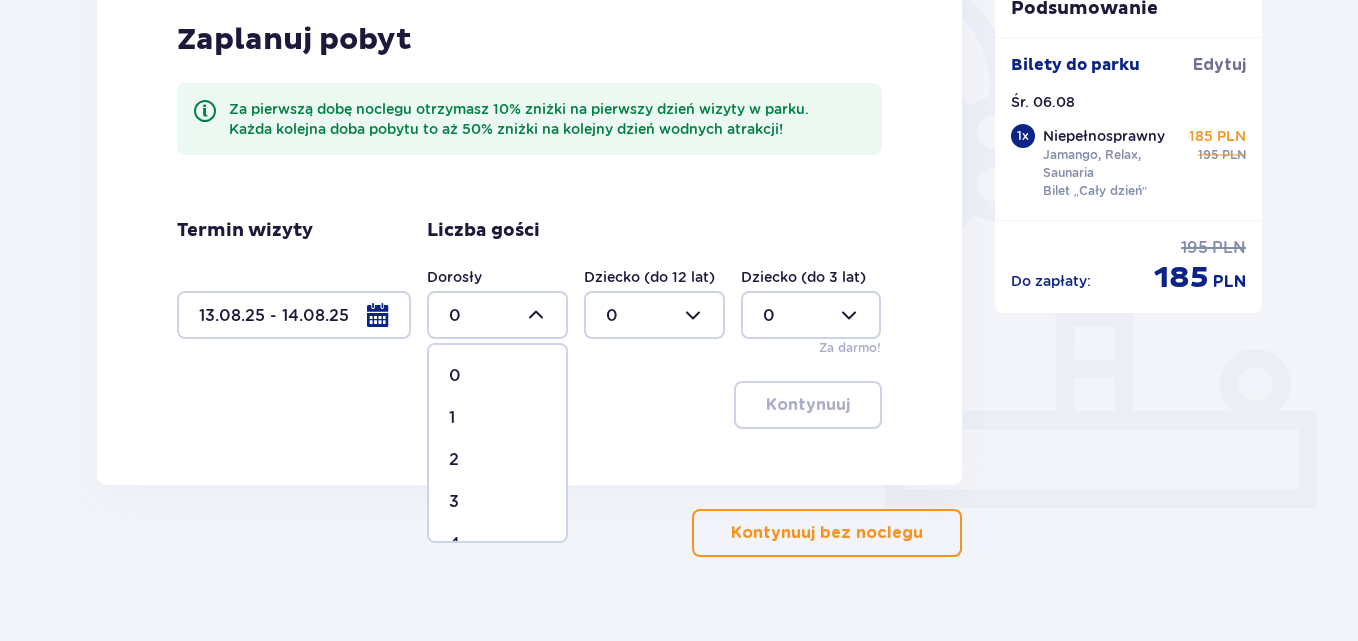 click on "1" at bounding box center [497, 418] 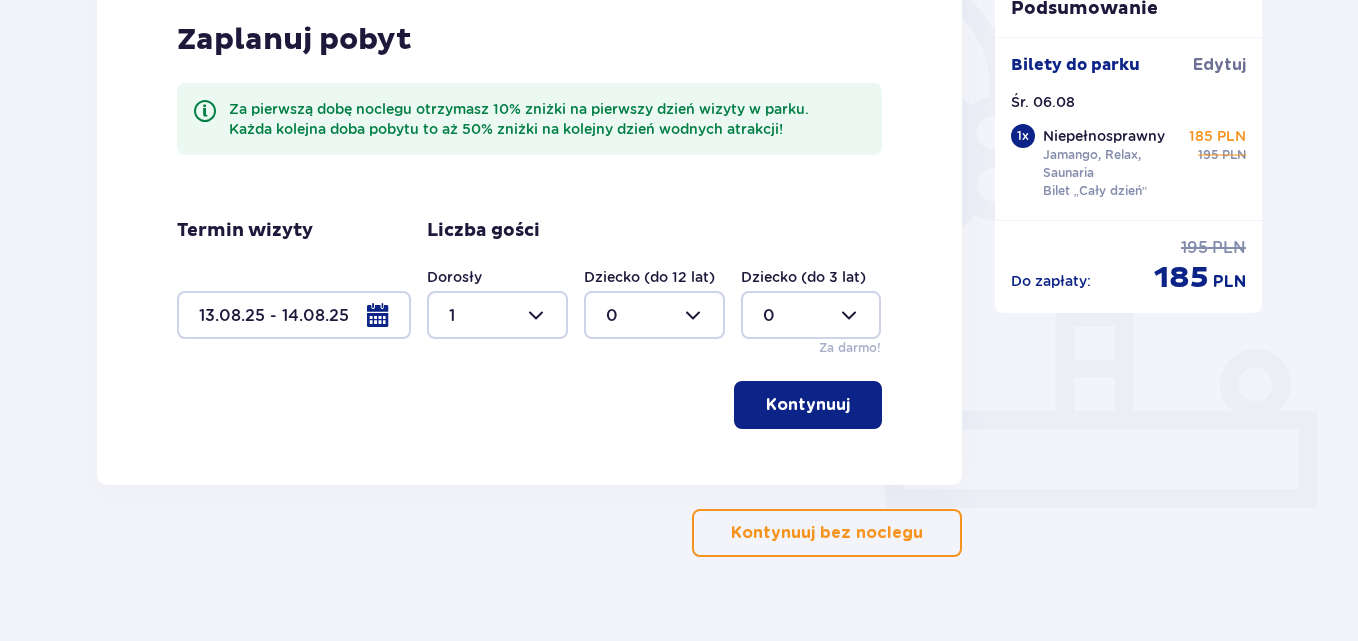 click on "Kontynuuj" at bounding box center (808, 405) 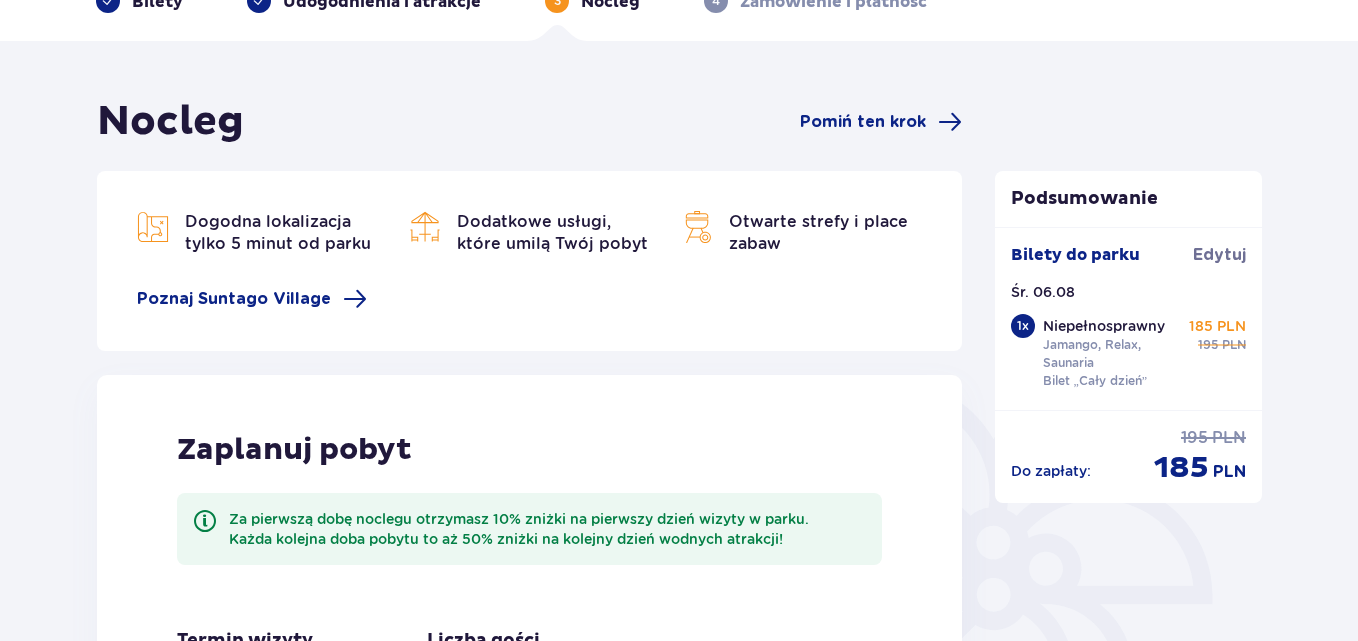 scroll, scrollTop: 0, scrollLeft: 0, axis: both 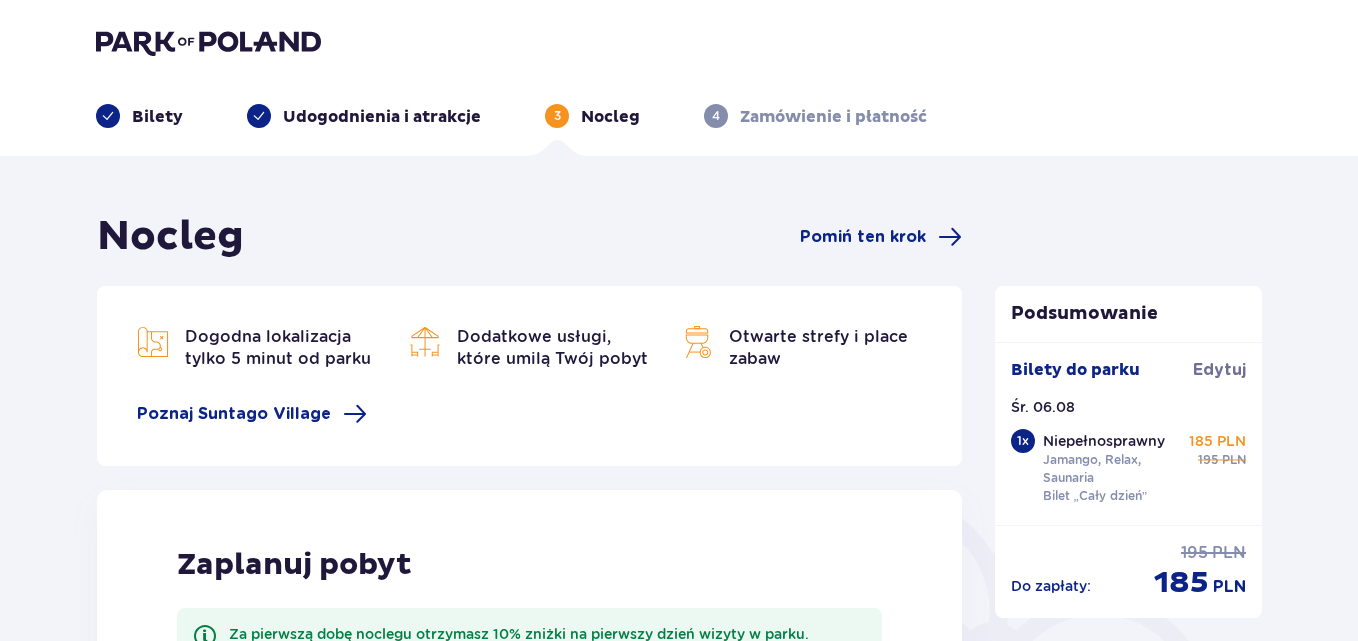 click on "Bilety" at bounding box center [157, 117] 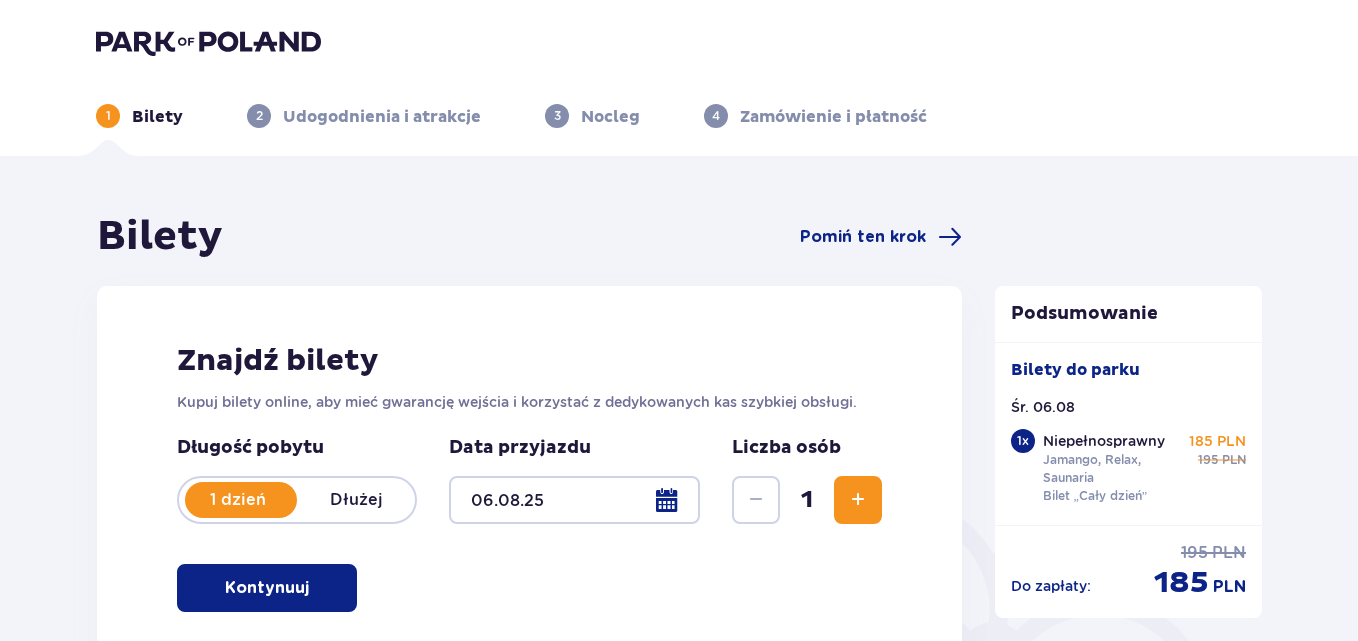 type on "06.08.25" 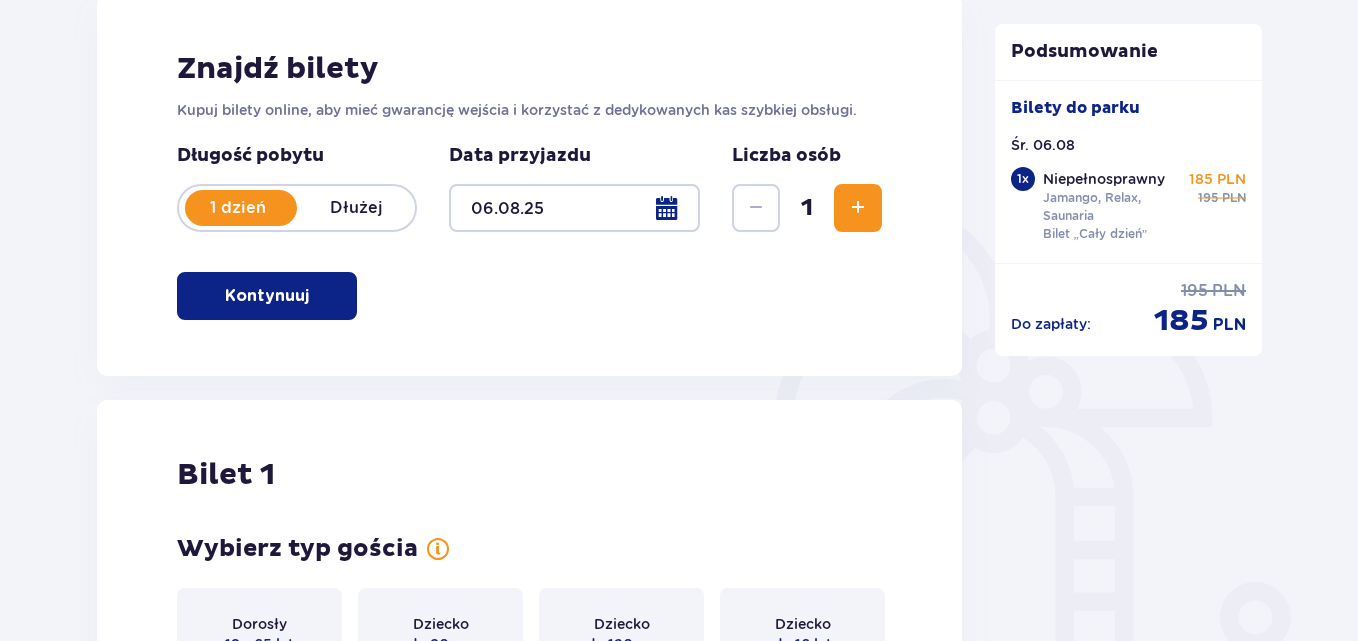 scroll, scrollTop: 300, scrollLeft: 0, axis: vertical 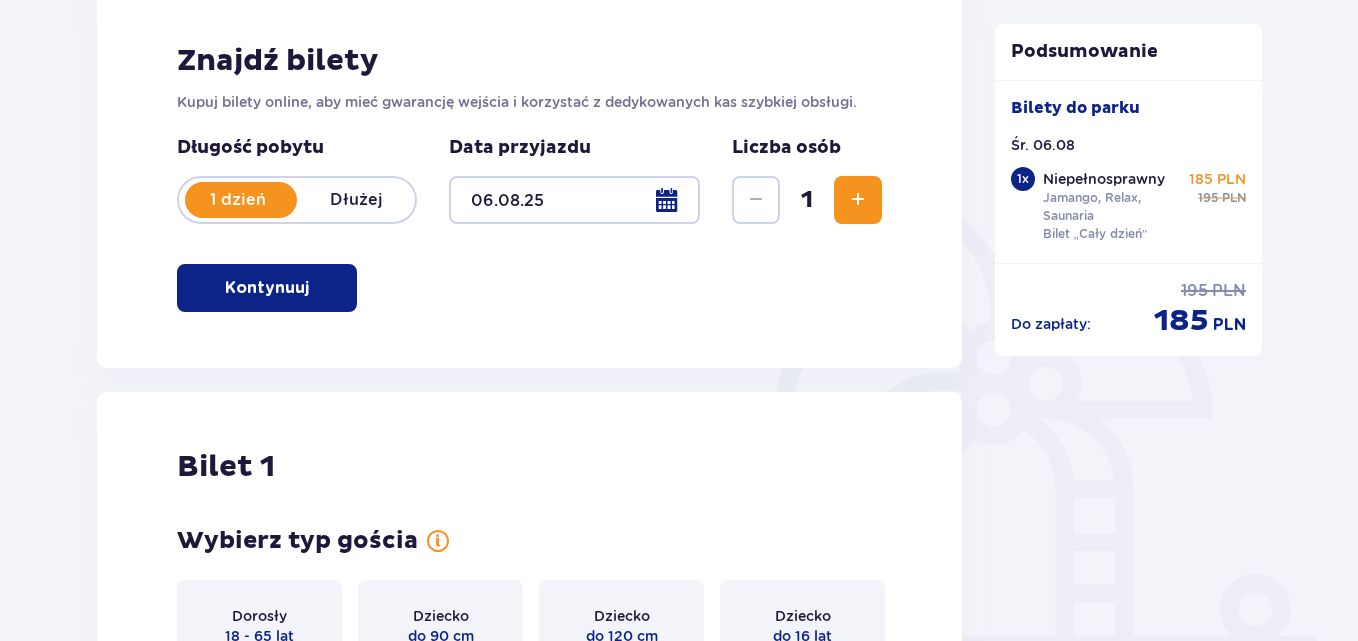 click on "Dłużej" at bounding box center [356, 200] 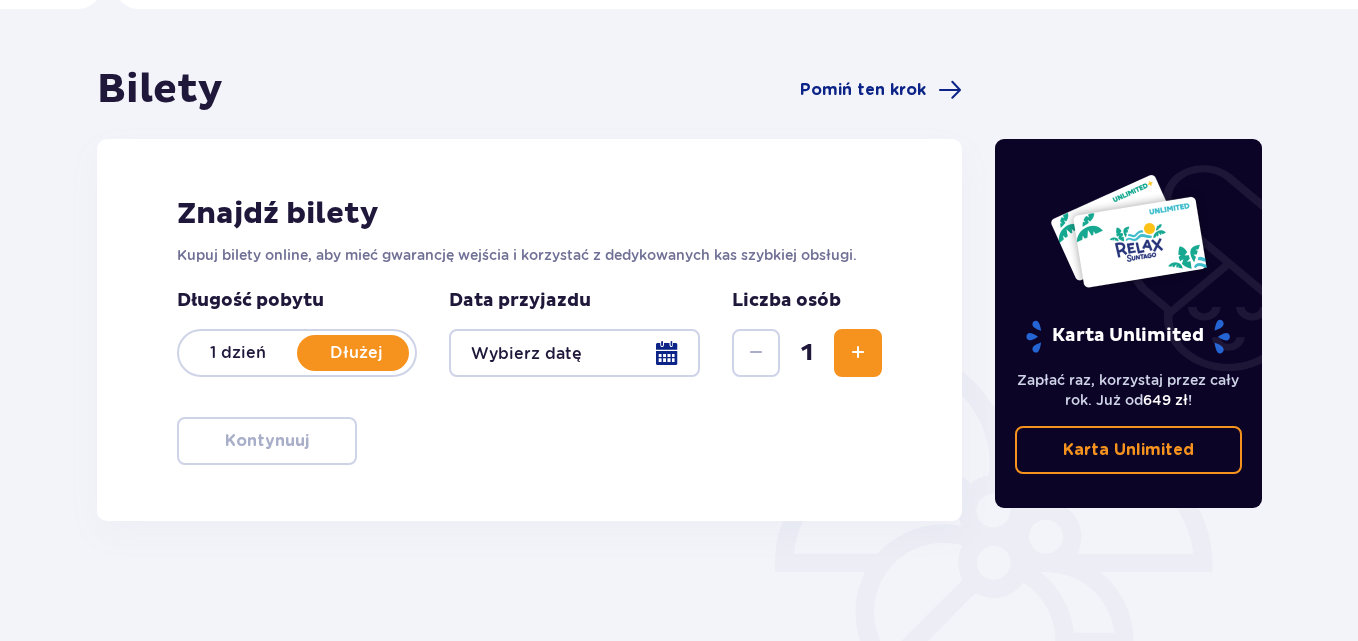 scroll, scrollTop: 300, scrollLeft: 0, axis: vertical 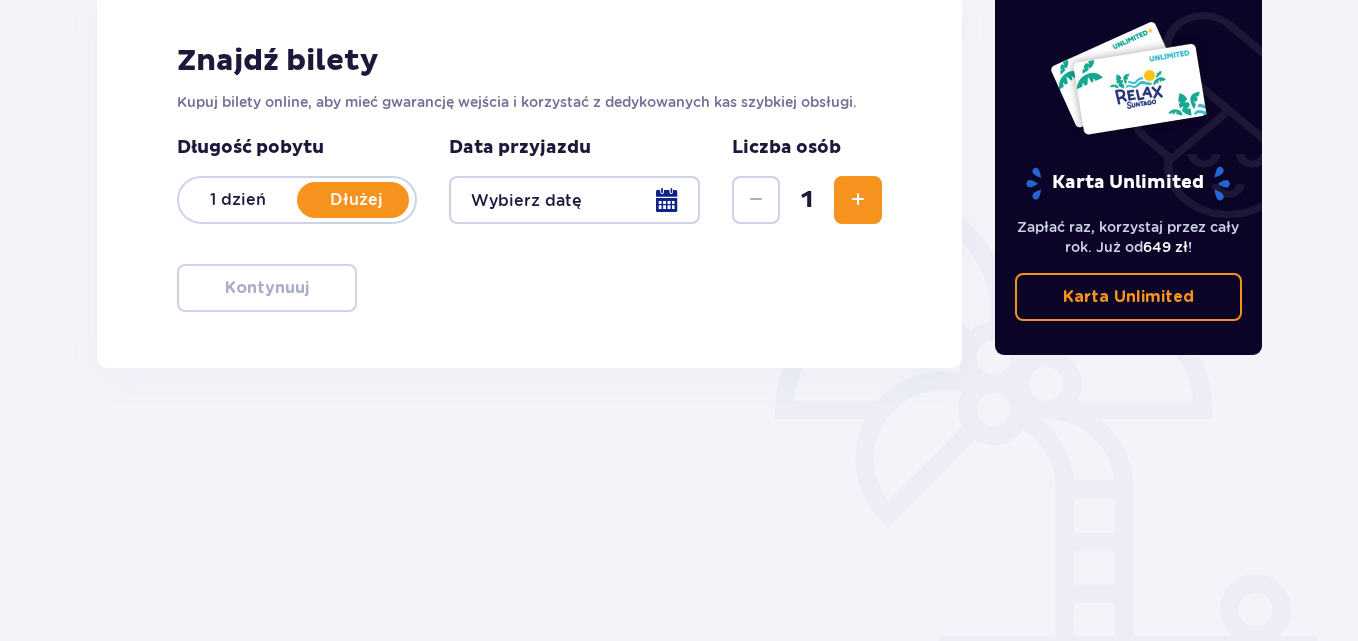 click at bounding box center (574, 200) 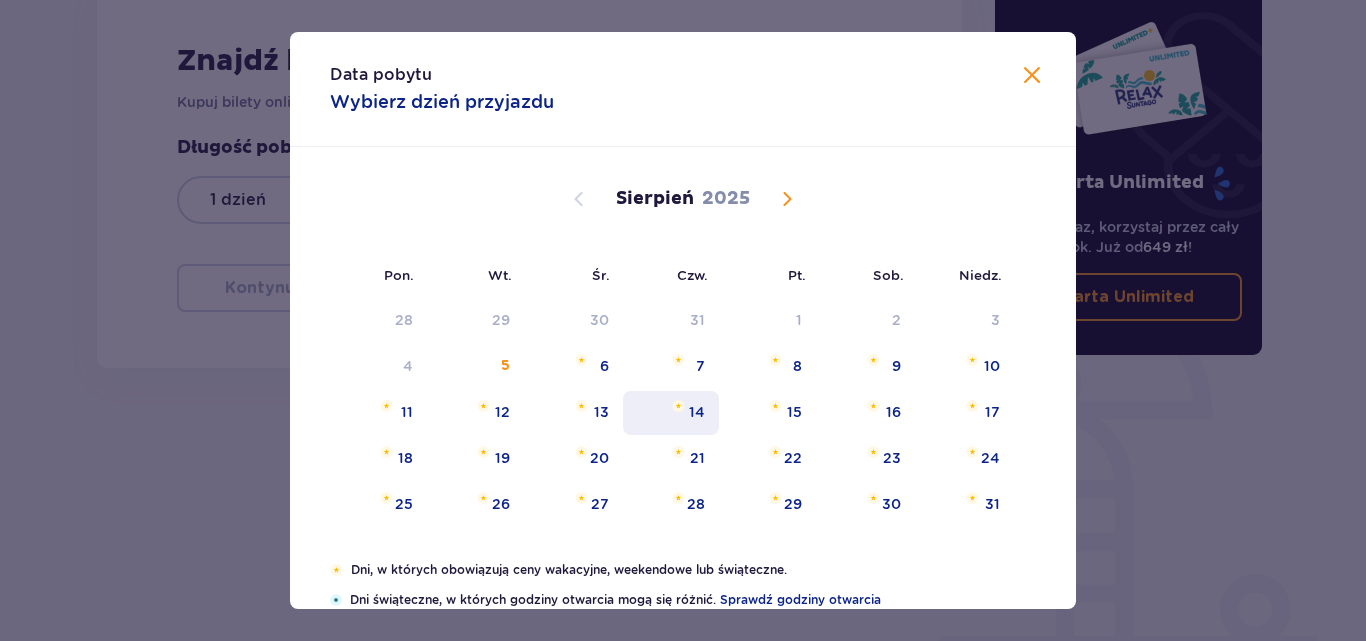click on "14" at bounding box center (697, 412) 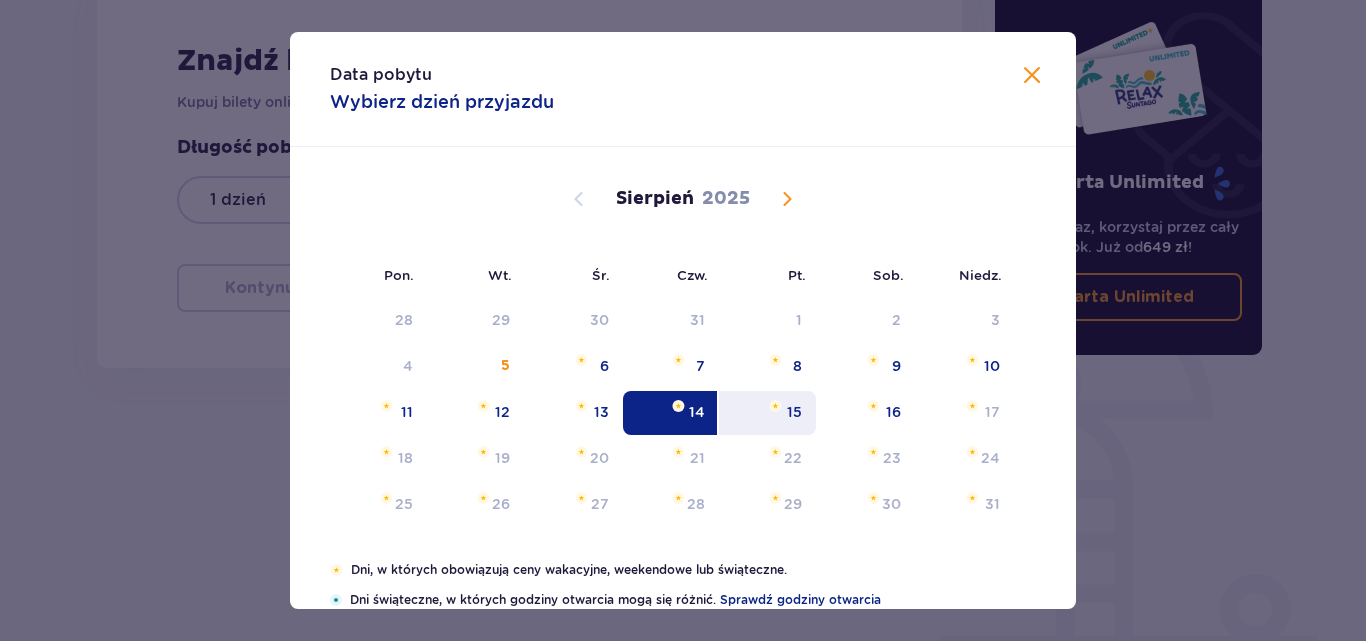 click on "15" at bounding box center (767, 413) 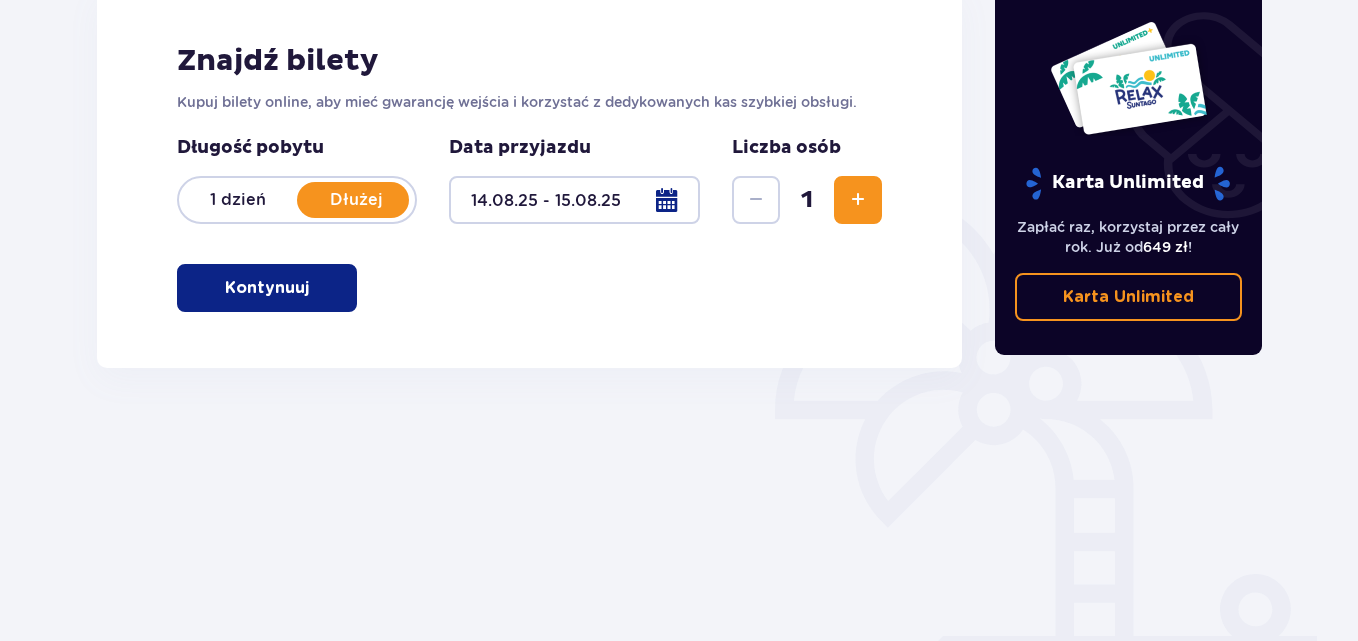 click at bounding box center [574, 200] 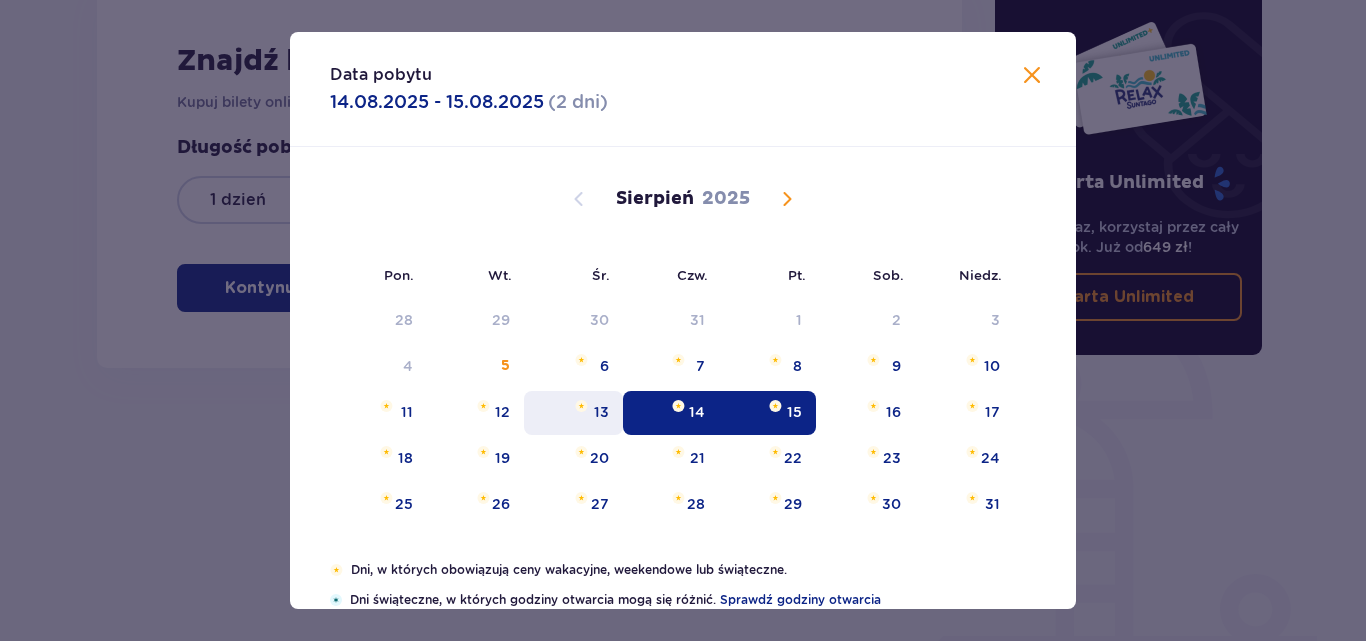click on "13" at bounding box center [601, 412] 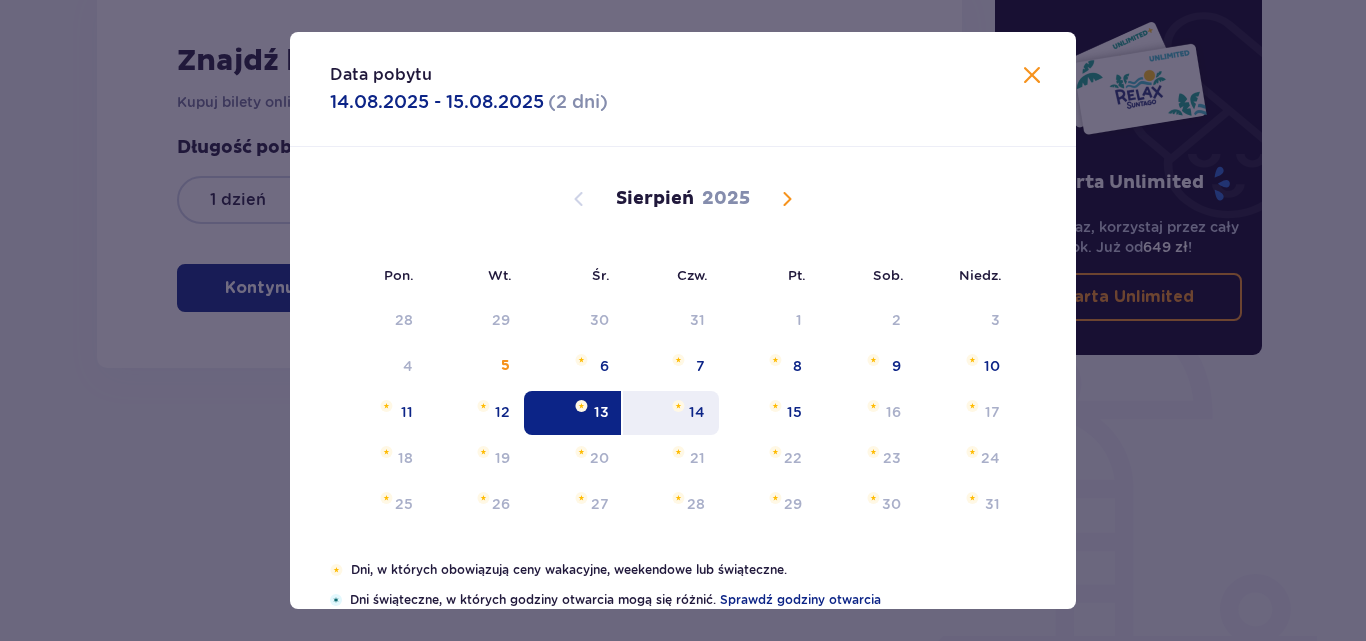 click on "14" at bounding box center [671, 413] 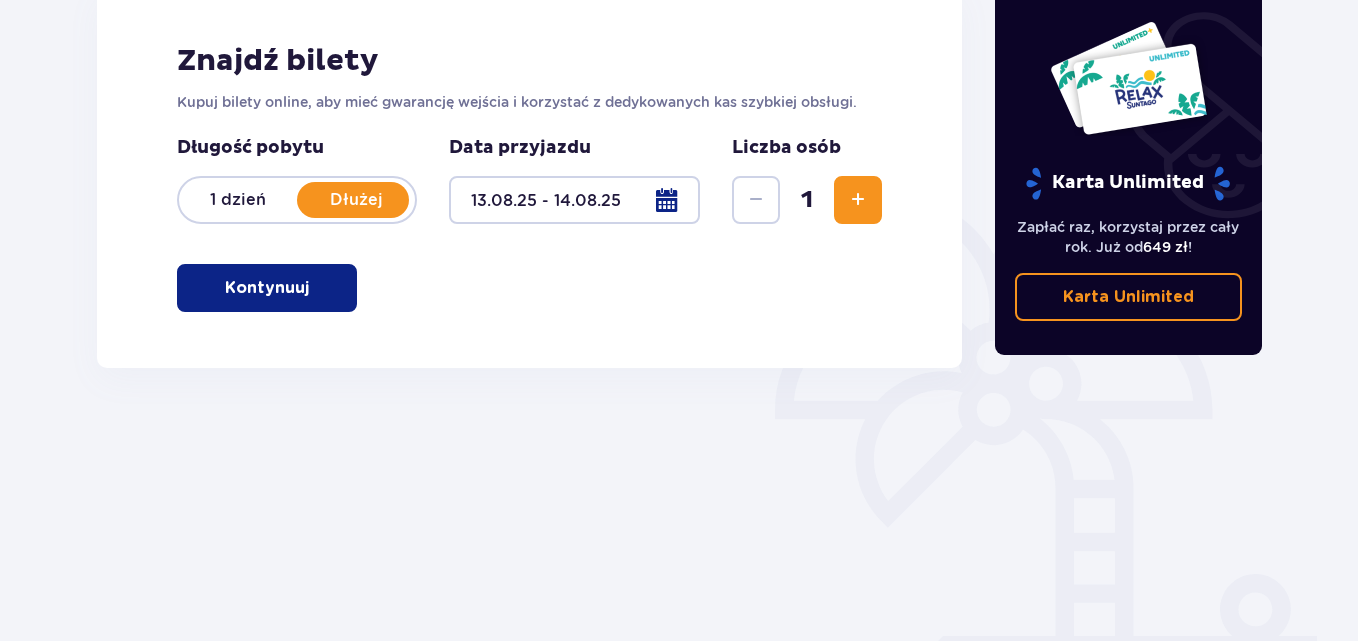 click on "Kontynuuj" at bounding box center (267, 288) 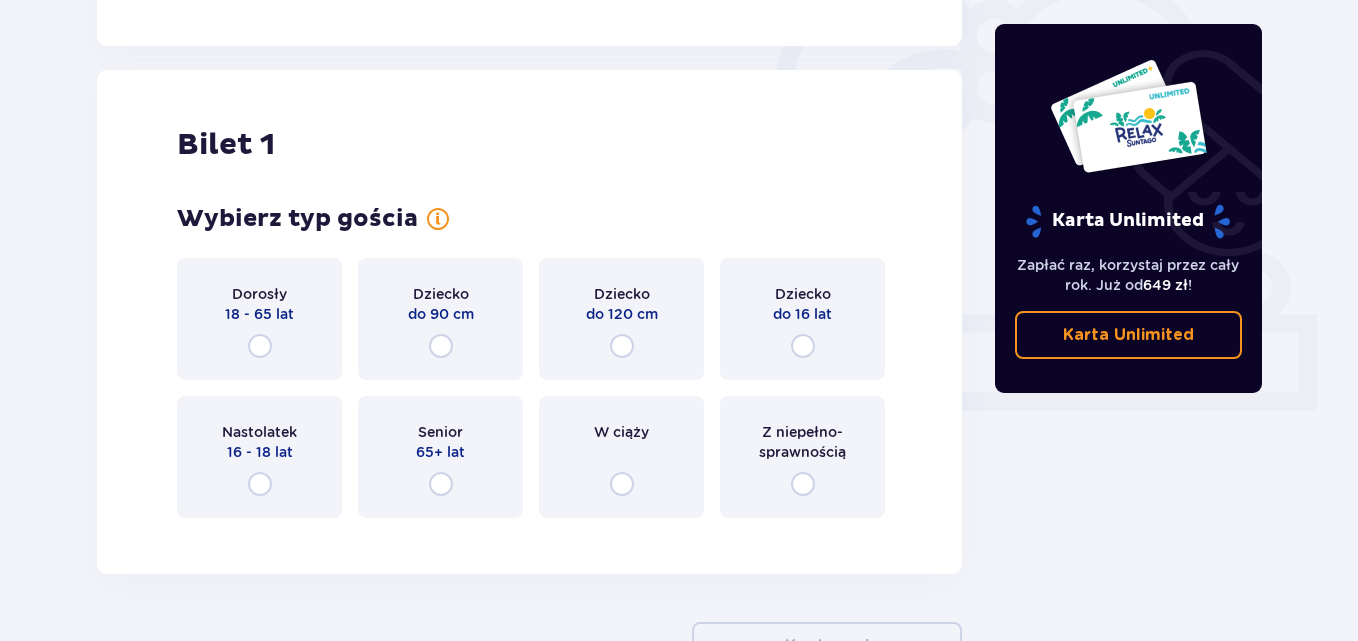 scroll, scrollTop: 668, scrollLeft: 0, axis: vertical 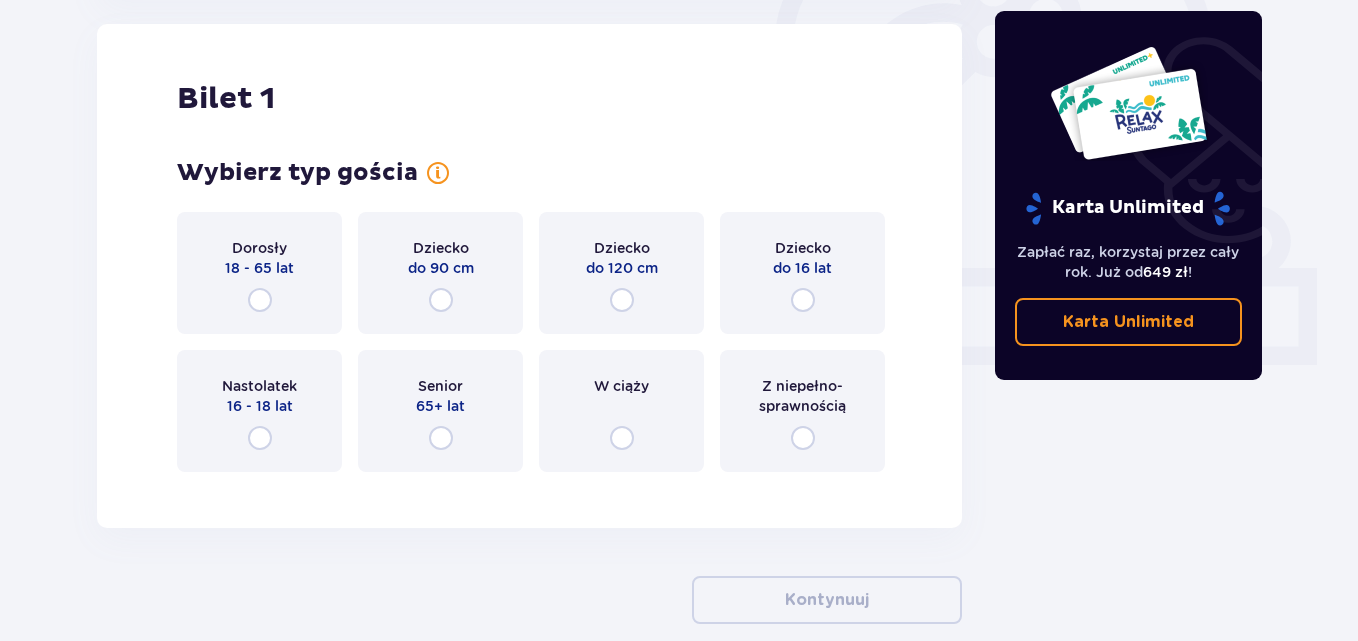 click on "Z niepełno­sprawnością" at bounding box center [802, 396] 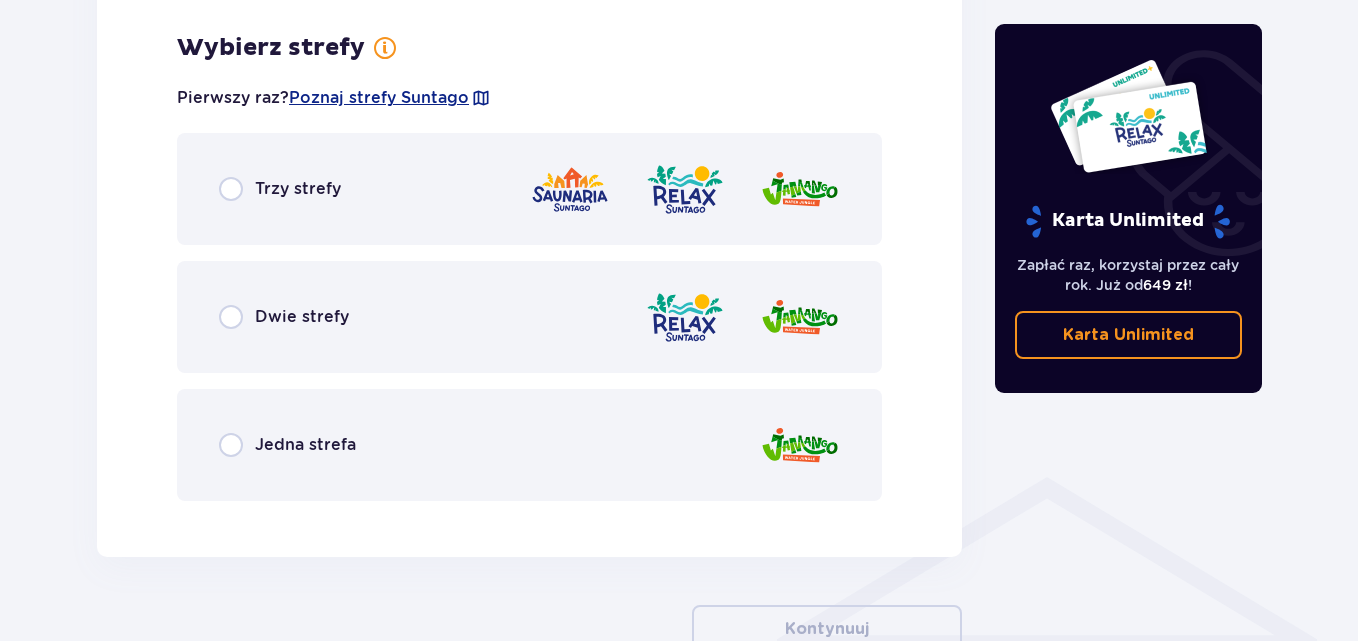 scroll, scrollTop: 1156, scrollLeft: 0, axis: vertical 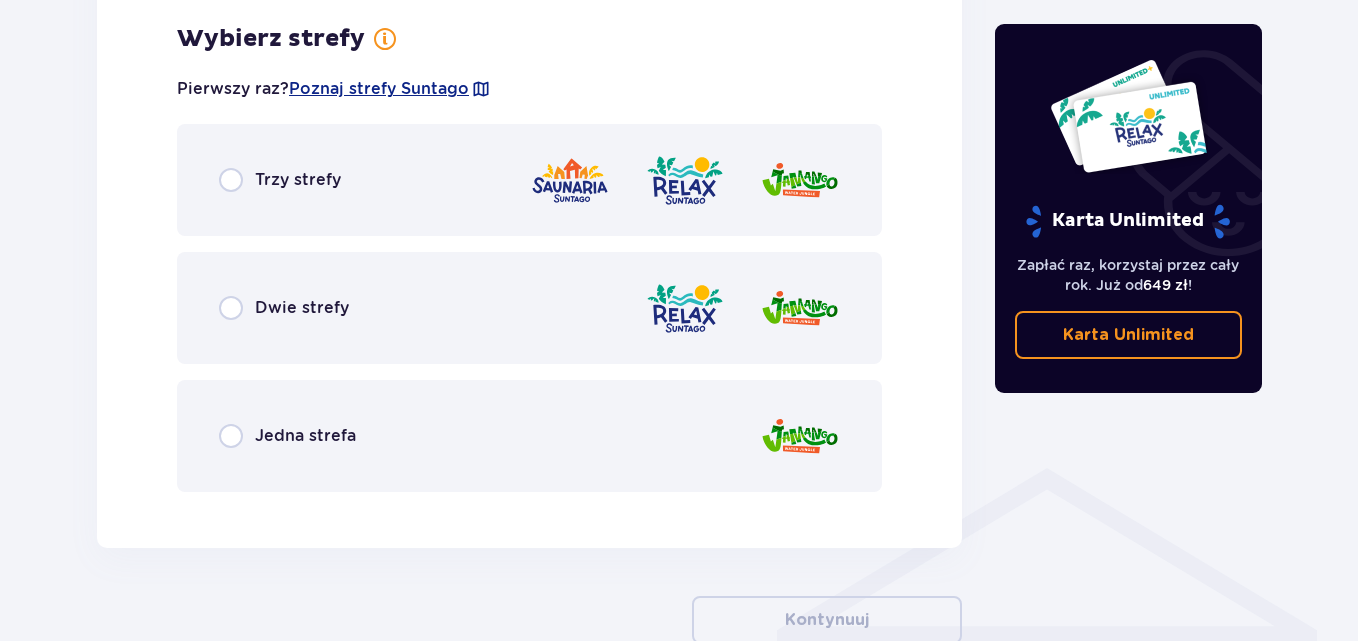 click on "Jedna strefa" at bounding box center [529, 436] 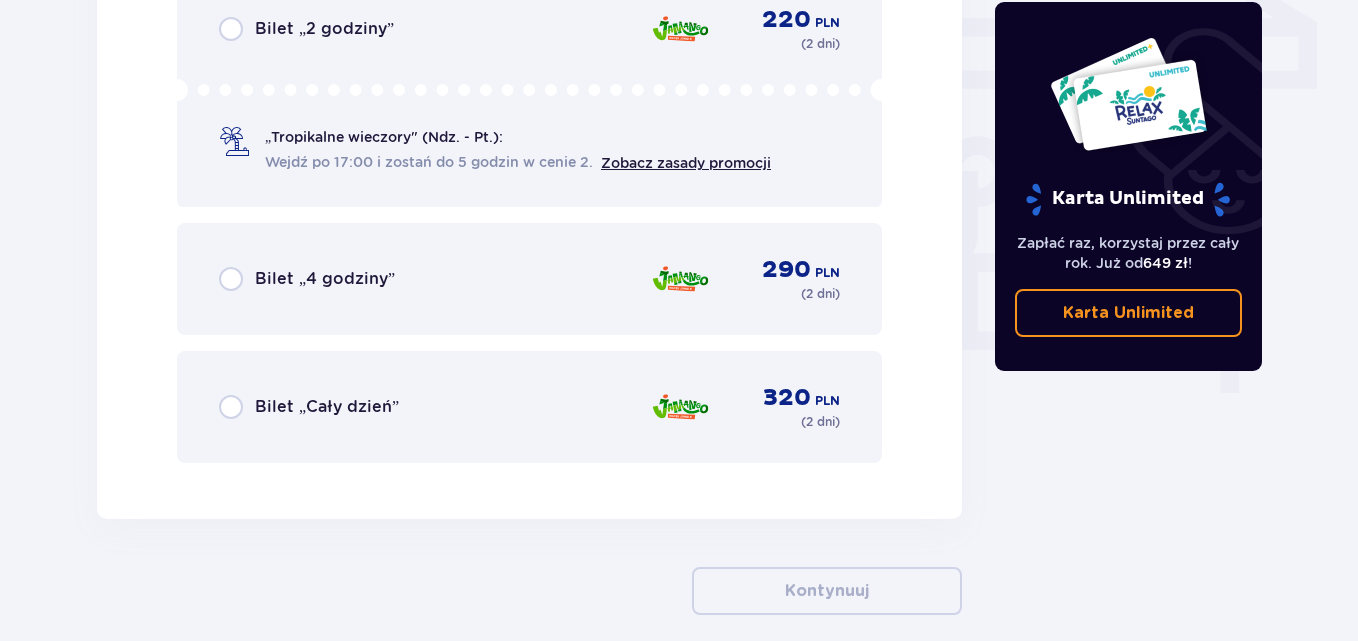 scroll, scrollTop: 1064, scrollLeft: 0, axis: vertical 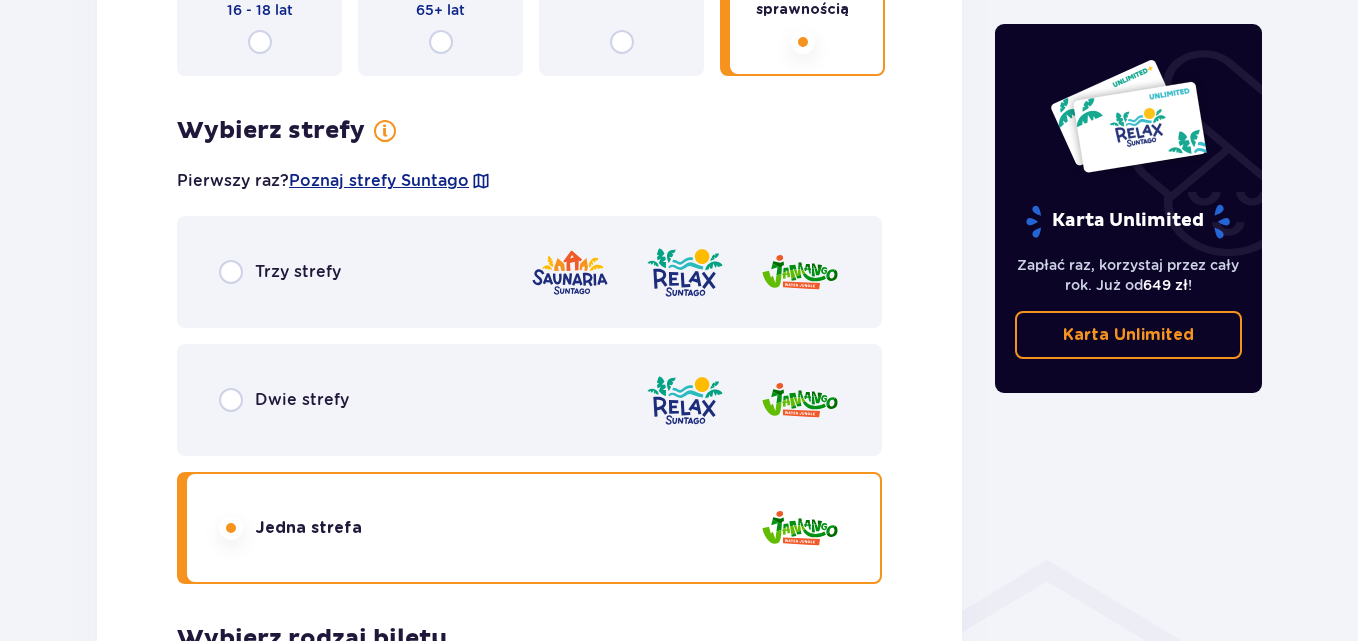 click on "Trzy strefy" at bounding box center (298, 272) 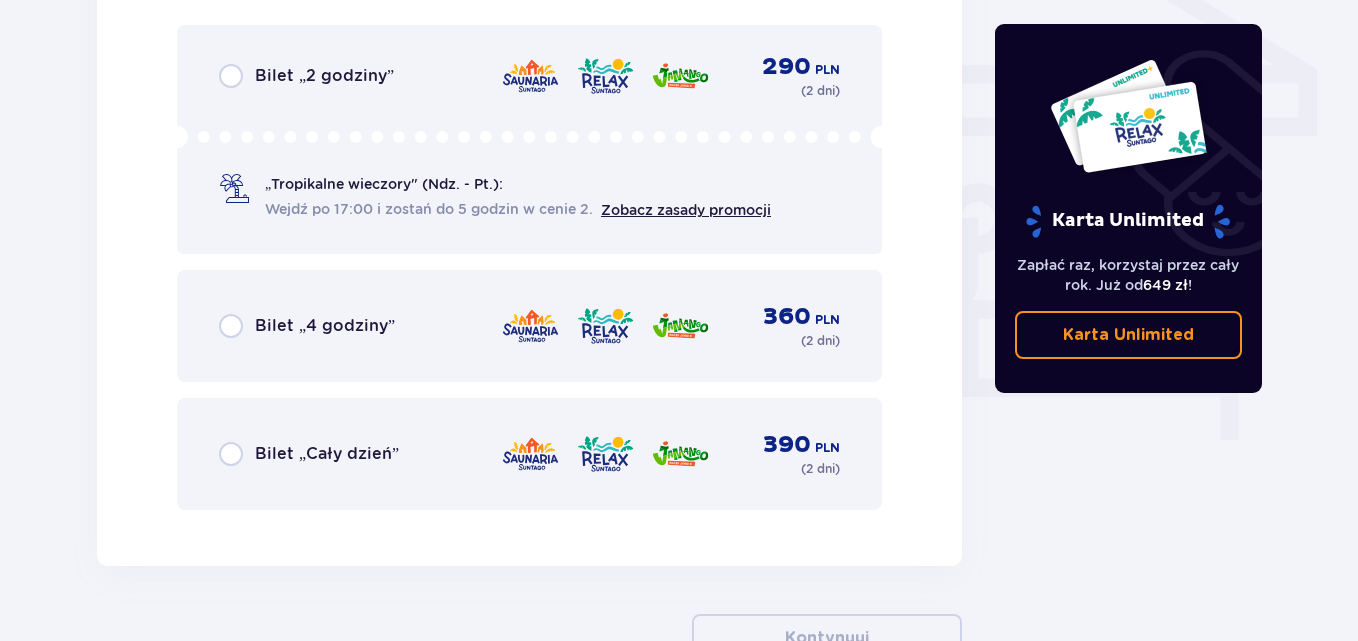 scroll, scrollTop: 1764, scrollLeft: 0, axis: vertical 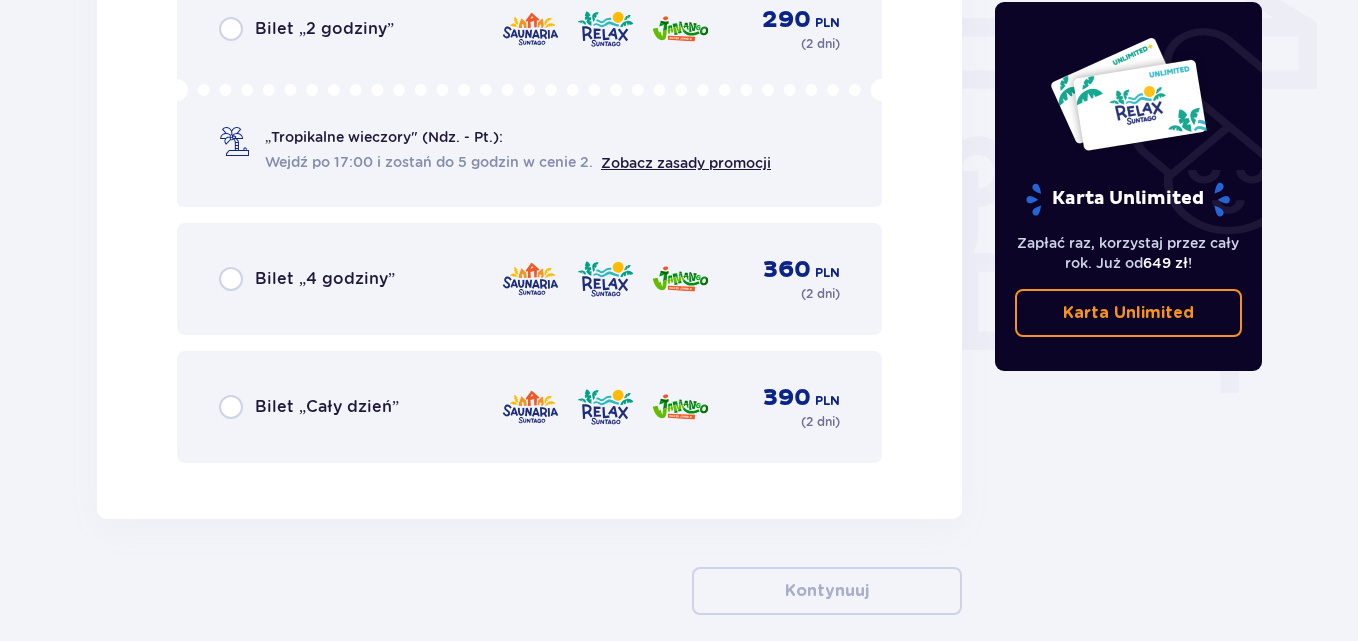 click on "Bilet „Cały dzień” 390 PLN ( 2 dni )" at bounding box center [529, 407] 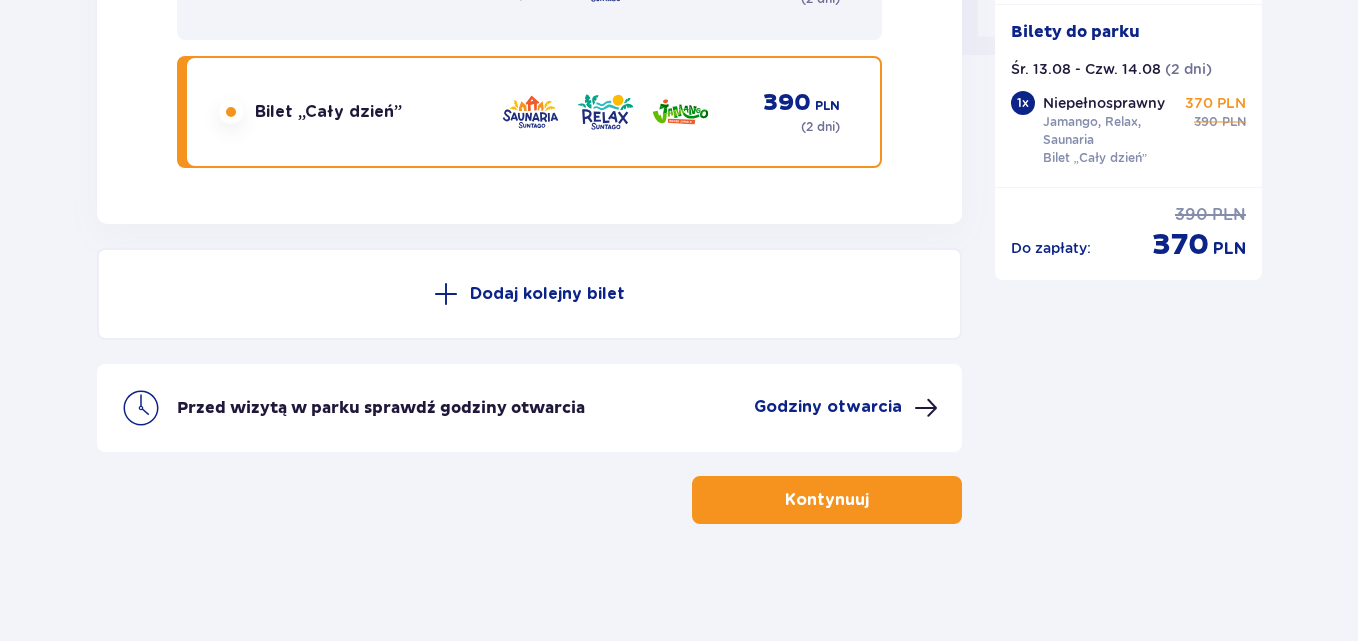 scroll, scrollTop: 2062, scrollLeft: 0, axis: vertical 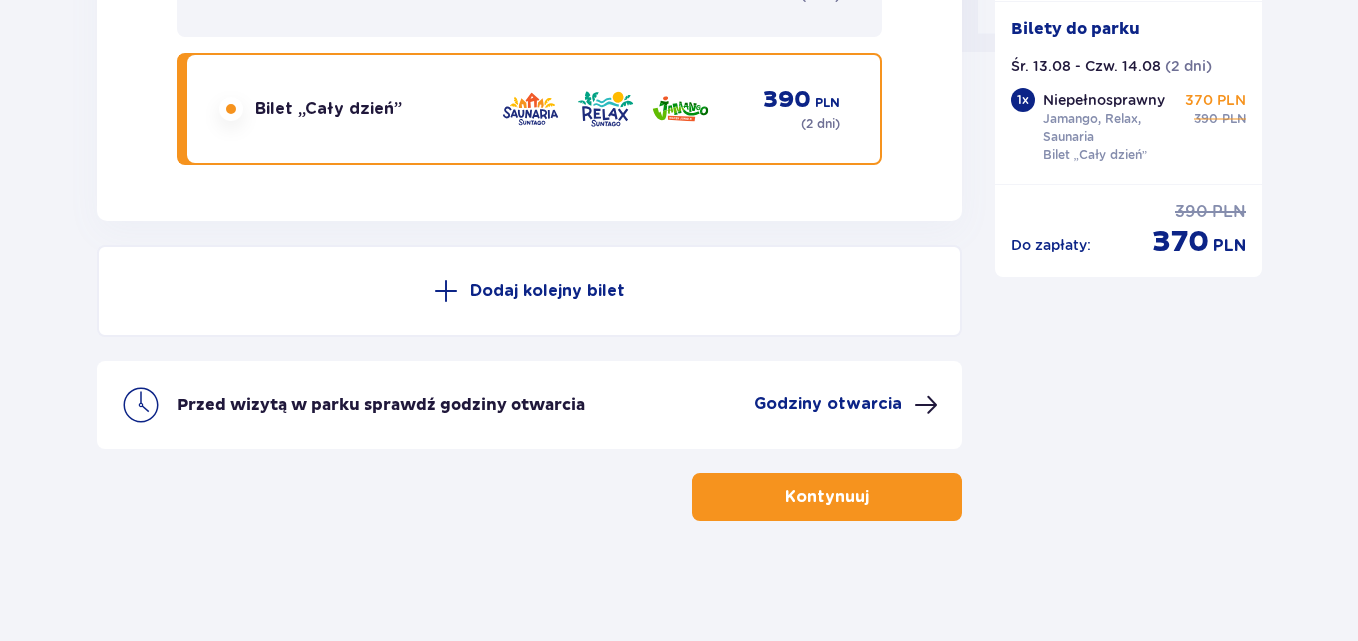 click on "Kontynuuj" at bounding box center [827, 497] 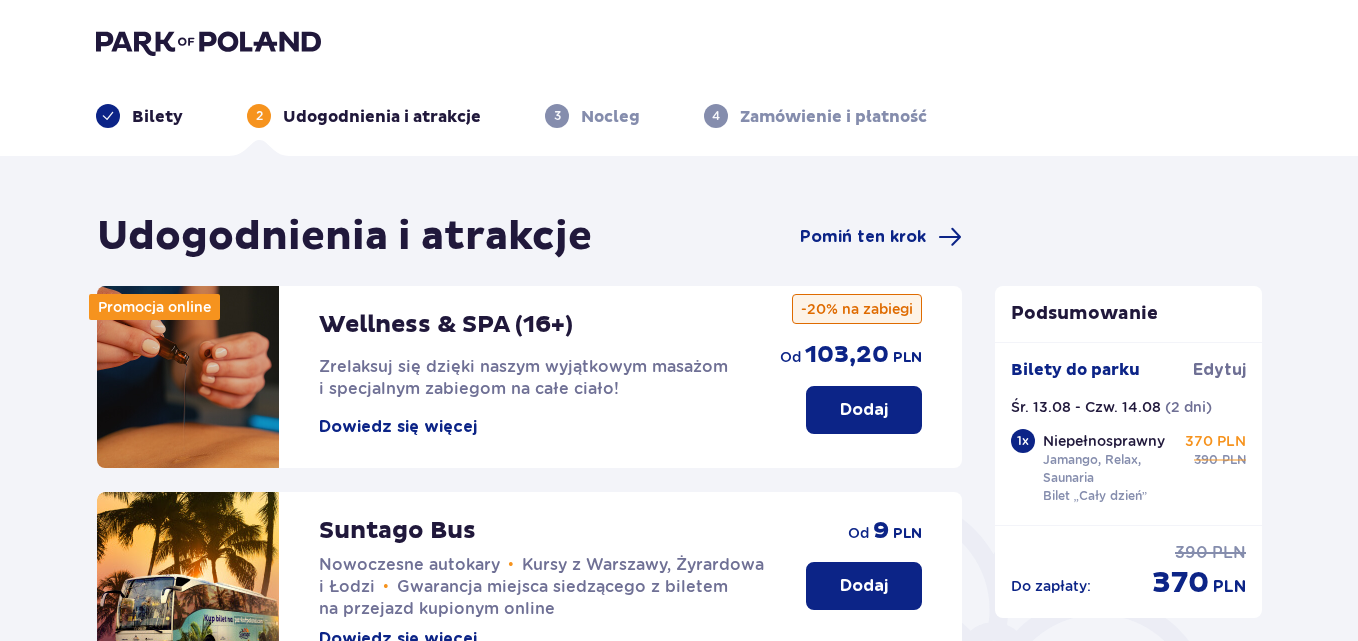 scroll, scrollTop: 100, scrollLeft: 0, axis: vertical 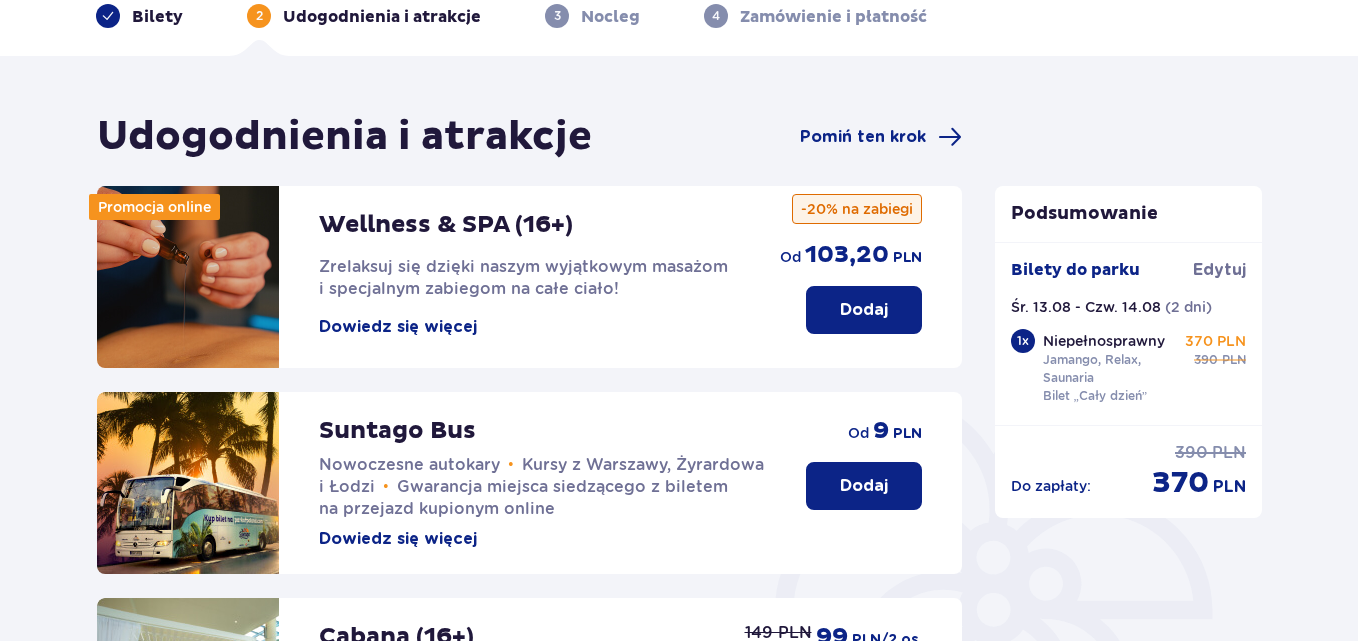 click on "Dodaj" at bounding box center [864, 486] 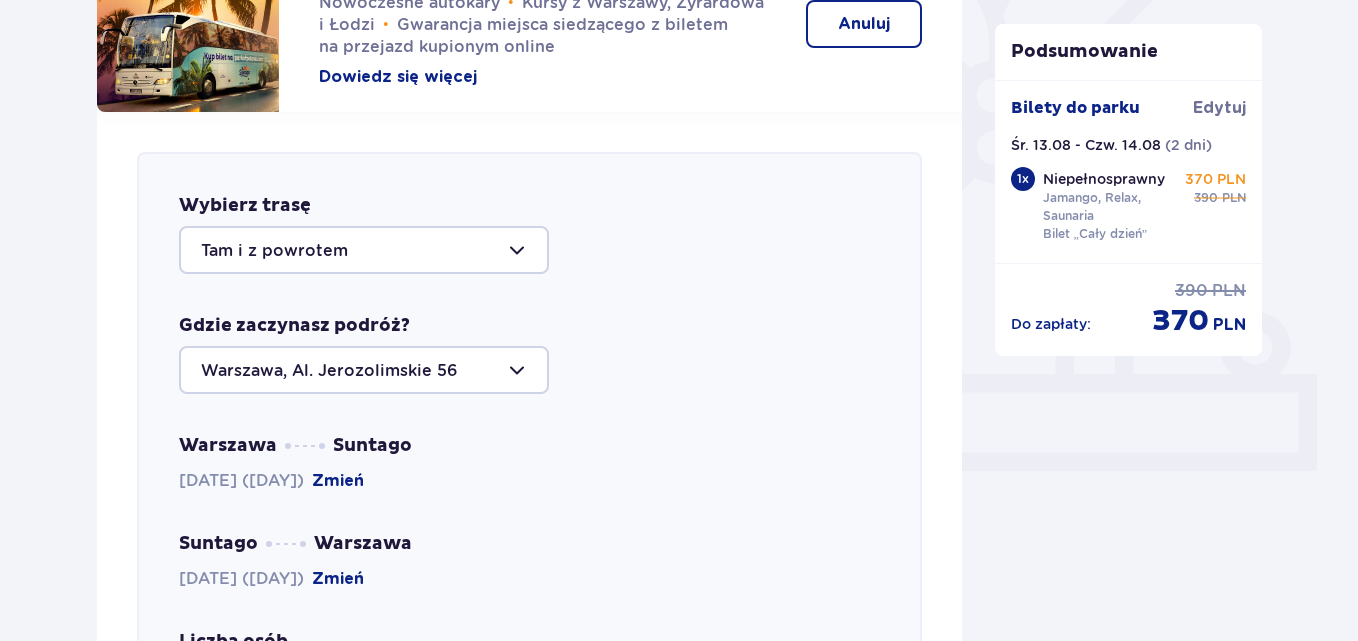 scroll, scrollTop: 690, scrollLeft: 0, axis: vertical 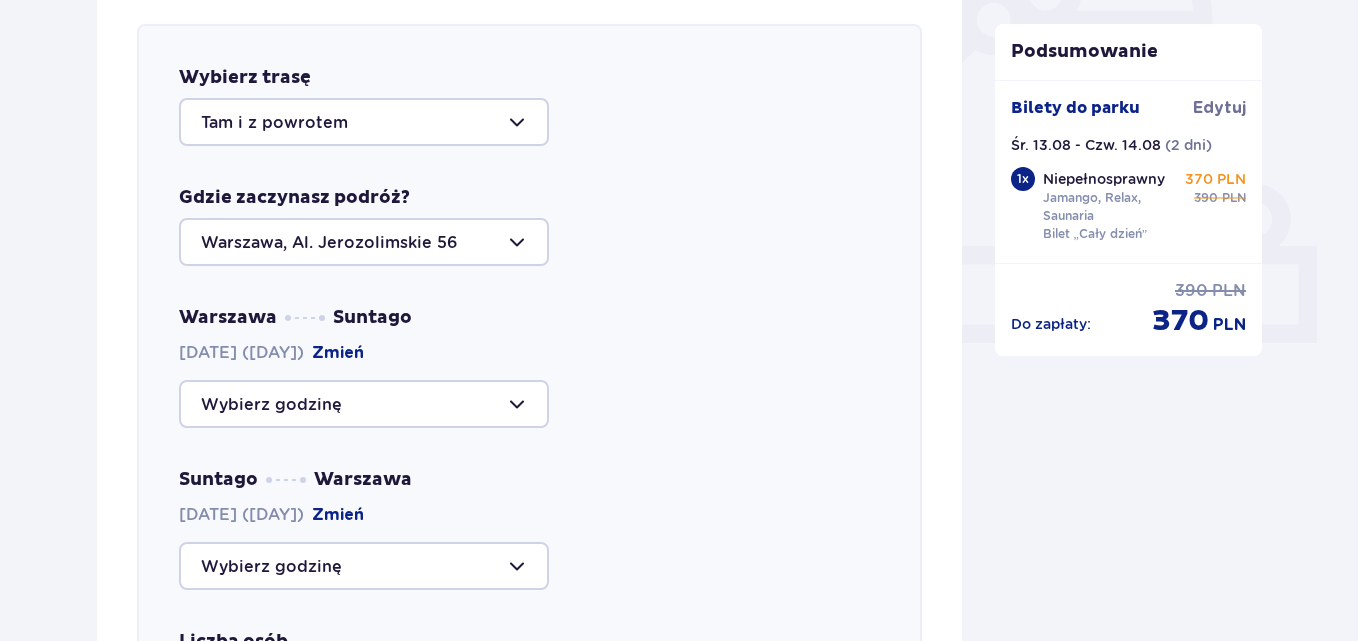 click at bounding box center [364, 404] 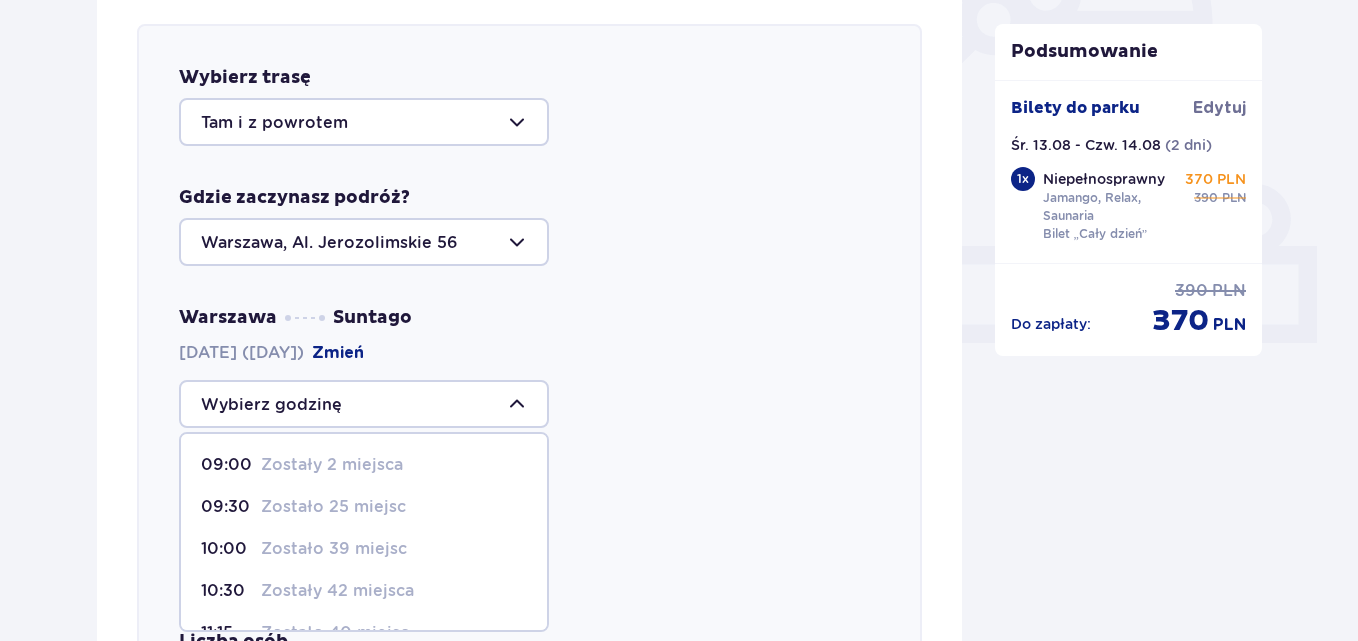 click on "Zostały 2 miejsca" at bounding box center (332, 465) 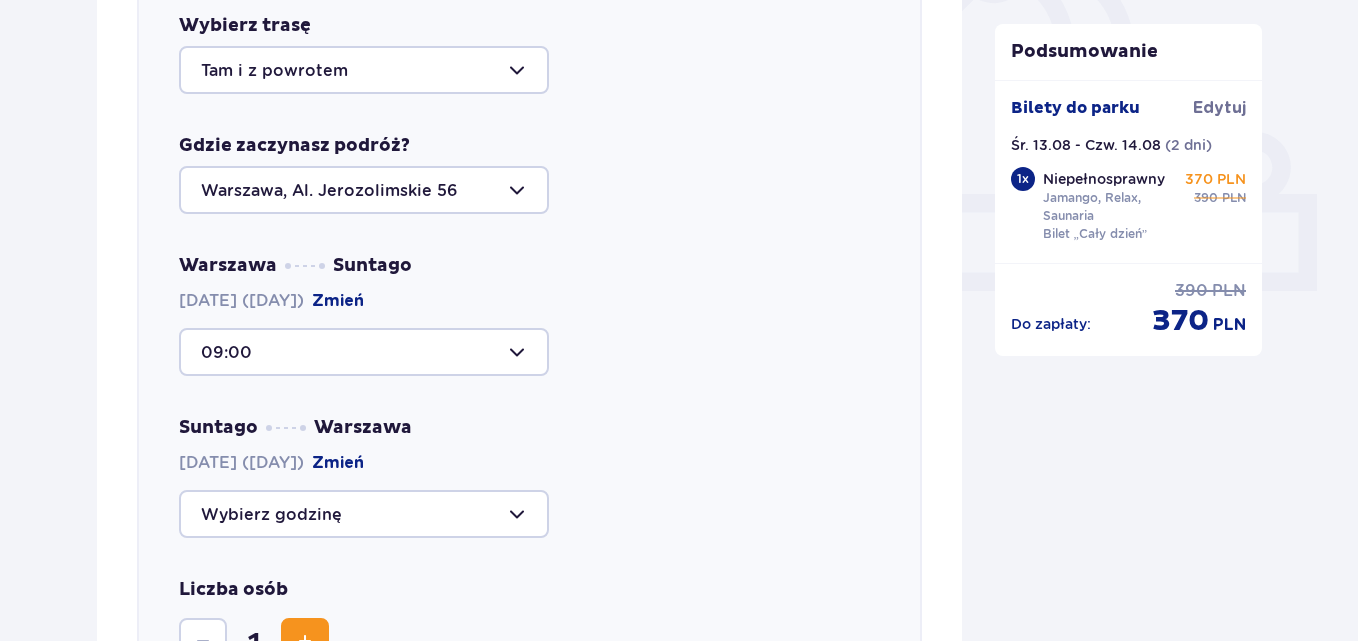 scroll, scrollTop: 790, scrollLeft: 0, axis: vertical 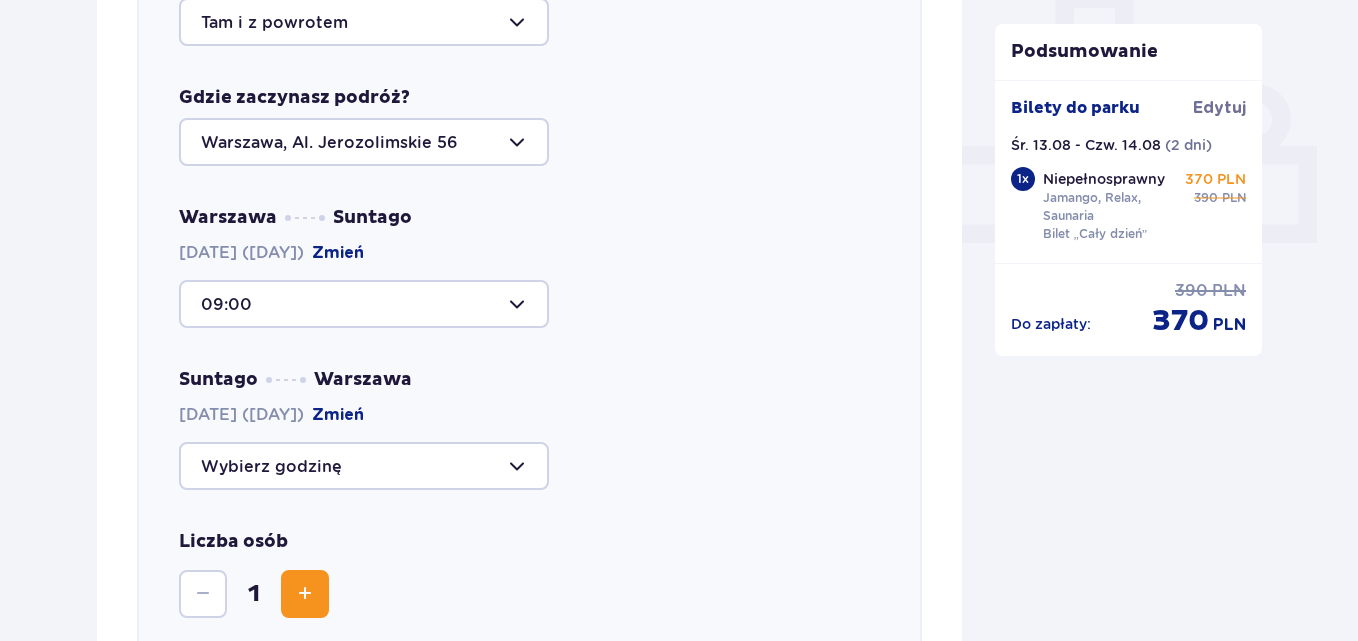click at bounding box center (364, 466) 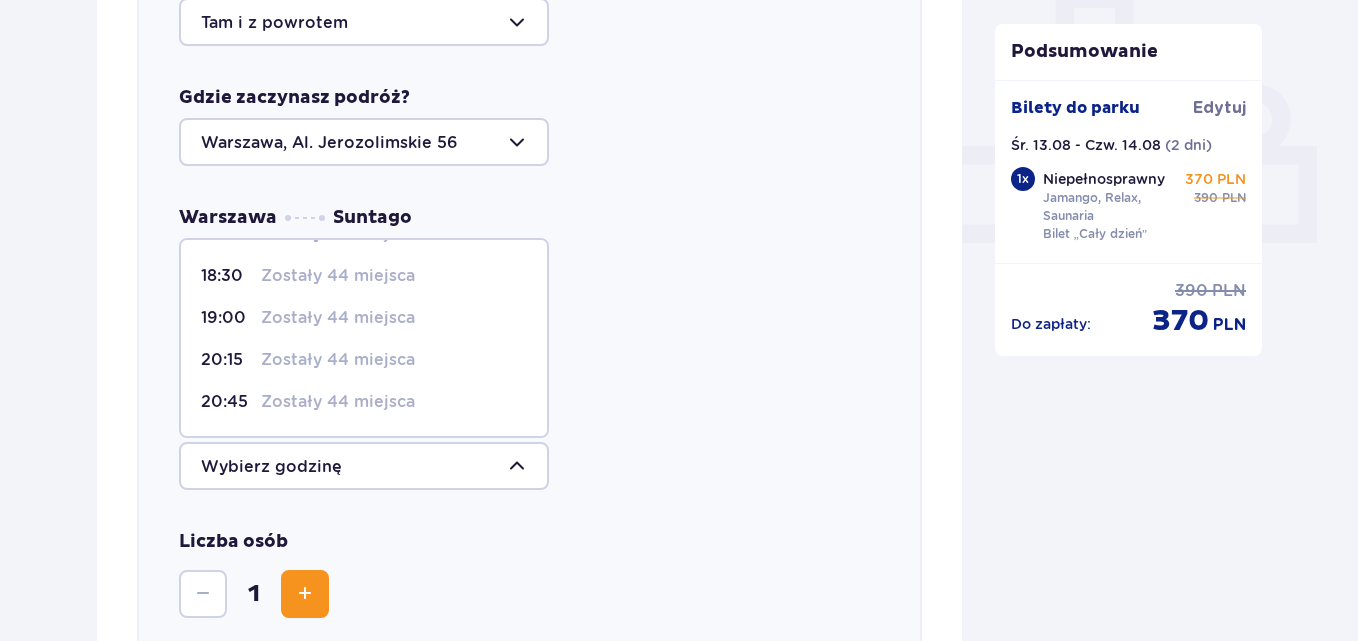 scroll, scrollTop: 244, scrollLeft: 0, axis: vertical 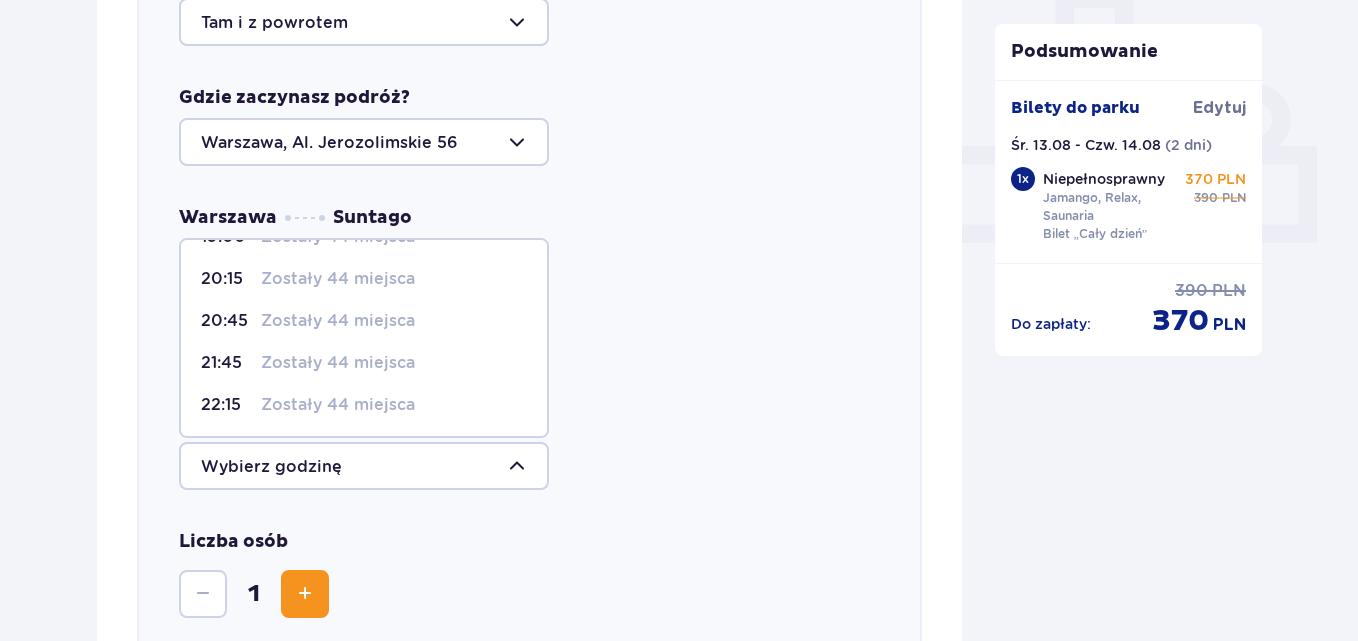 click on "Zostały 44 miejsca" at bounding box center [338, 405] 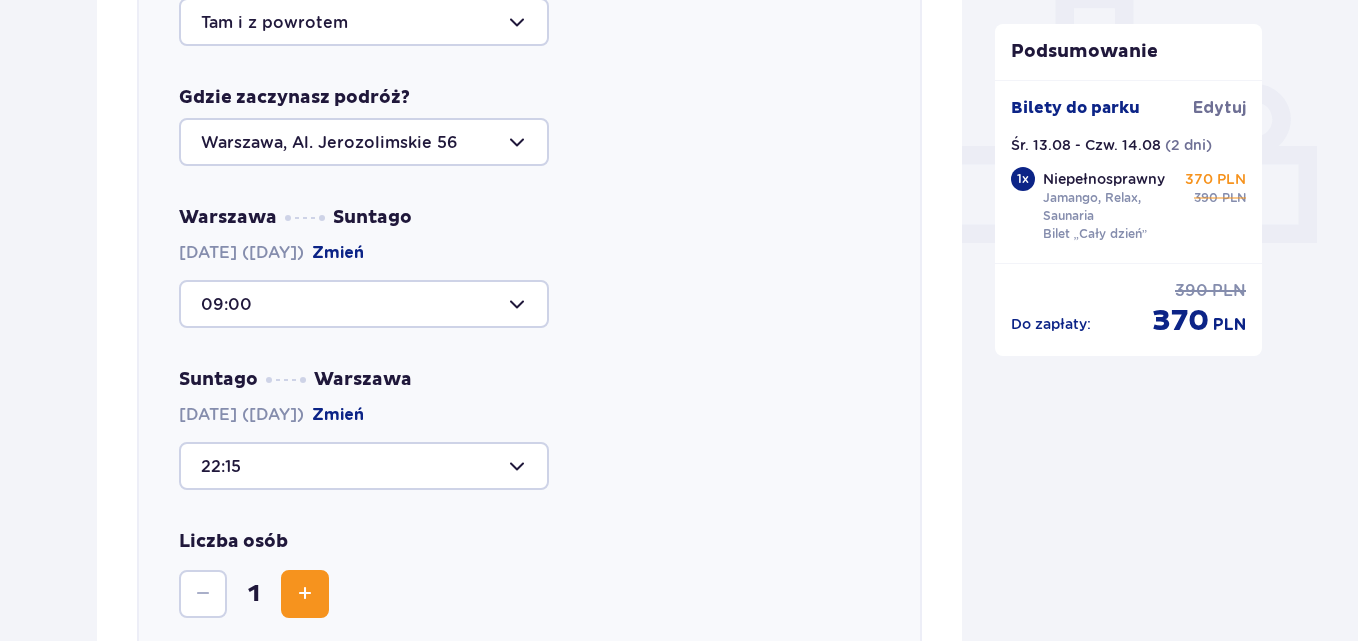 click on "Suntago [CITY] [DATE] ([DAY]) Zmień [TIME]" at bounding box center [529, 429] 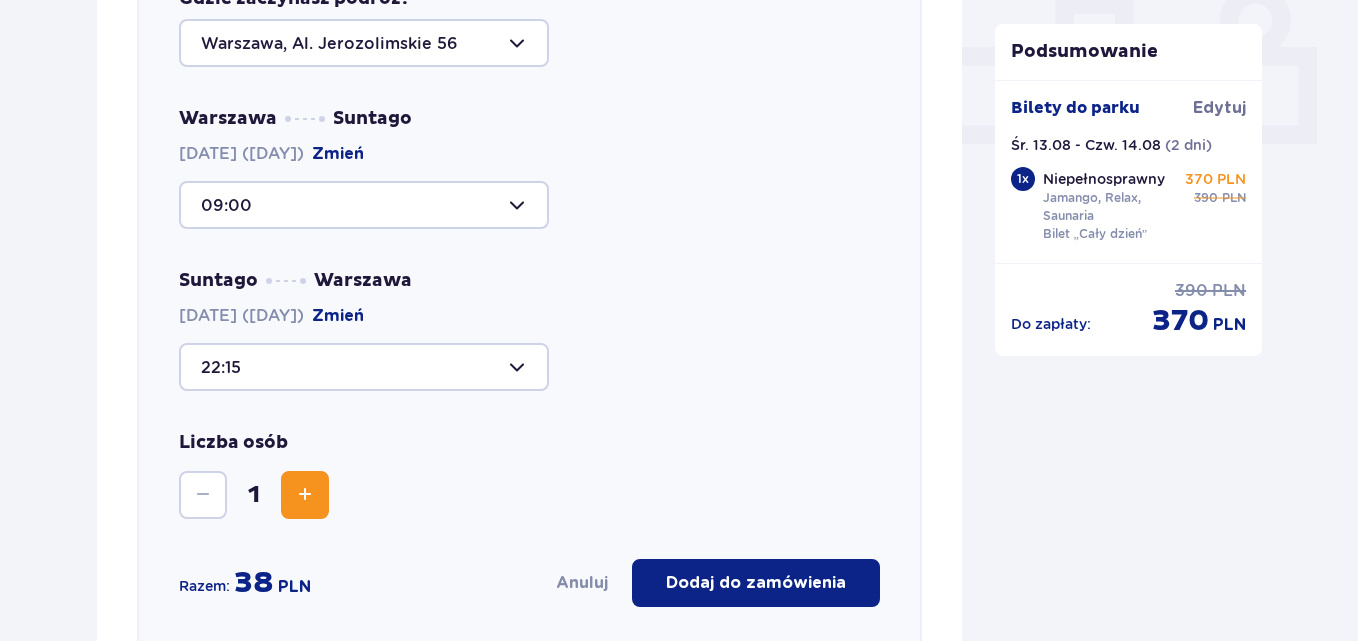 scroll, scrollTop: 1090, scrollLeft: 0, axis: vertical 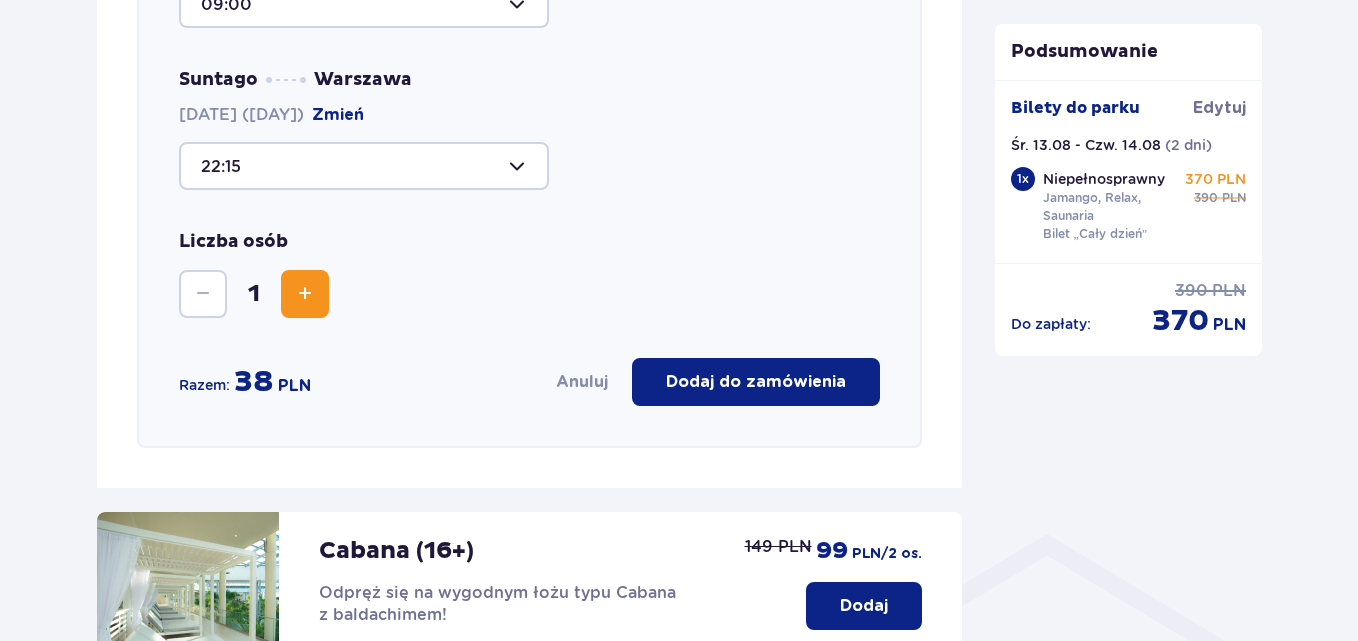 click on "Dodaj do zamówienia" at bounding box center [756, 382] 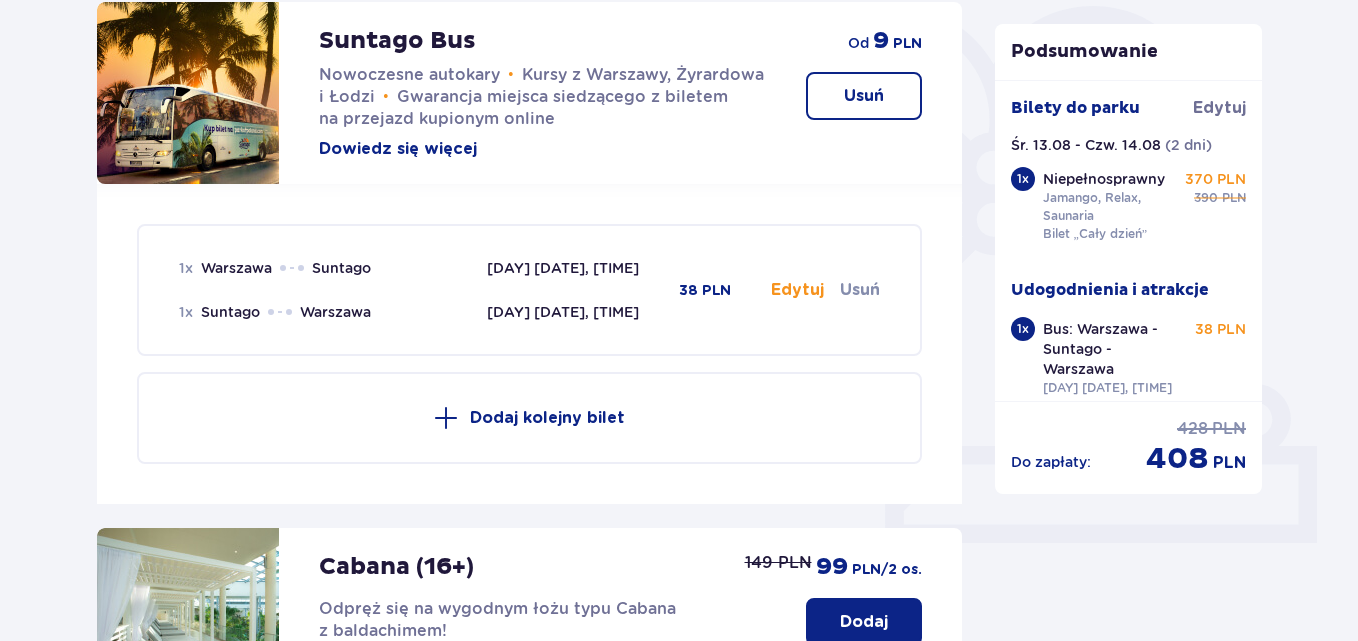 scroll, scrollTop: 690, scrollLeft: 0, axis: vertical 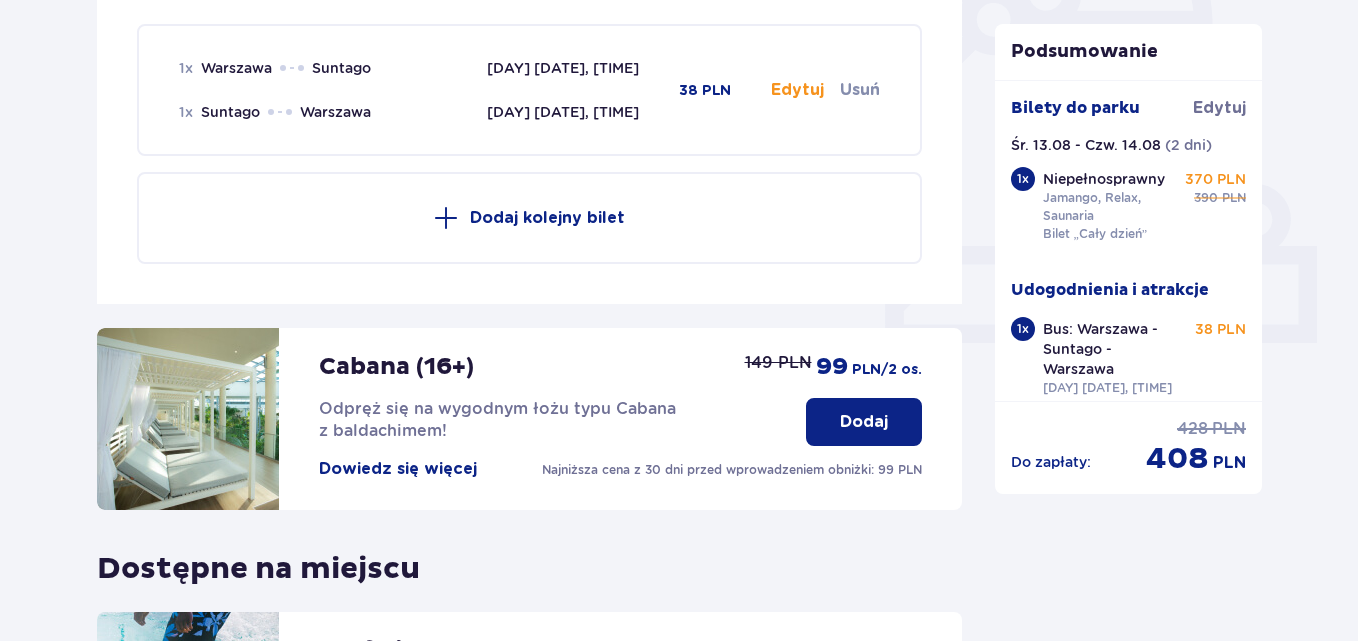 click on "Dodaj" at bounding box center (864, 422) 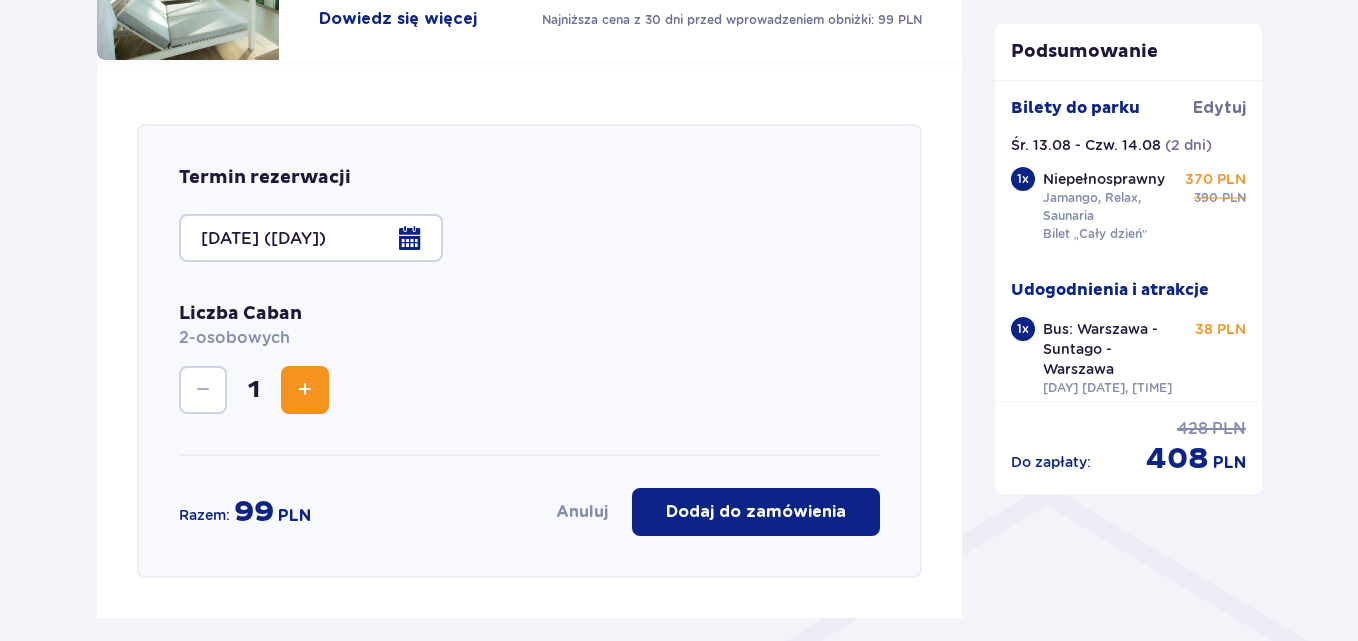 scroll, scrollTop: 1240, scrollLeft: 0, axis: vertical 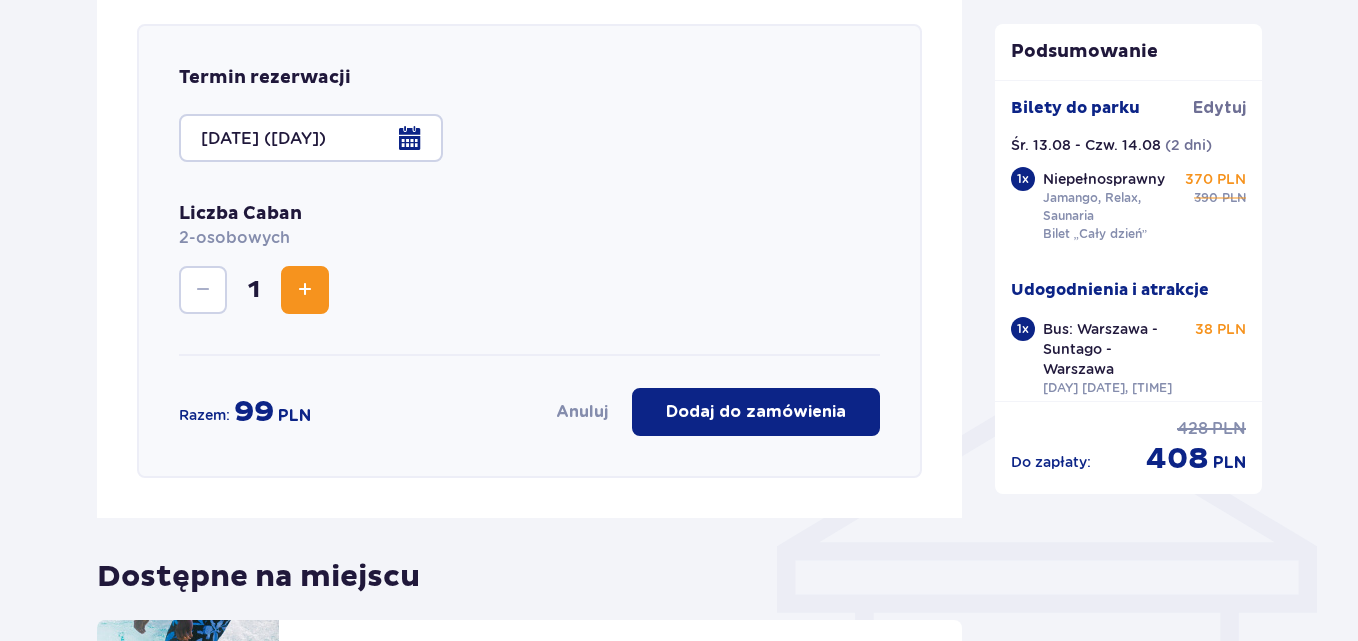 click on "Dodaj do zamówienia" at bounding box center [756, 412] 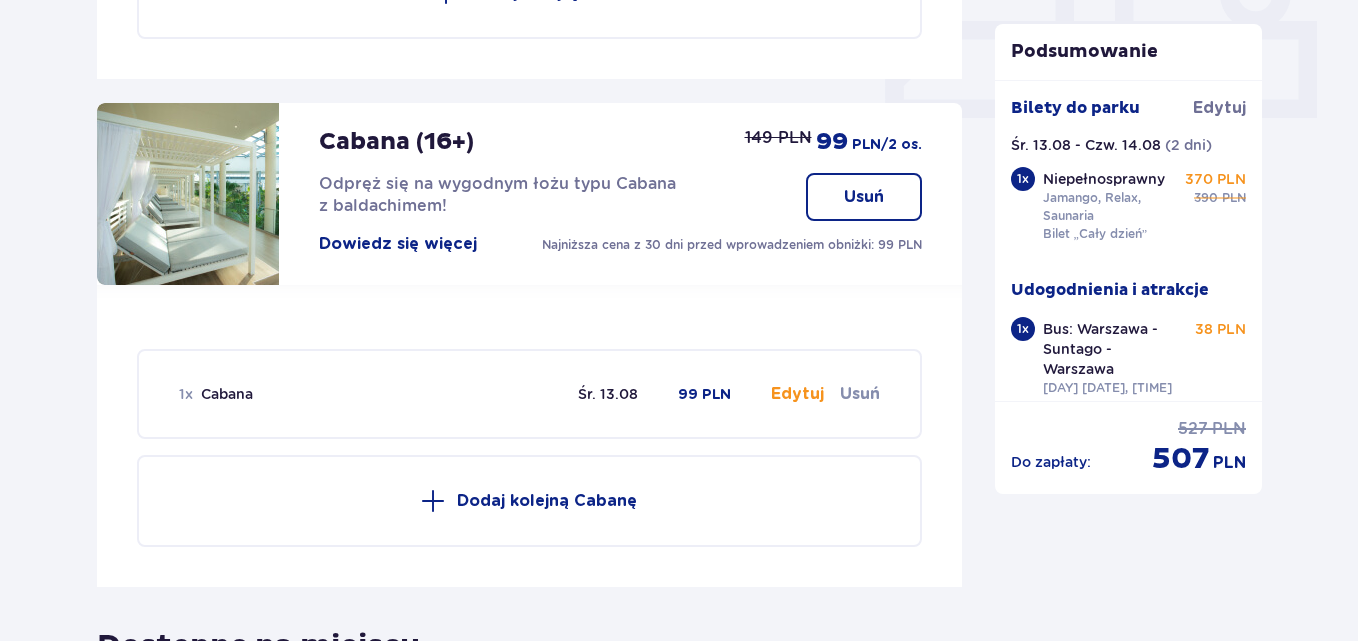 scroll, scrollTop: 1337, scrollLeft: 0, axis: vertical 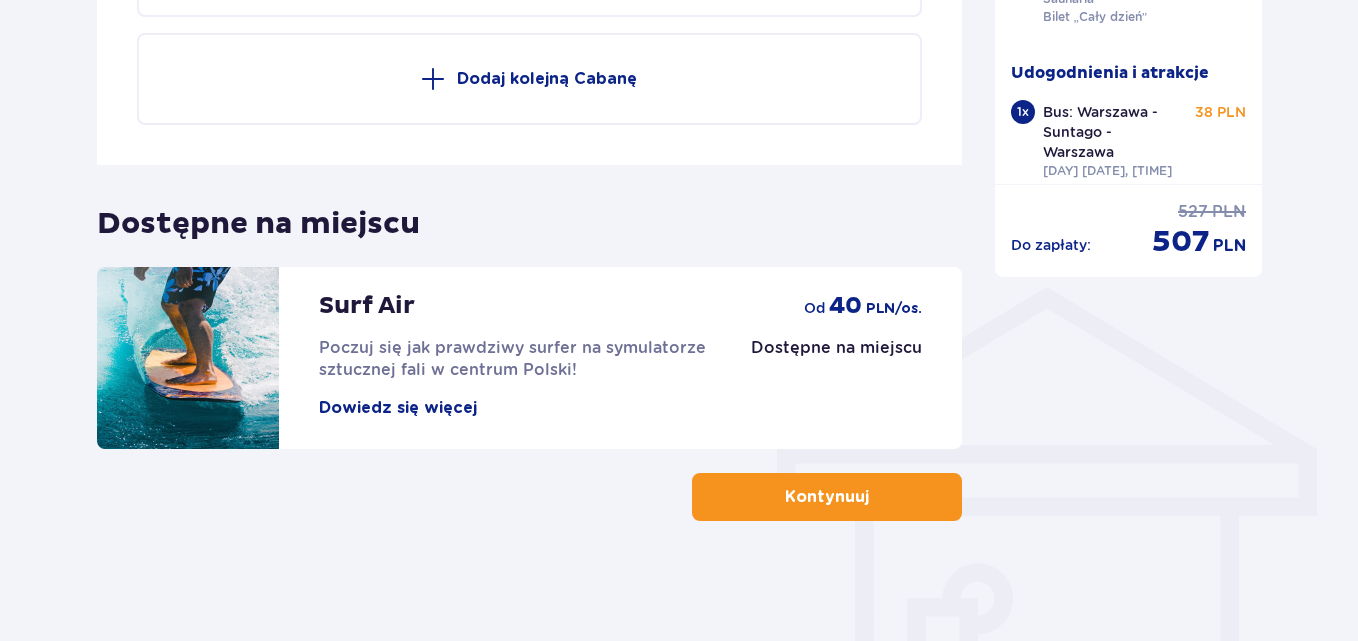 click on "Udogodnienia i atrakcje Pomiń ten krok Promocja online Wellness & SPA (16+) Zrelaksuj się dzięki naszym wyjątkowym masażom i specjalnym zabiegom na całe ciało! Dowiedz się więcej Dodaj od 103,20 PLN -20% na zabiegi Suntago Bus Nowoczesne autokary • Kursy z [CITY], [CITY] i [CITY] • Gwarancja miejsca siedzącego z biletem na przejazd kupionym online Dowiedz się więcej Usuń od 9 PLN 1 x [CITY] Suntago [DAY] [DATE], [TIME] 1 x Suntago [CITY] [DAY] [DATE], [TIME] 38 PLN Edytuj Usuń Dodaj kolejny bilet Cabana (16+) Odpręż się na wygodnym łożu typu Cabana z baldachimem! Dowiedz się więcej Najniższa cena z 30 dni przed wprowadzeniem obniżki: 99 PLN Usuń 149 PLN 99 PLN /2 os. 1 x Cabana [DAY] [DATE] 99 PLN Edytuj Usuń Dodaj kolejną Cabanę Dostępne na miejscu Surf Air Poczuj się jak prawdziwy surfer na symulatorze sztucznej fali w centrum Polski! Dowiedz się więcej Dostępne na miejscu od 40 PLN /os. Kontynuuj Podsumowanie Bilety do parku Edytuj [DAY] [DATE] - [DAY] [DATE]" at bounding box center (679, -270) 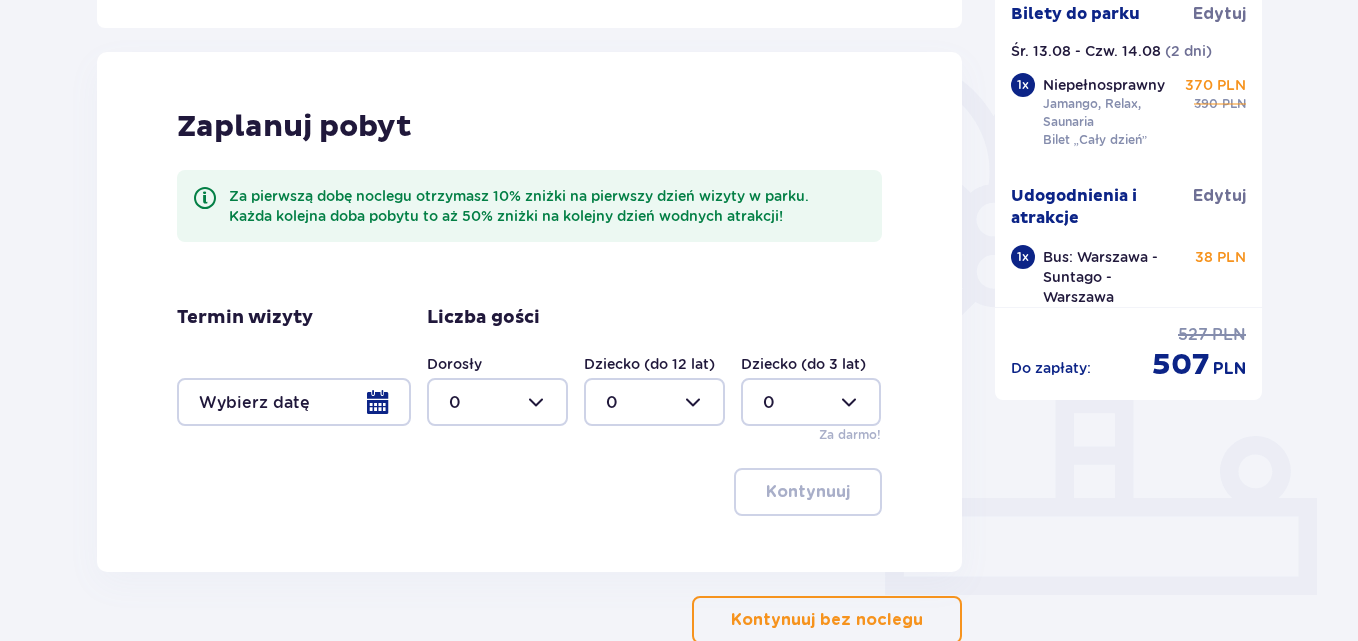 scroll, scrollTop: 500, scrollLeft: 0, axis: vertical 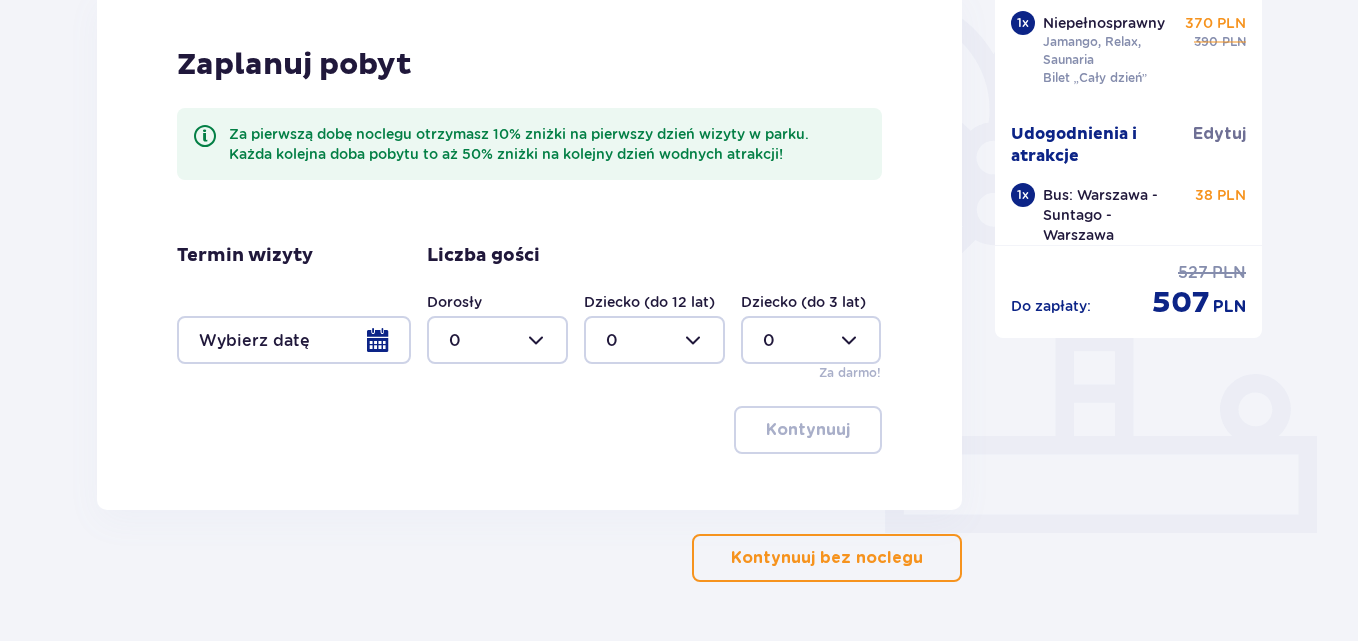 click at bounding box center (294, 340) 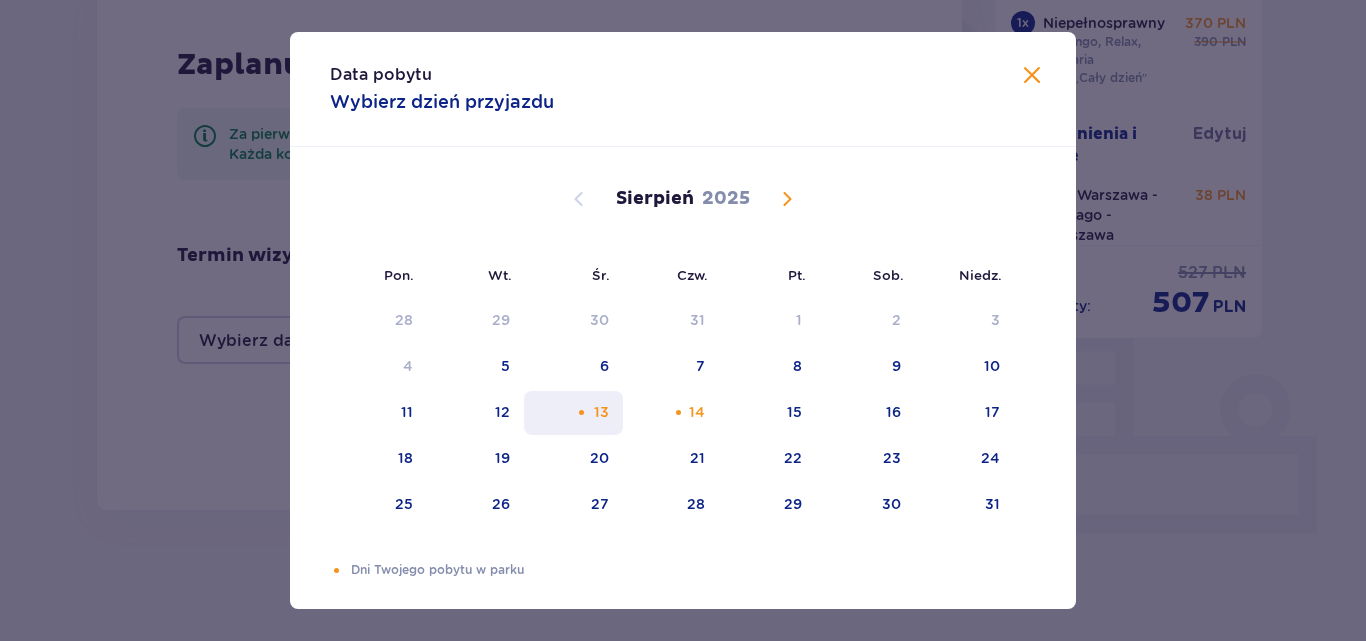 click on "13" at bounding box center [573, 413] 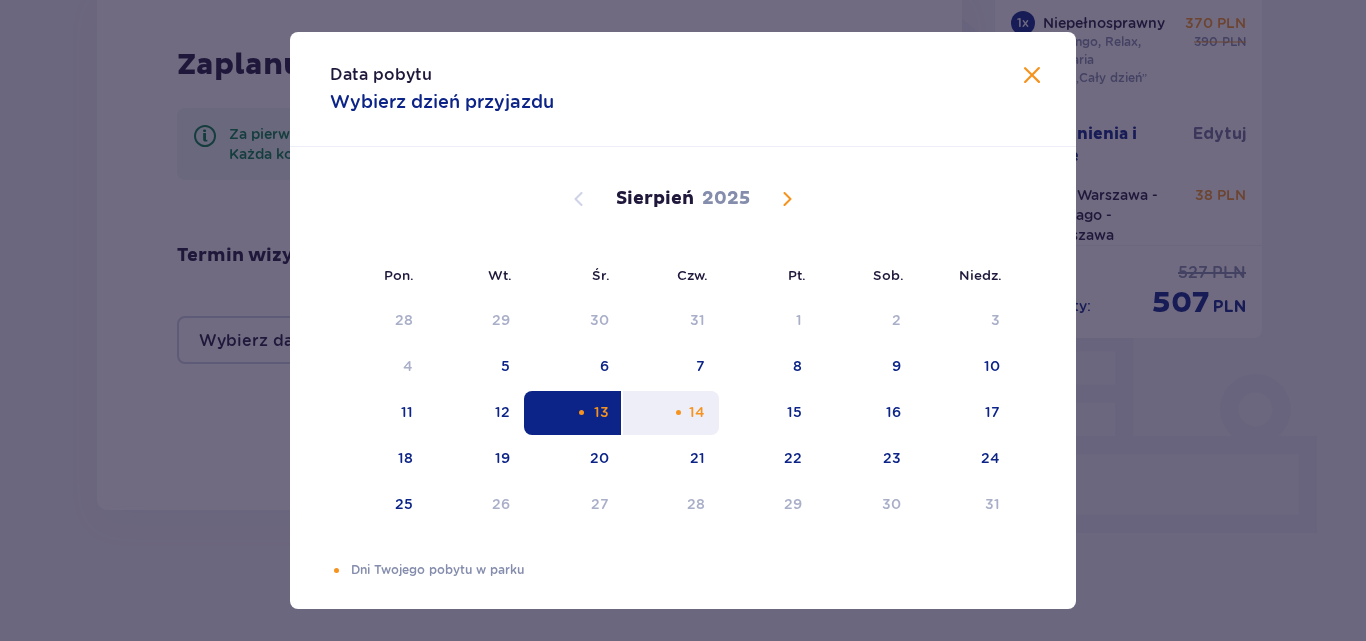 click at bounding box center [678, 412] 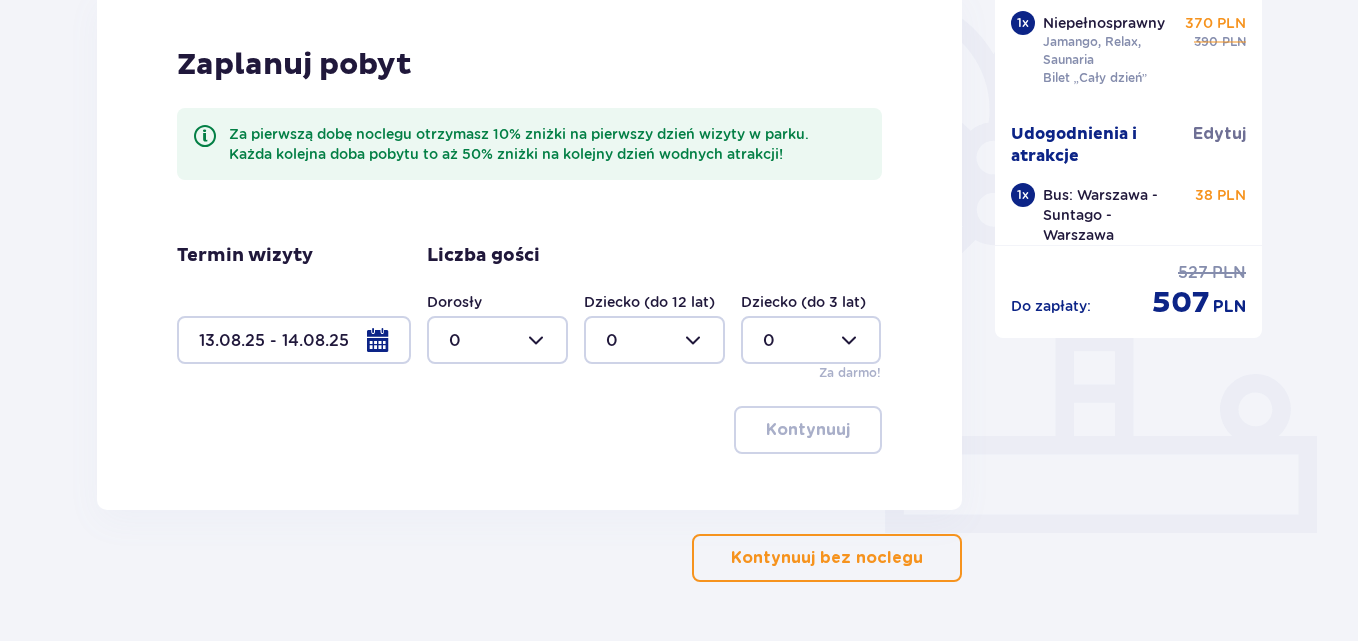 click at bounding box center (497, 340) 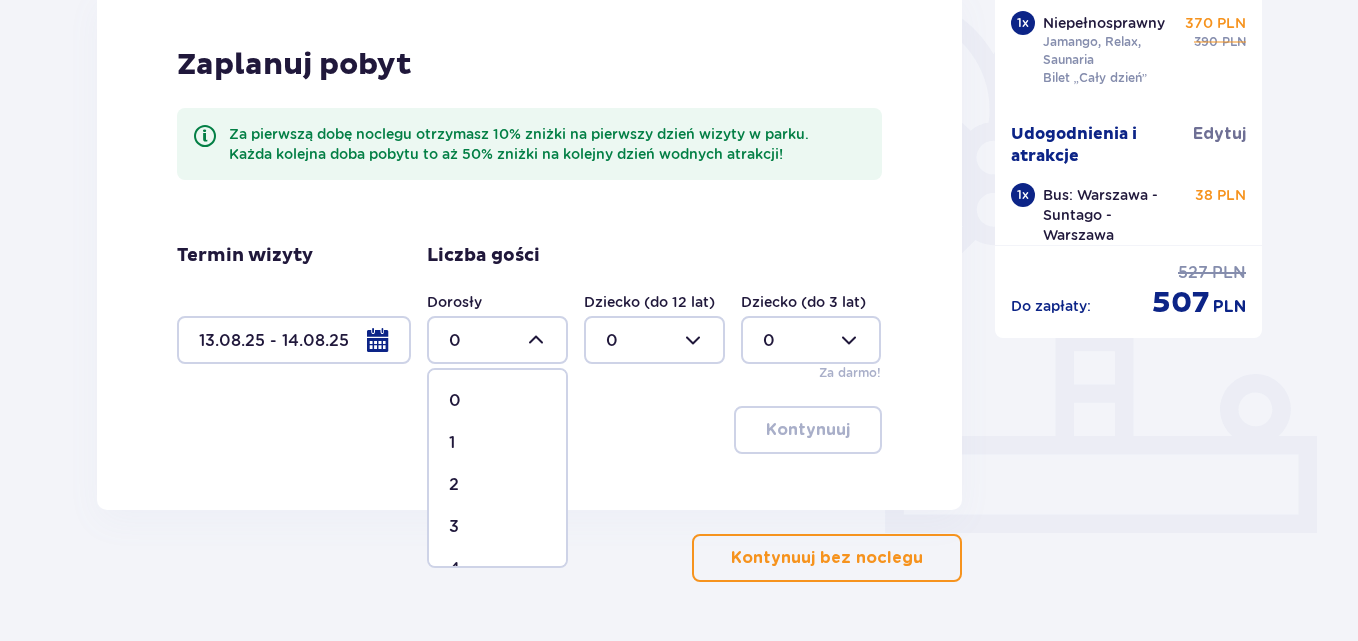 click on "1" at bounding box center (497, 443) 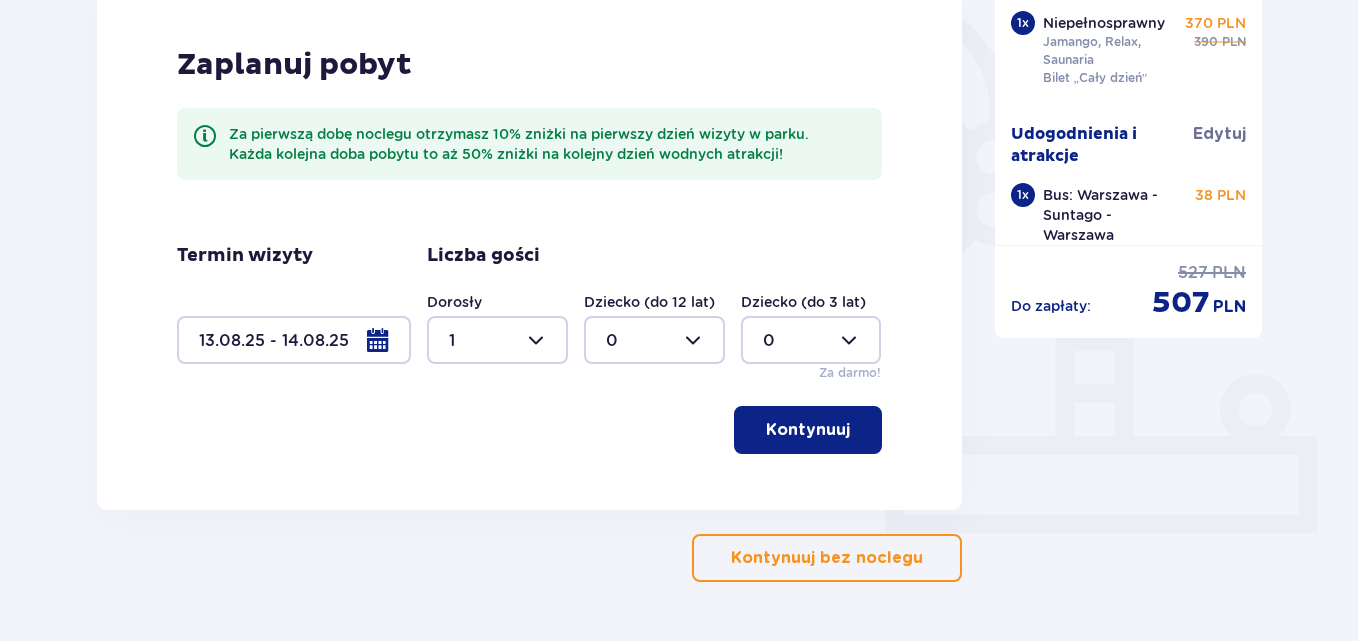 click on "Kontynuuj" at bounding box center (808, 430) 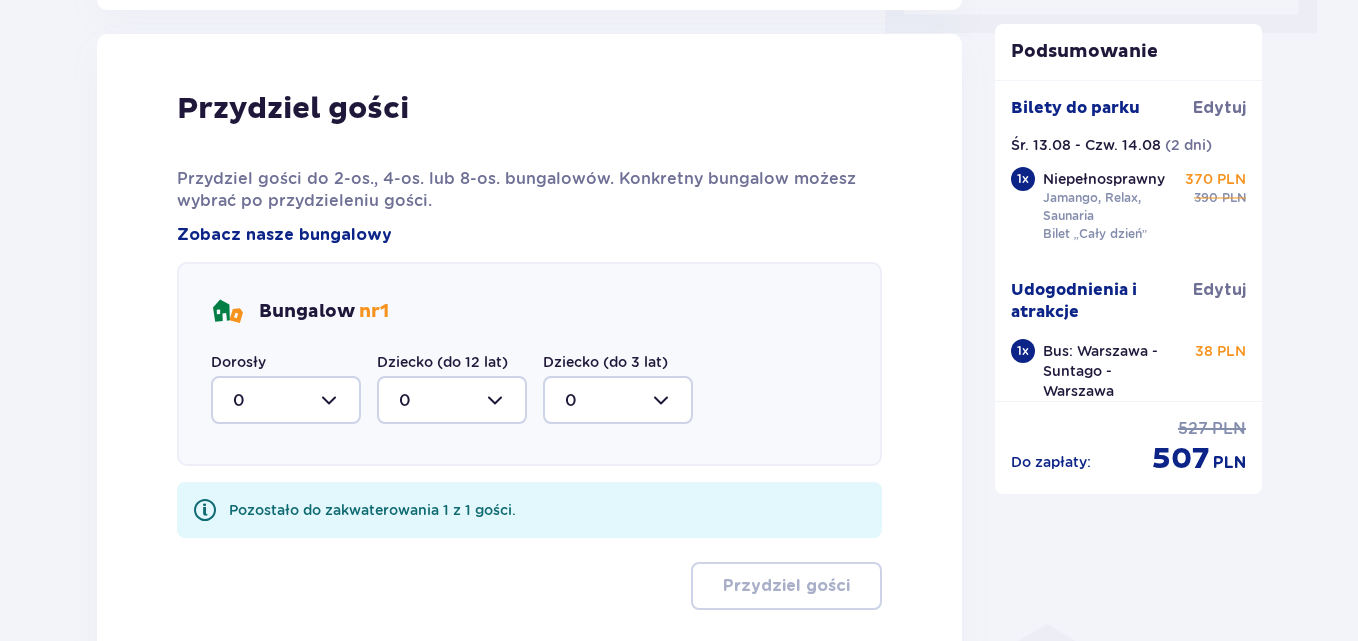 scroll, scrollTop: 1010, scrollLeft: 0, axis: vertical 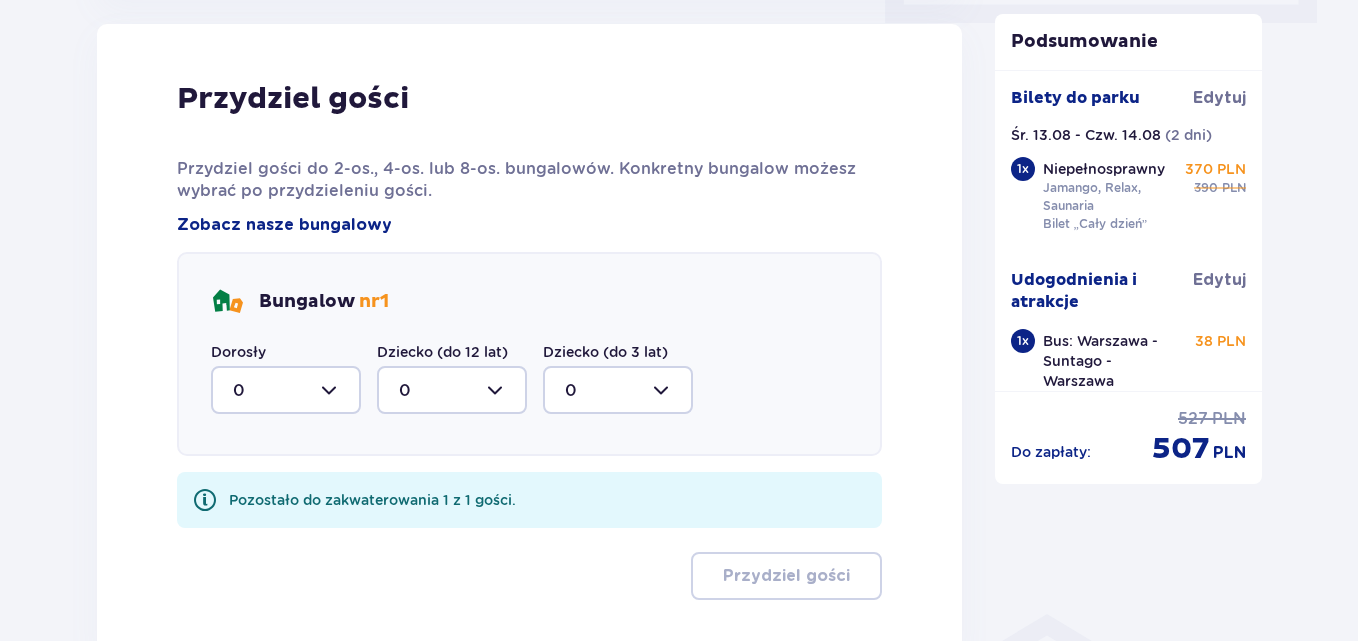 click at bounding box center (286, 390) 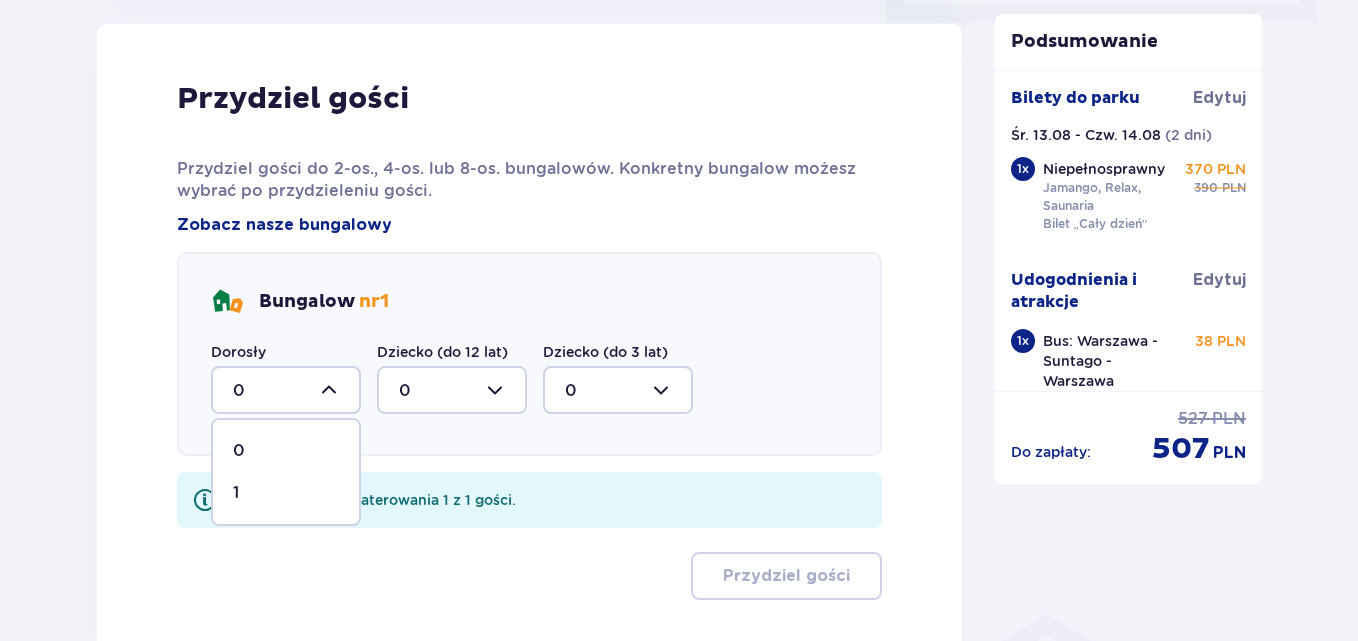 click on "1" at bounding box center [286, 493] 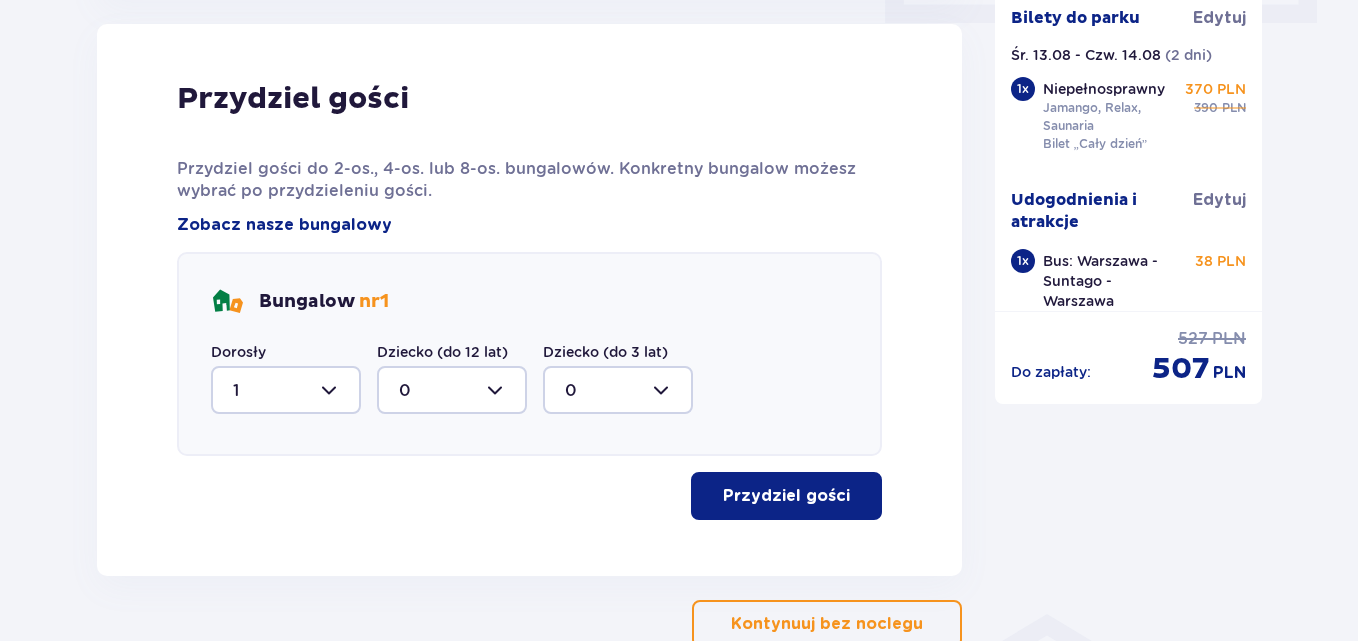 click on "Kontynuuj bez noclegu" at bounding box center (827, 624) 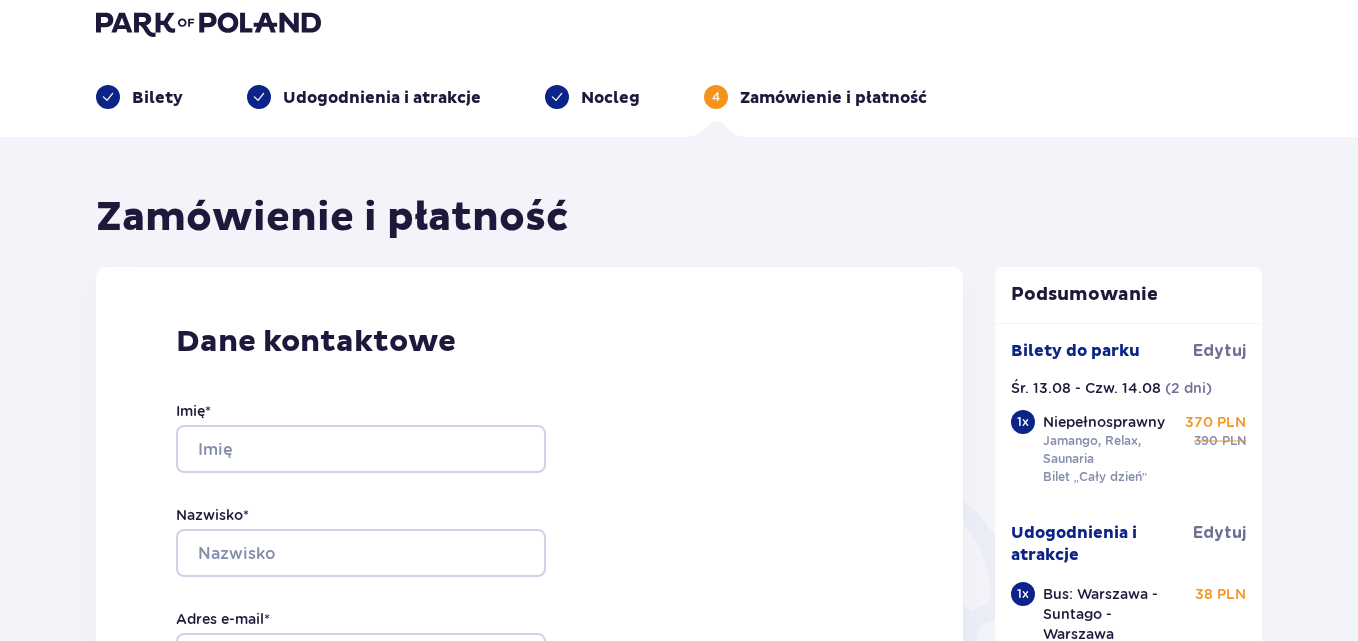 scroll, scrollTop: 0, scrollLeft: 0, axis: both 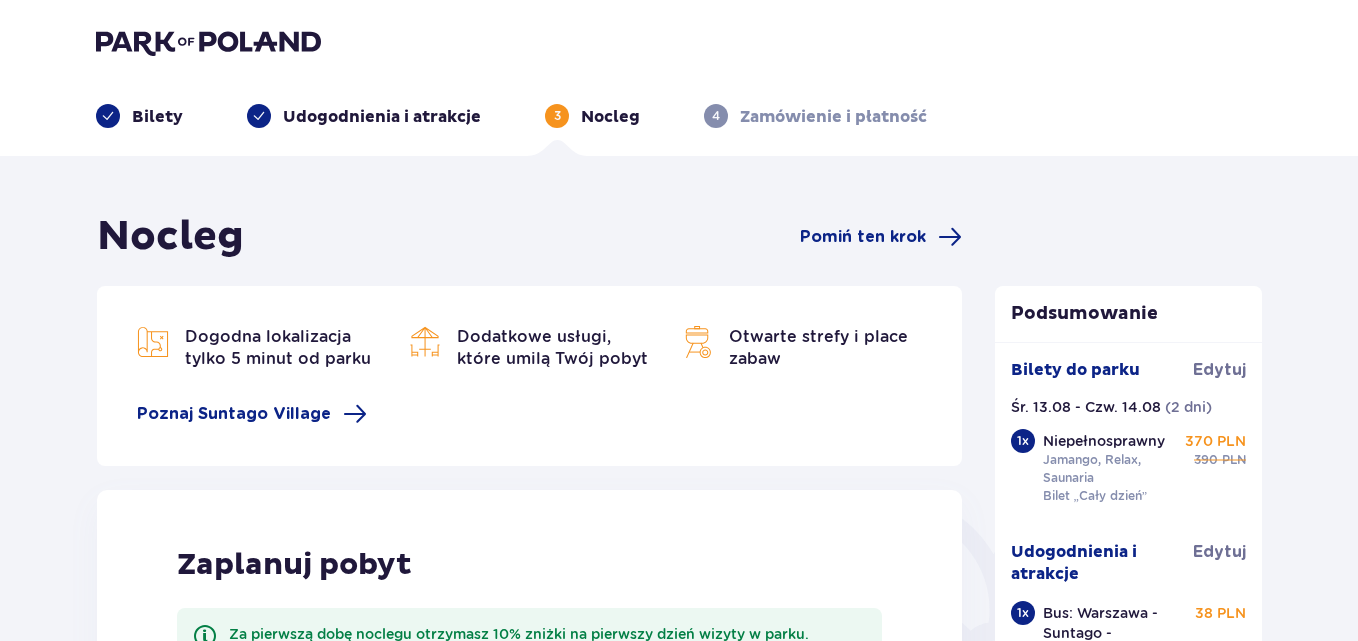 type on "0" 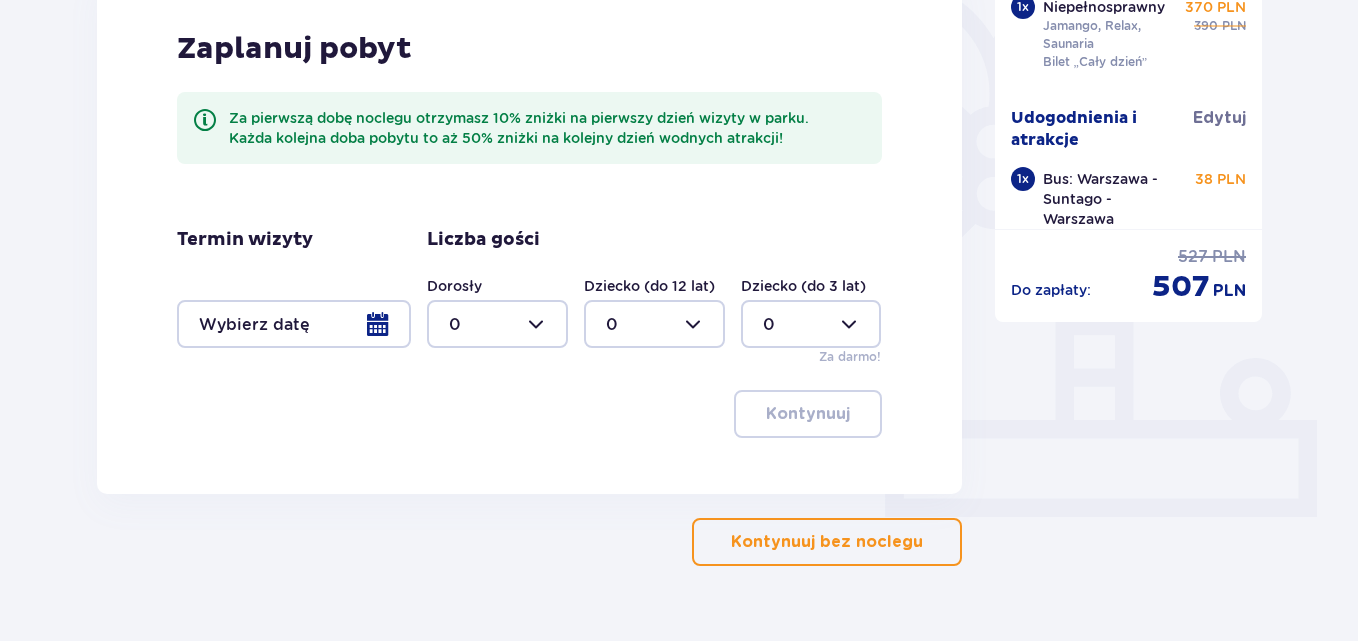 scroll, scrollTop: 561, scrollLeft: 0, axis: vertical 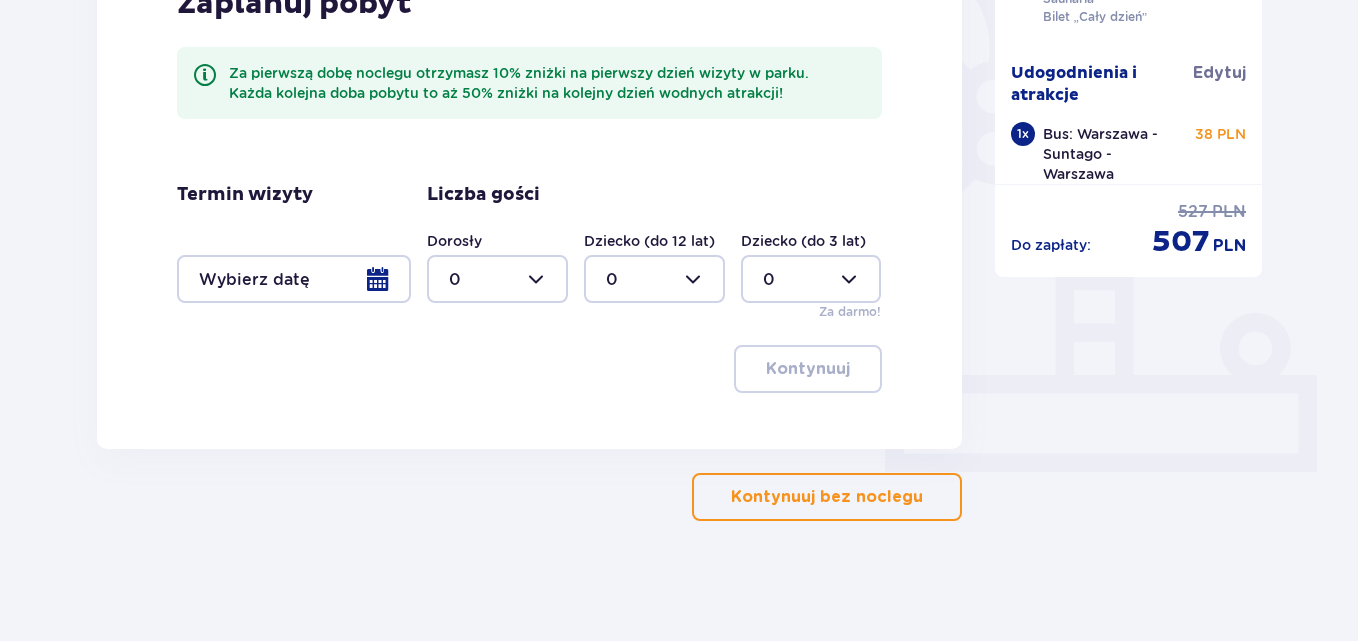 click at bounding box center [294, 279] 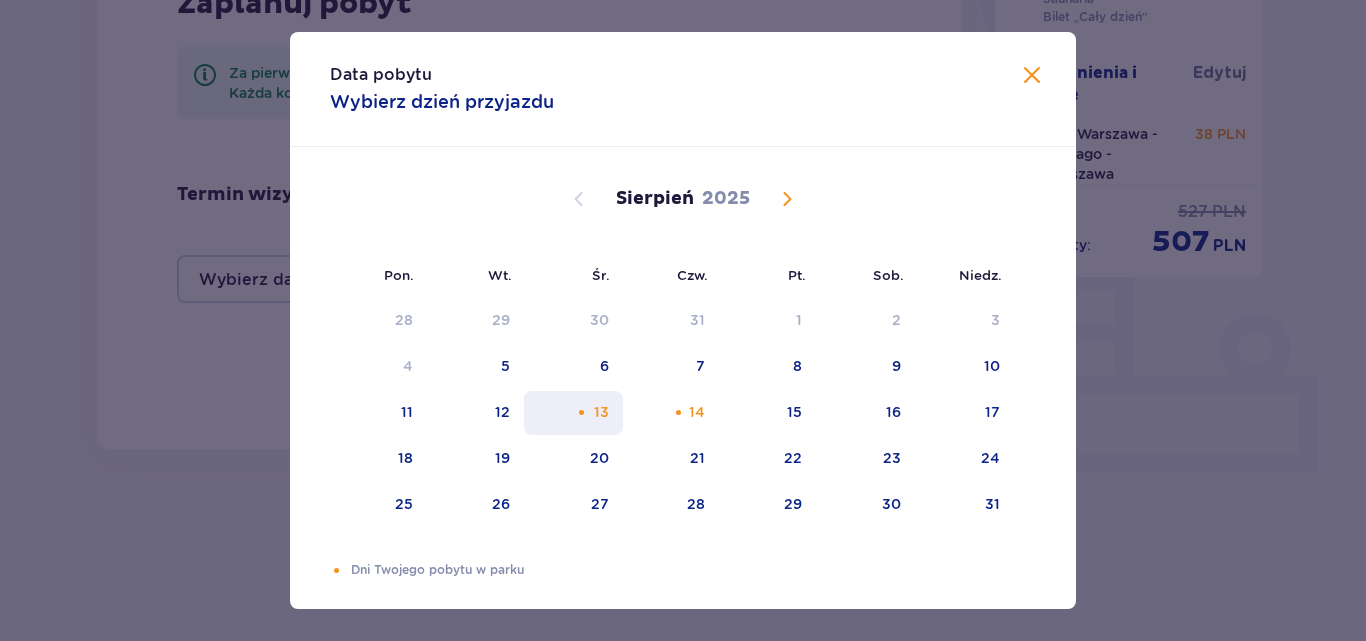 click on "13" at bounding box center [601, 412] 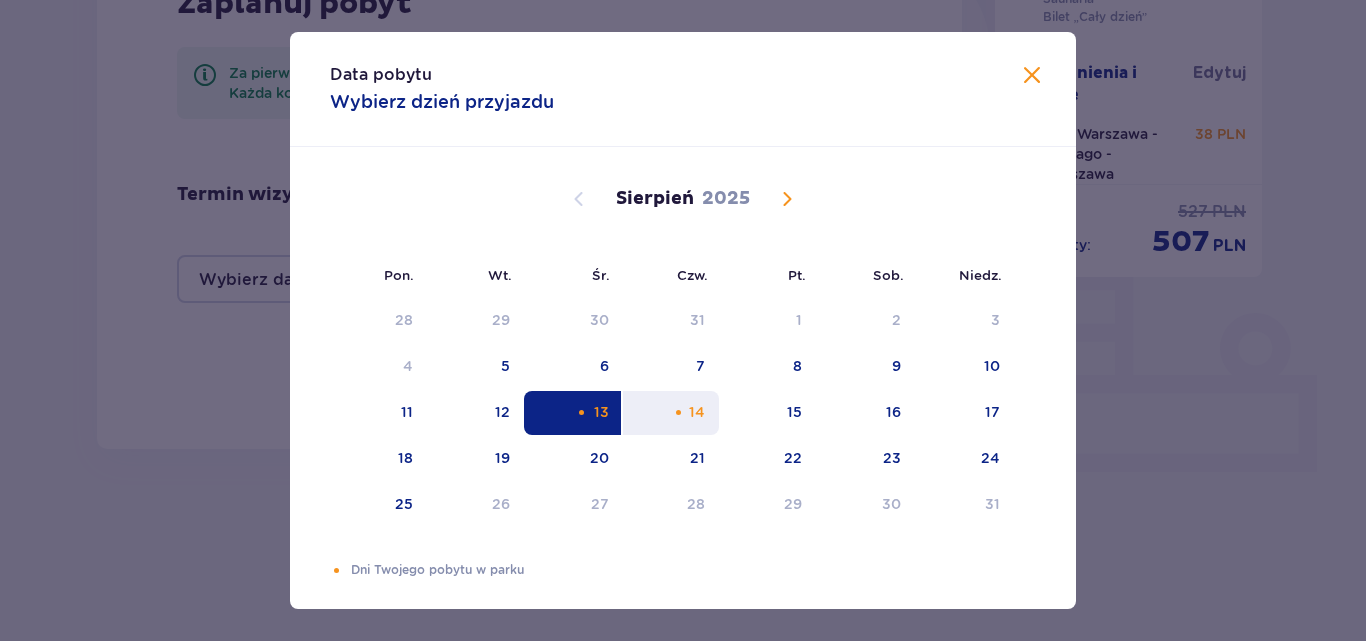 click on "14" at bounding box center [671, 413] 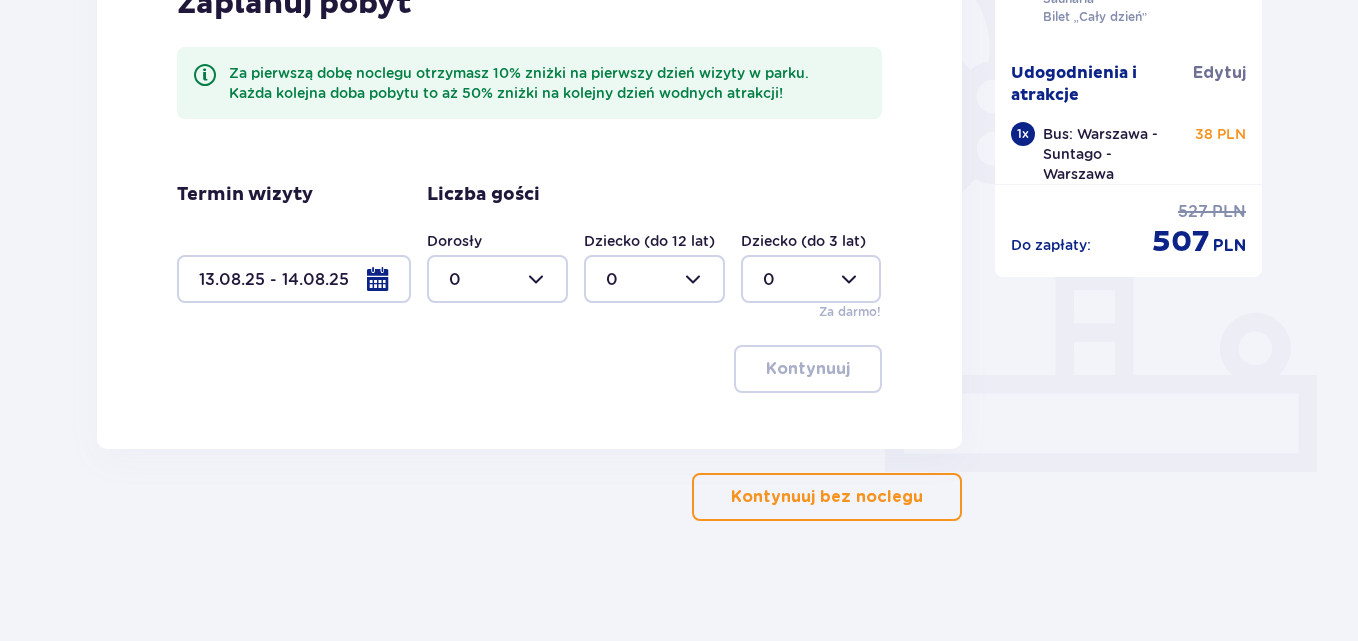 click at bounding box center (497, 279) 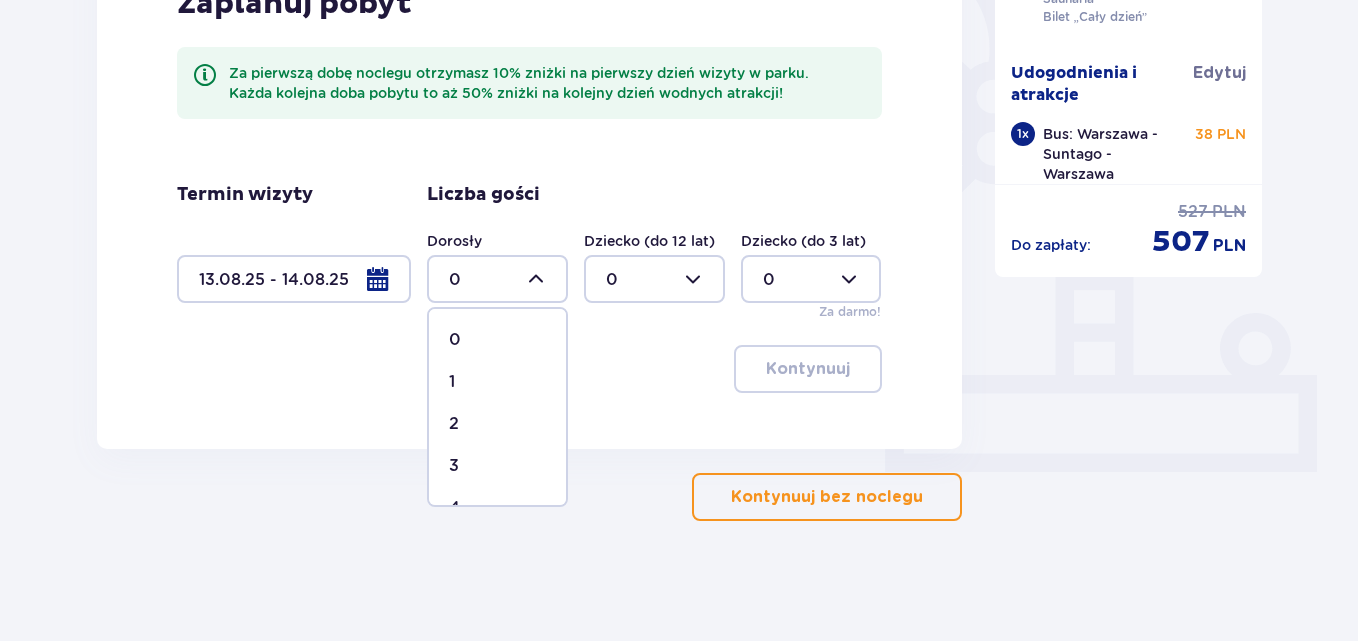 click on "1" at bounding box center (497, 382) 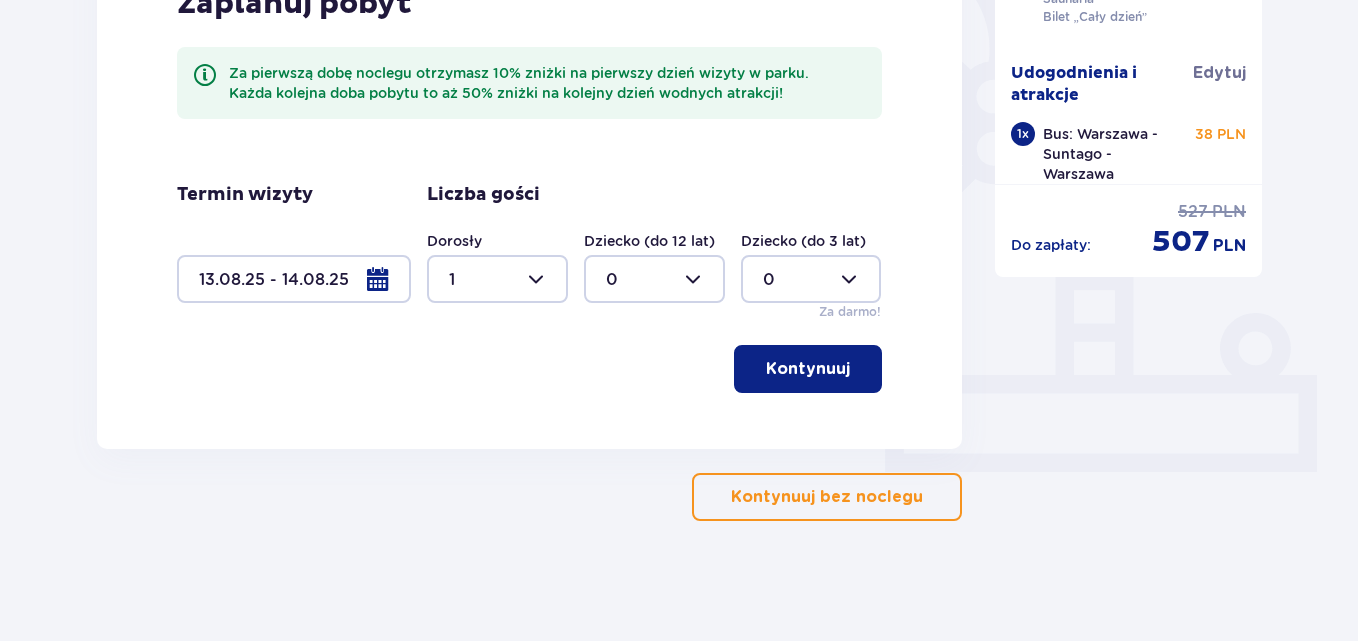 click on "Kontynuuj" at bounding box center (808, 369) 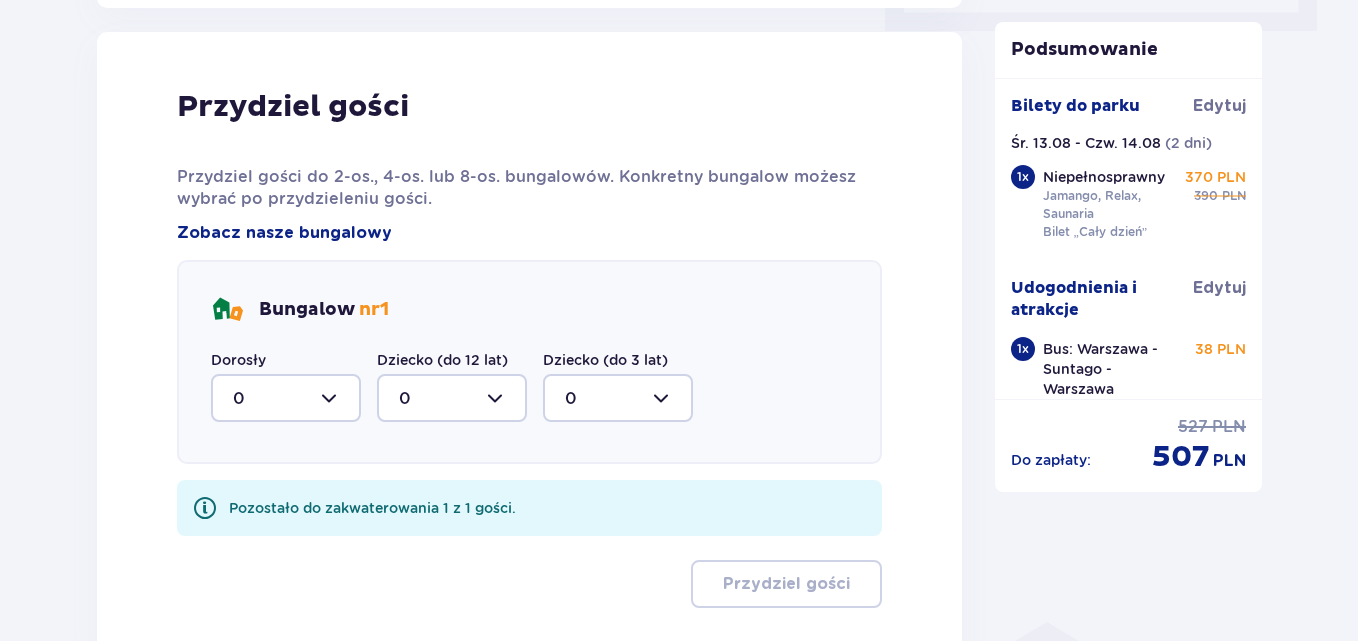 scroll, scrollTop: 1010, scrollLeft: 0, axis: vertical 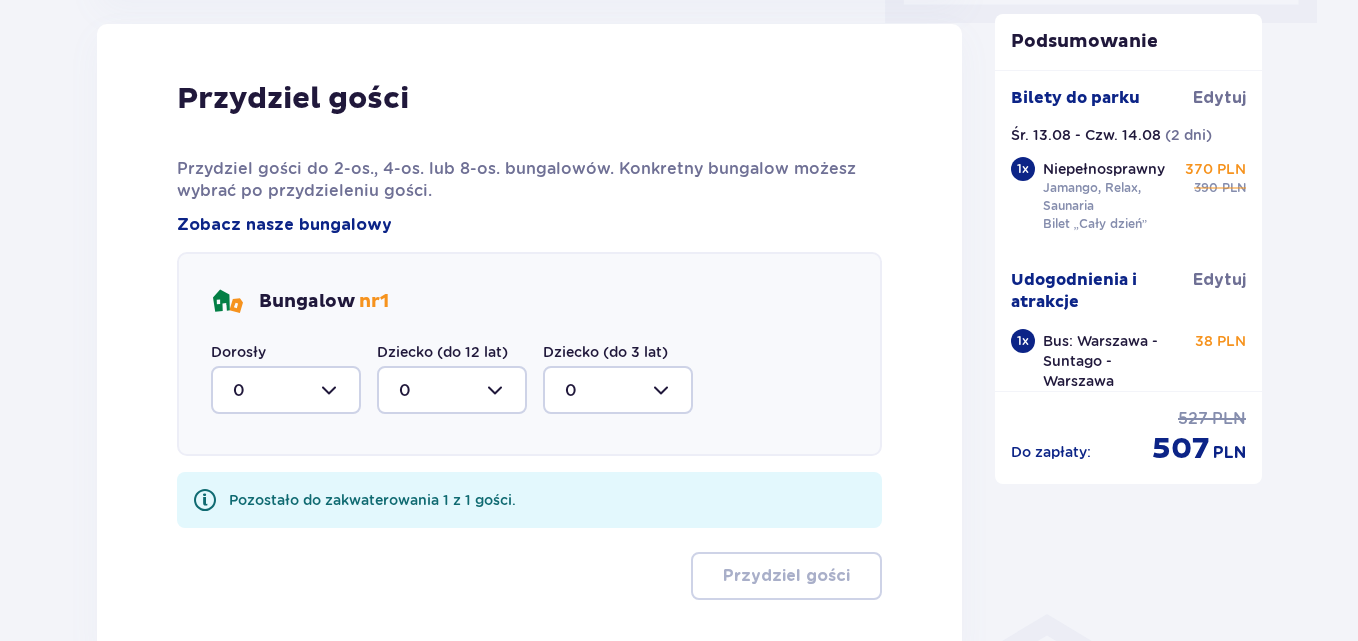 click at bounding box center [286, 390] 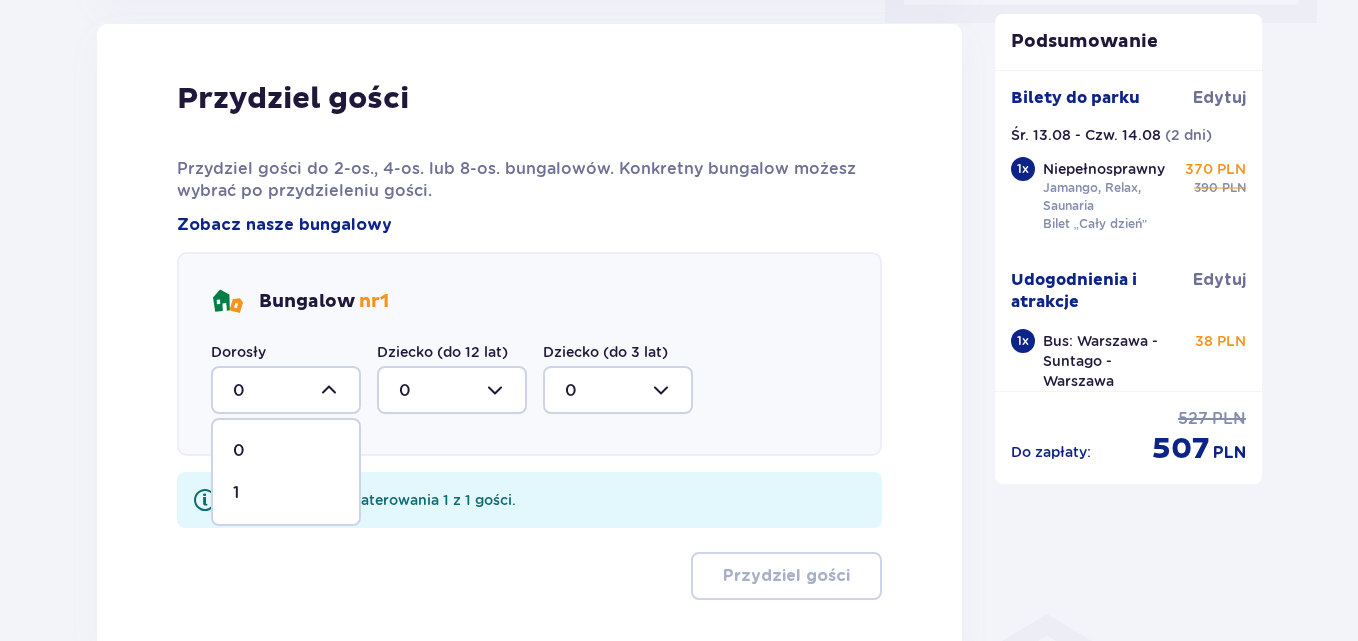 click on "1" at bounding box center (286, 493) 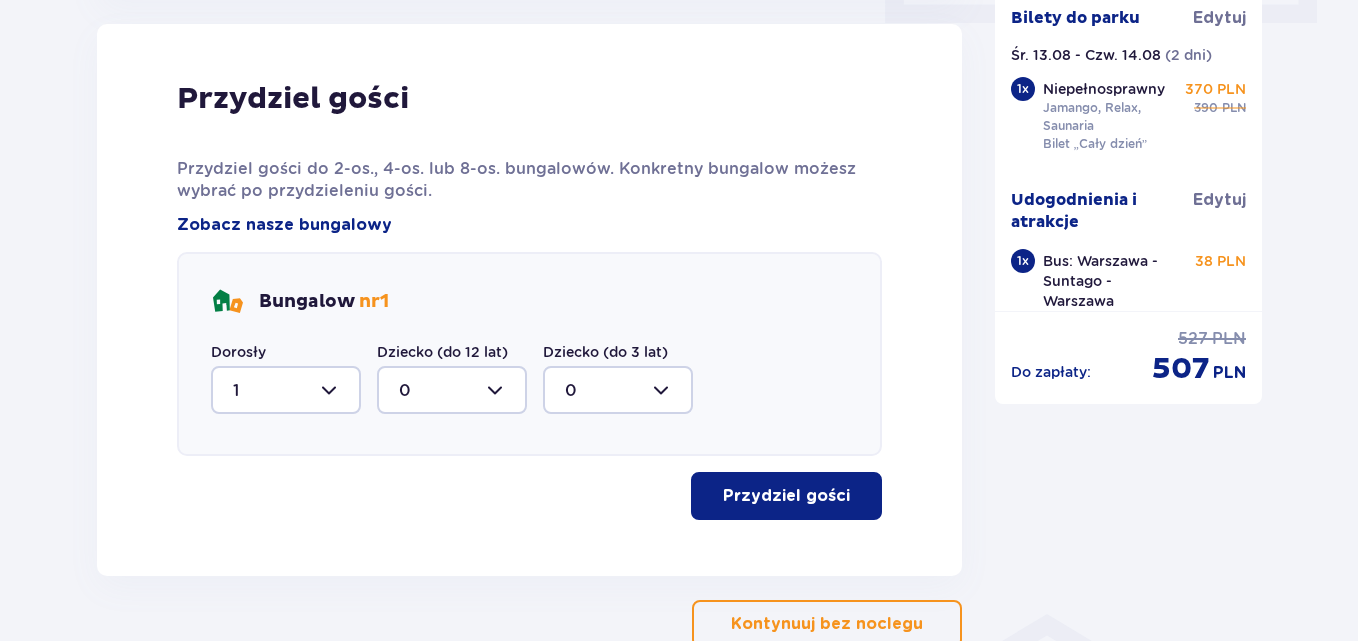 click on "Przydziel gości" at bounding box center (786, 496) 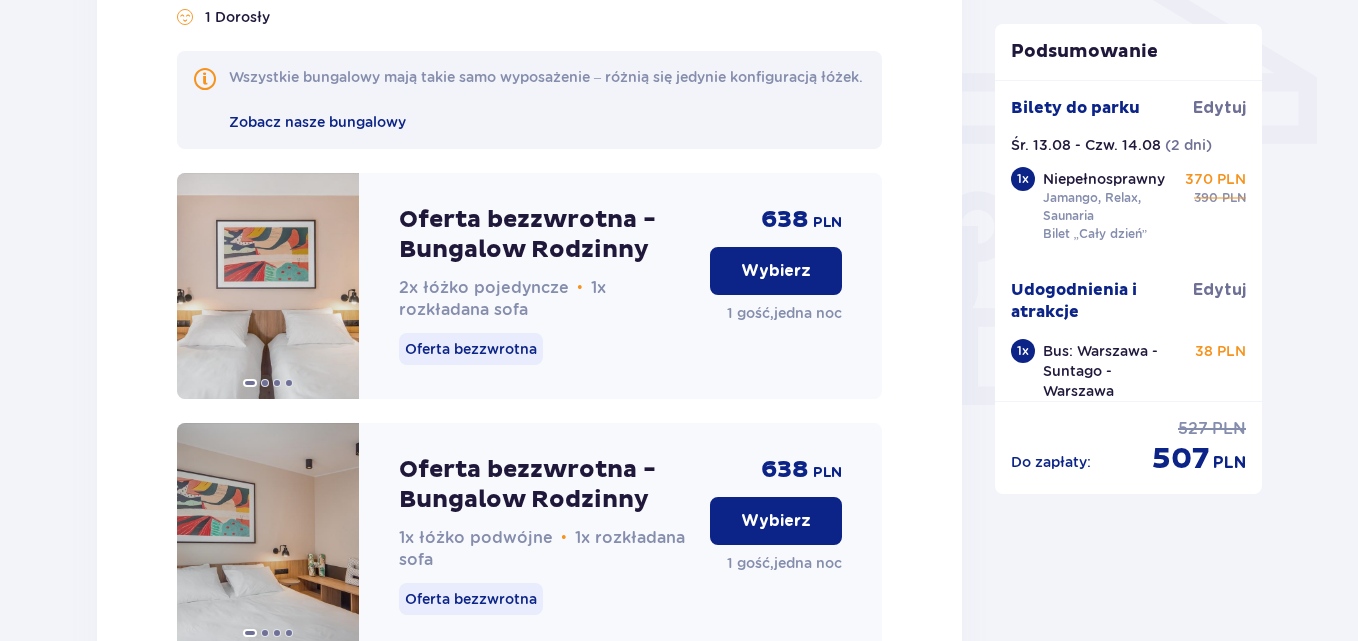 scroll, scrollTop: 1486, scrollLeft: 0, axis: vertical 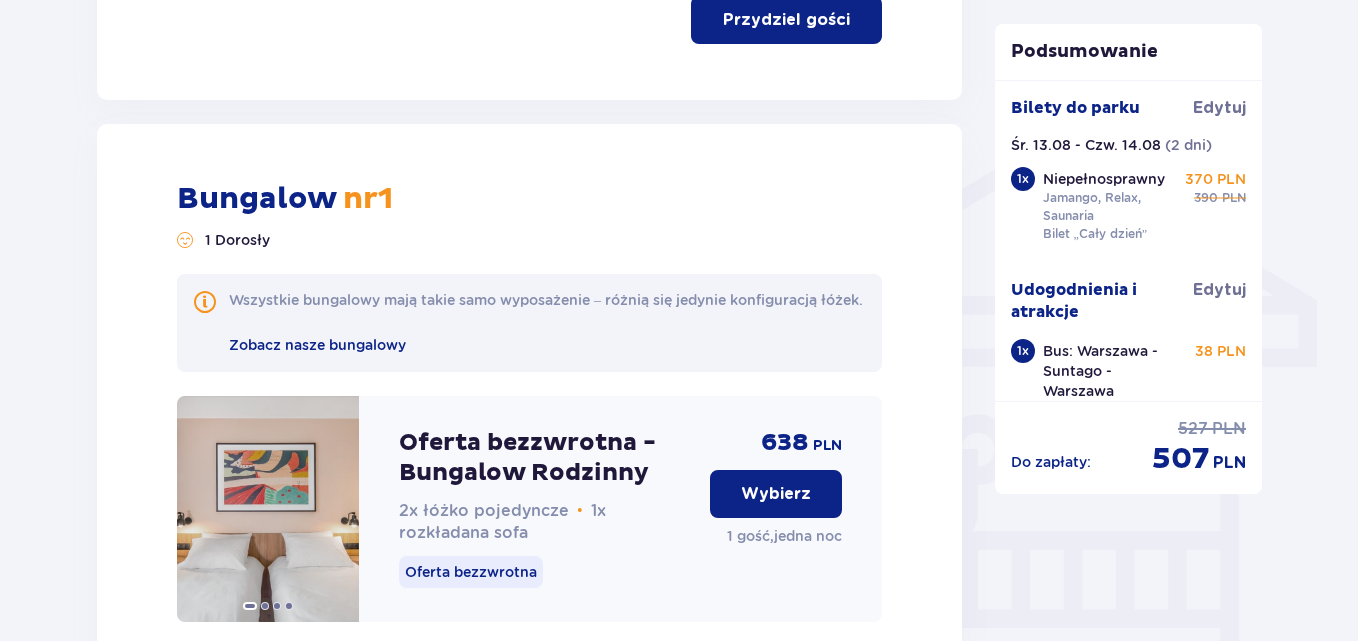 click on "Wybierz" at bounding box center (776, 494) 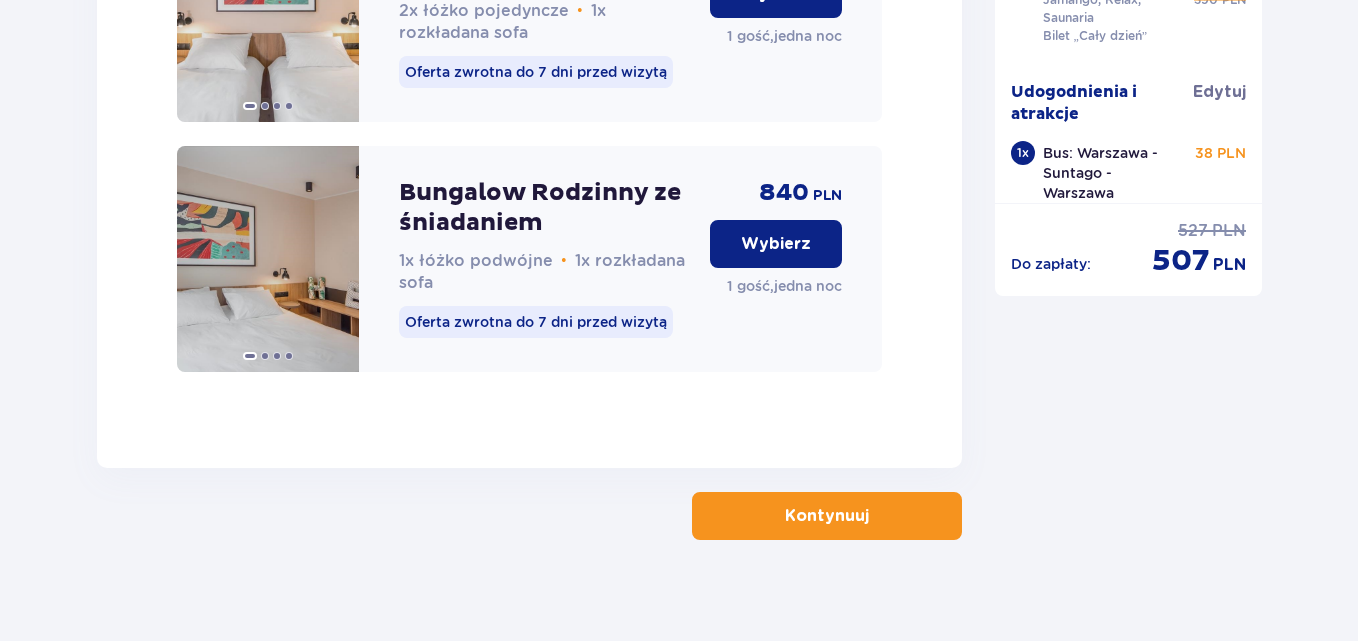 scroll, scrollTop: 3525, scrollLeft: 0, axis: vertical 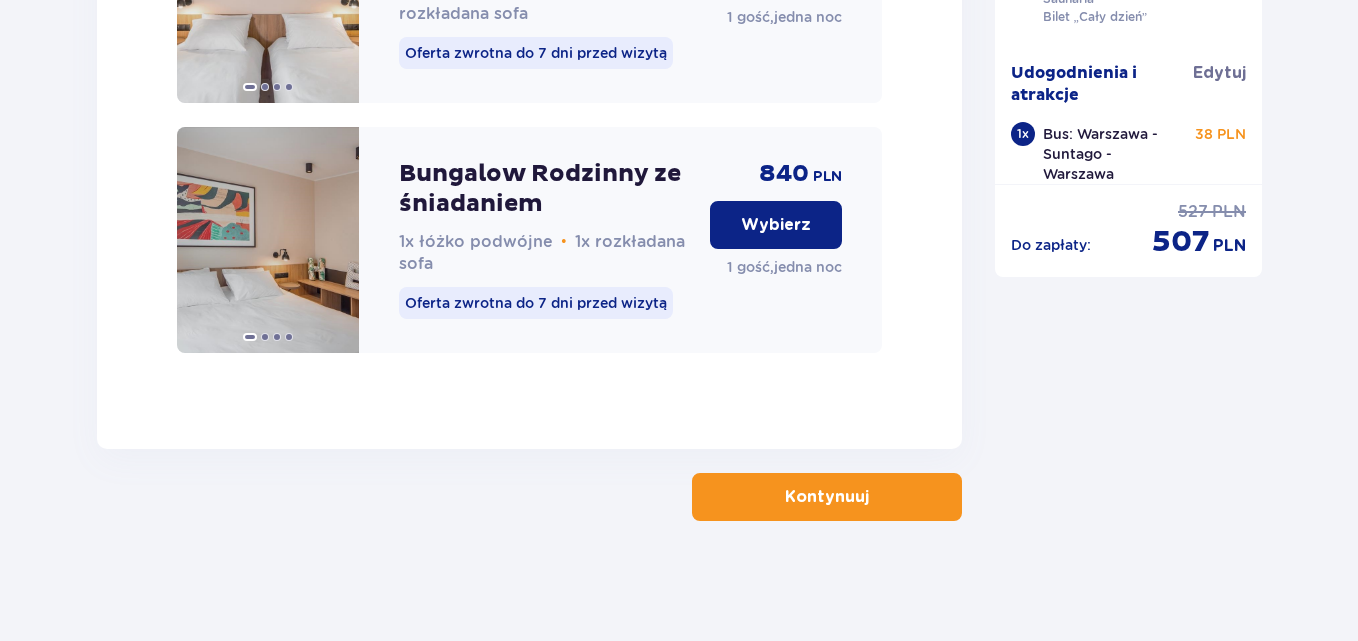 click on "Kontynuuj" at bounding box center [827, 497] 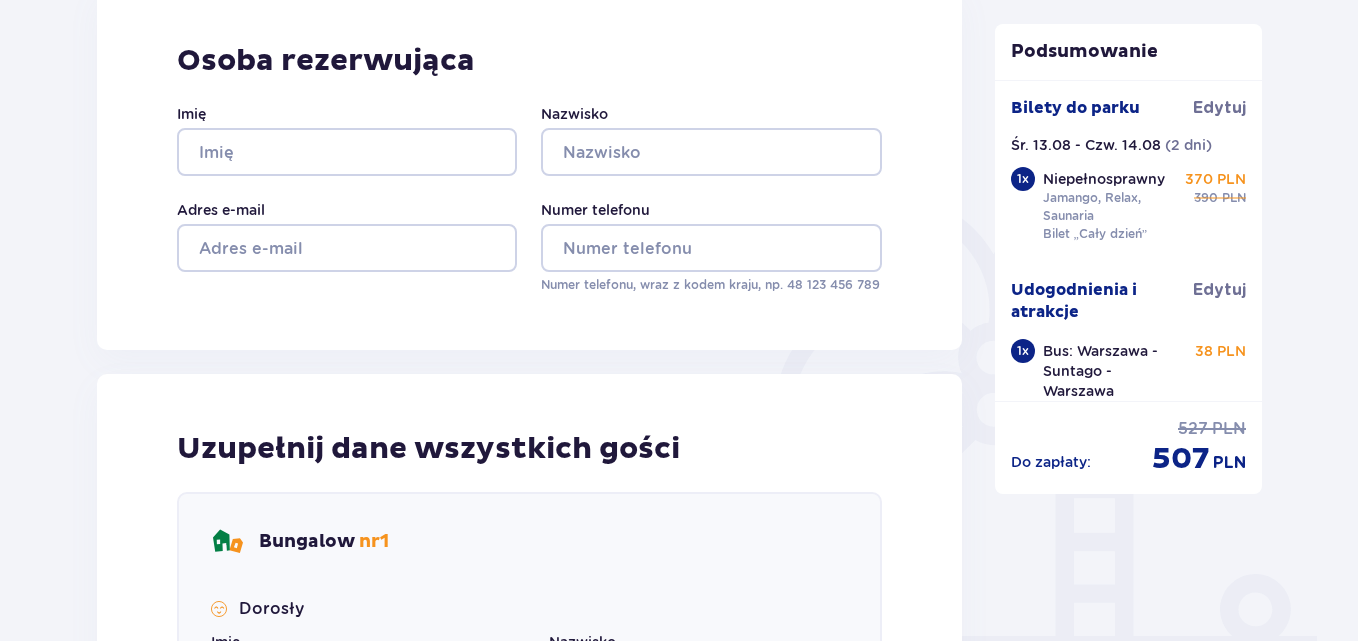 scroll, scrollTop: 81, scrollLeft: 0, axis: vertical 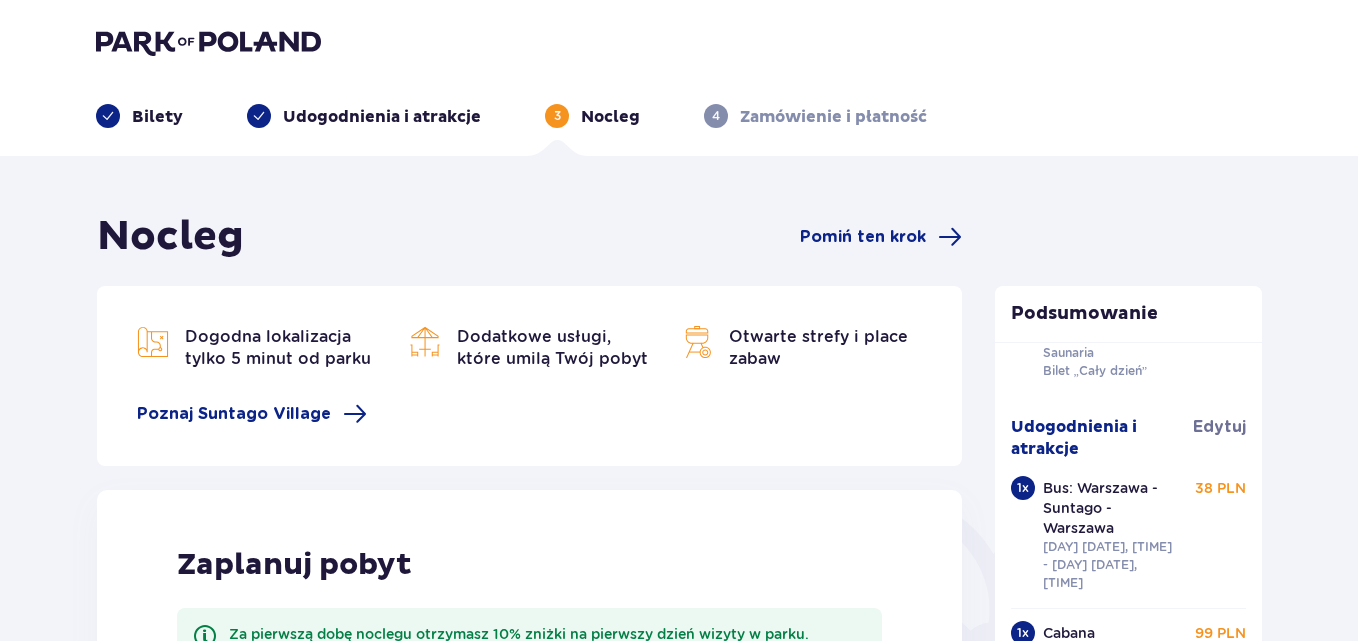 type on "0" 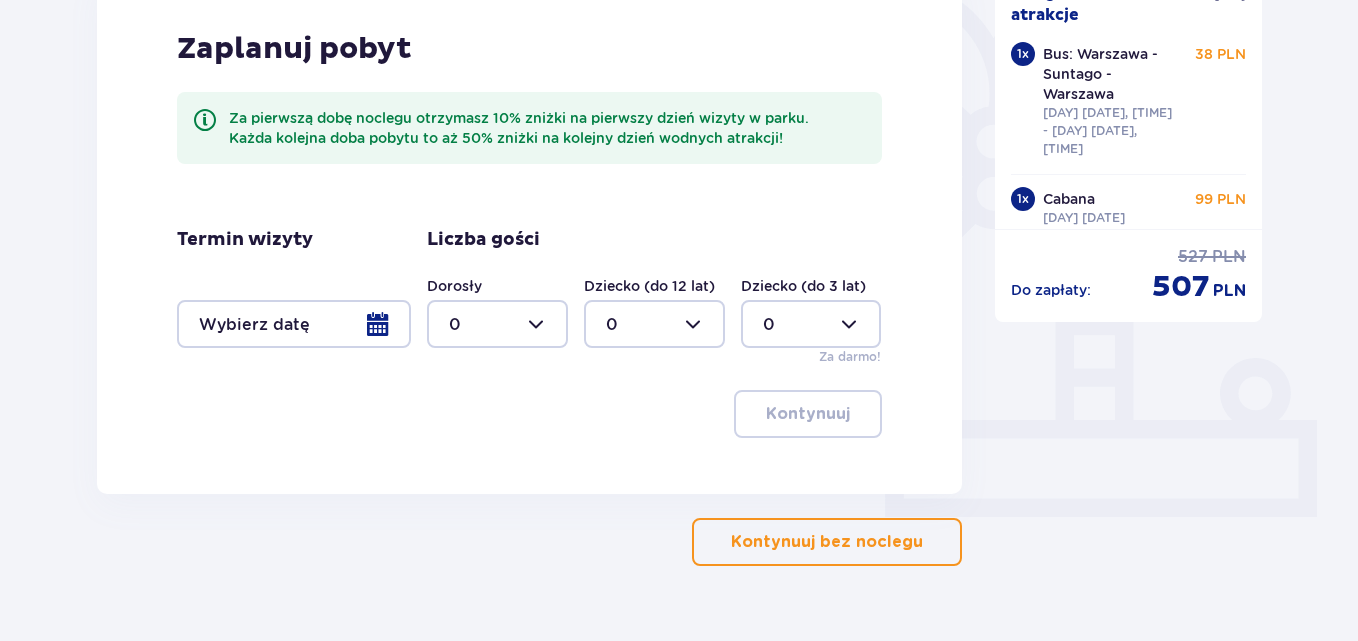 scroll, scrollTop: 561, scrollLeft: 0, axis: vertical 